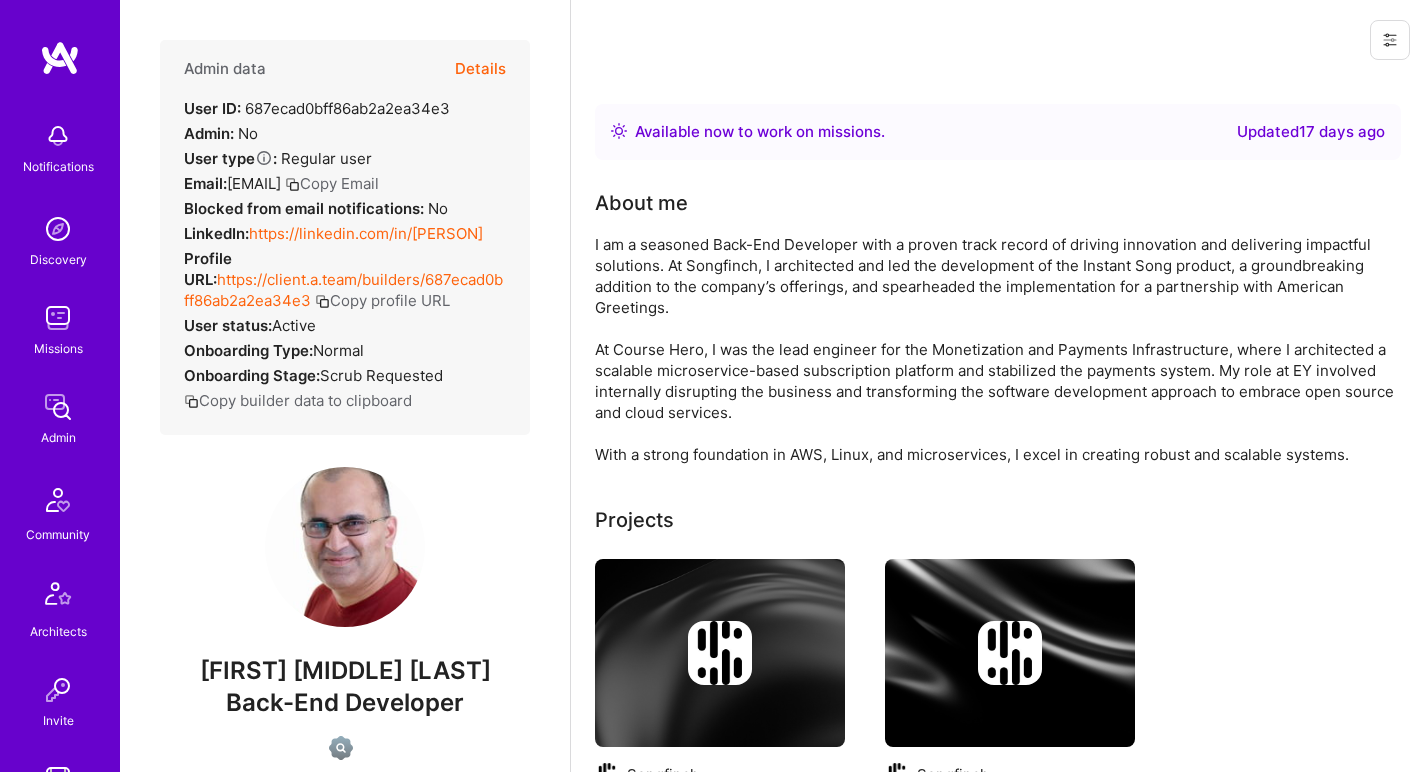 scroll, scrollTop: 0, scrollLeft: 0, axis: both 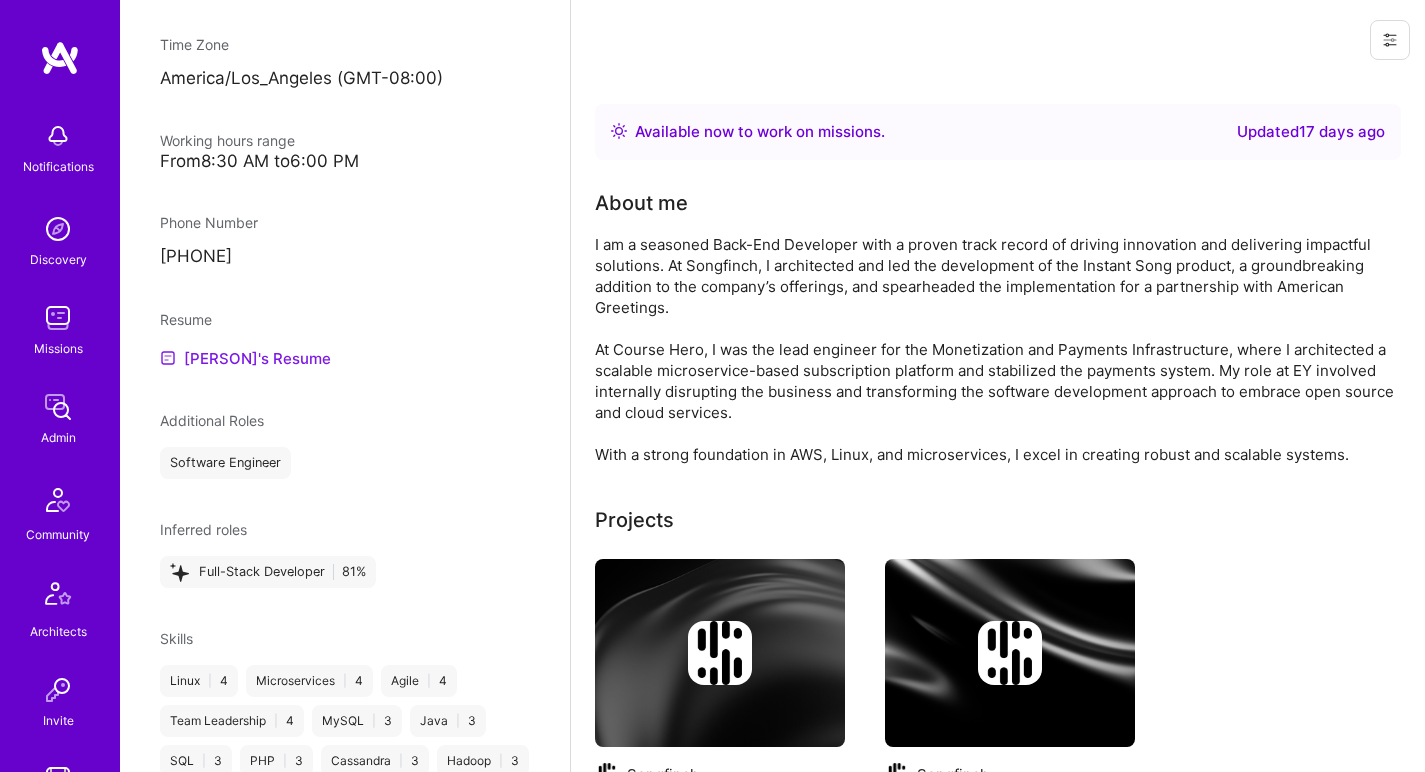 click on "[PERSON]'s Resume" at bounding box center [245, 358] 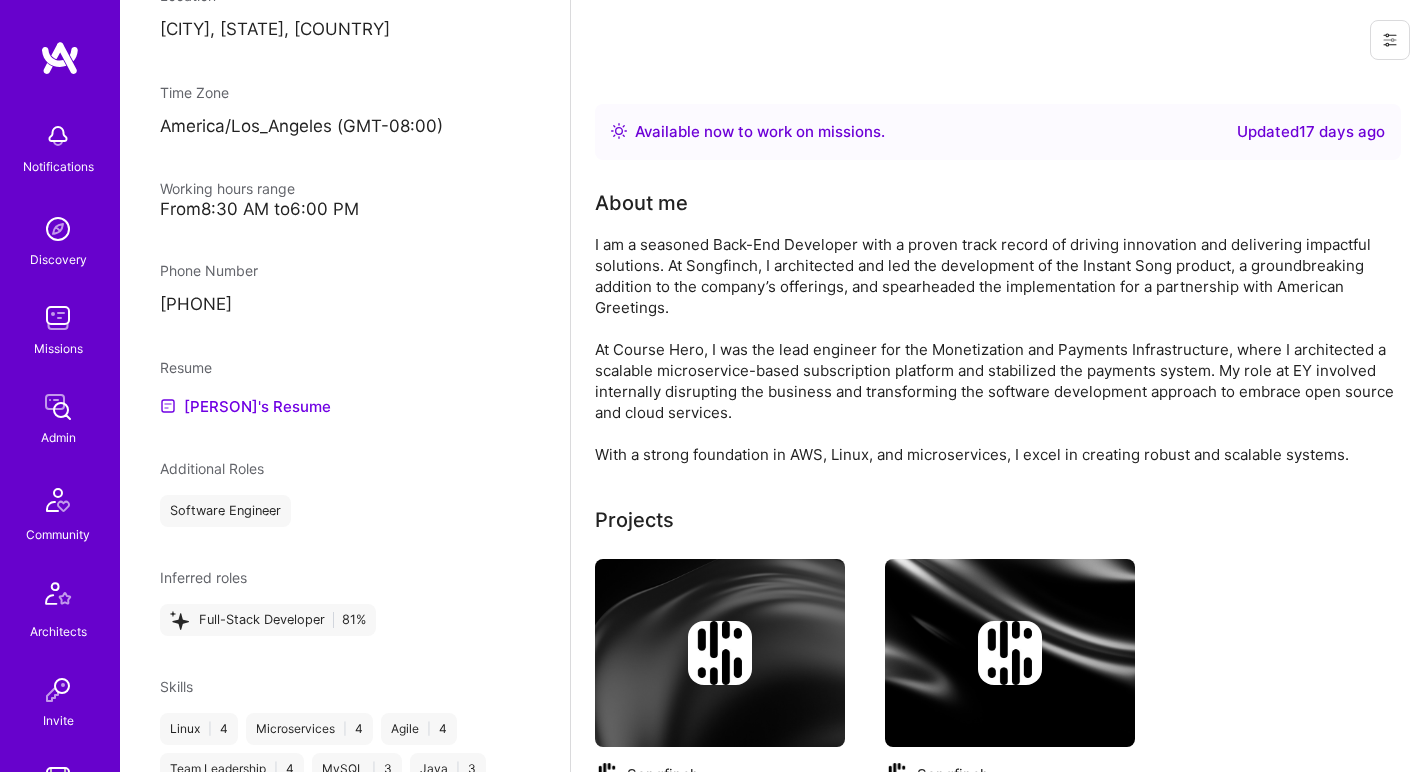 scroll, scrollTop: 744, scrollLeft: 0, axis: vertical 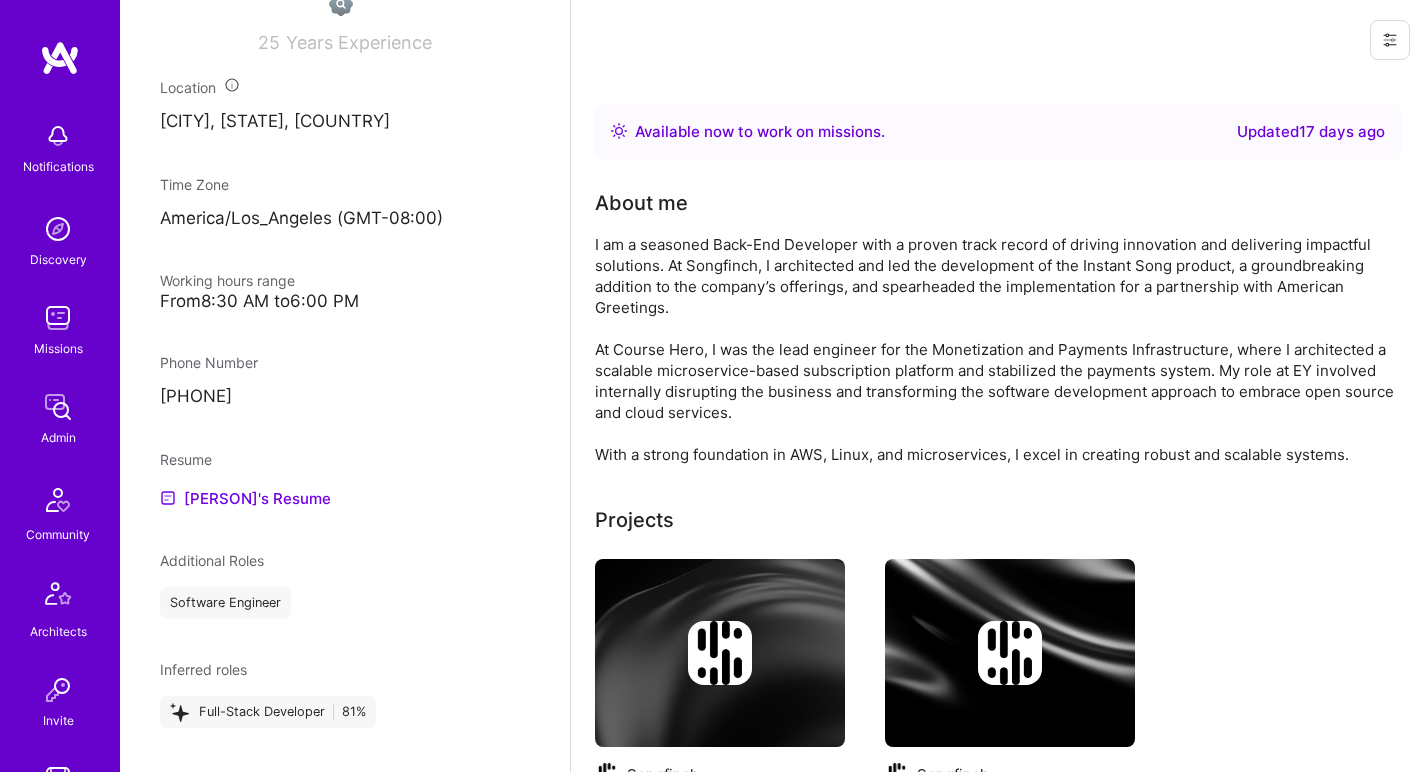 click on "I am a seasoned Back-End Developer with a proven track record of driving innovation and delivering impactful solutions. At Songfinch, I architected and led the development of the Instant Song product, a groundbreaking addition to the company’s offerings, and spearheaded the implementation for a partnership with American Greetings.
At Course Hero, I was the lead engineer for the Monetization and Payments Infrastructure, where I architected a scalable microservice-based subscription platform and stabilized the payments system. My role at EY involved internally disrupting the business and transforming the software development approach to embrace open source and cloud services.
With a strong foundation in AWS, Linux, and microservices, I excel in creating robust and scalable systems." at bounding box center (995, 349) 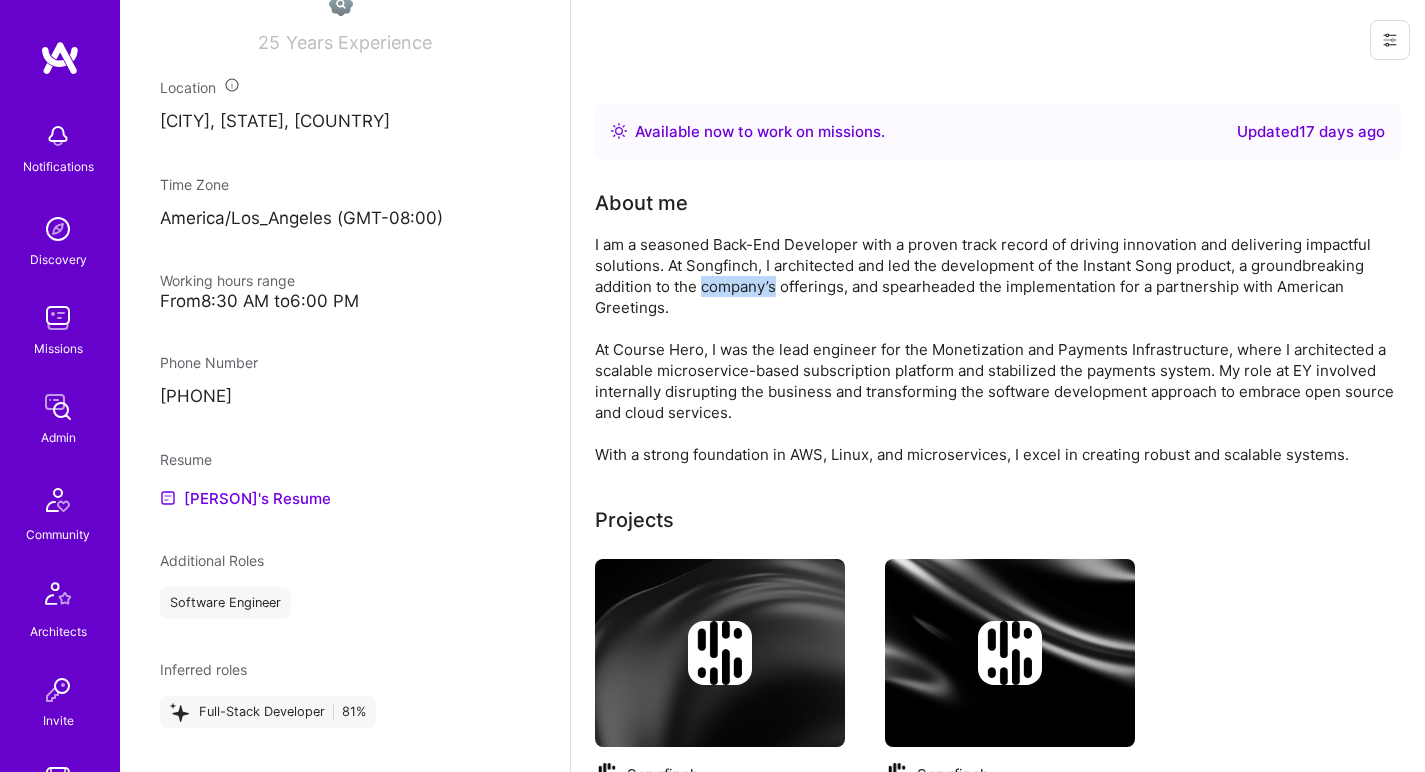 click on "I am a seasoned Back-End Developer with a proven track record of driving innovation and delivering impactful solutions. At Songfinch, I architected and led the development of the Instant Song product, a groundbreaking addition to the company’s offerings, and spearheaded the implementation for a partnership with American Greetings.
At Course Hero, I was the lead engineer for the Monetization and Payments Infrastructure, where I architected a scalable microservice-based subscription platform and stabilized the payments system. My role at EY involved internally disrupting the business and transforming the software development approach to embrace open source and cloud services.
With a strong foundation in AWS, Linux, and microservices, I excel in creating robust and scalable systems." at bounding box center [995, 349] 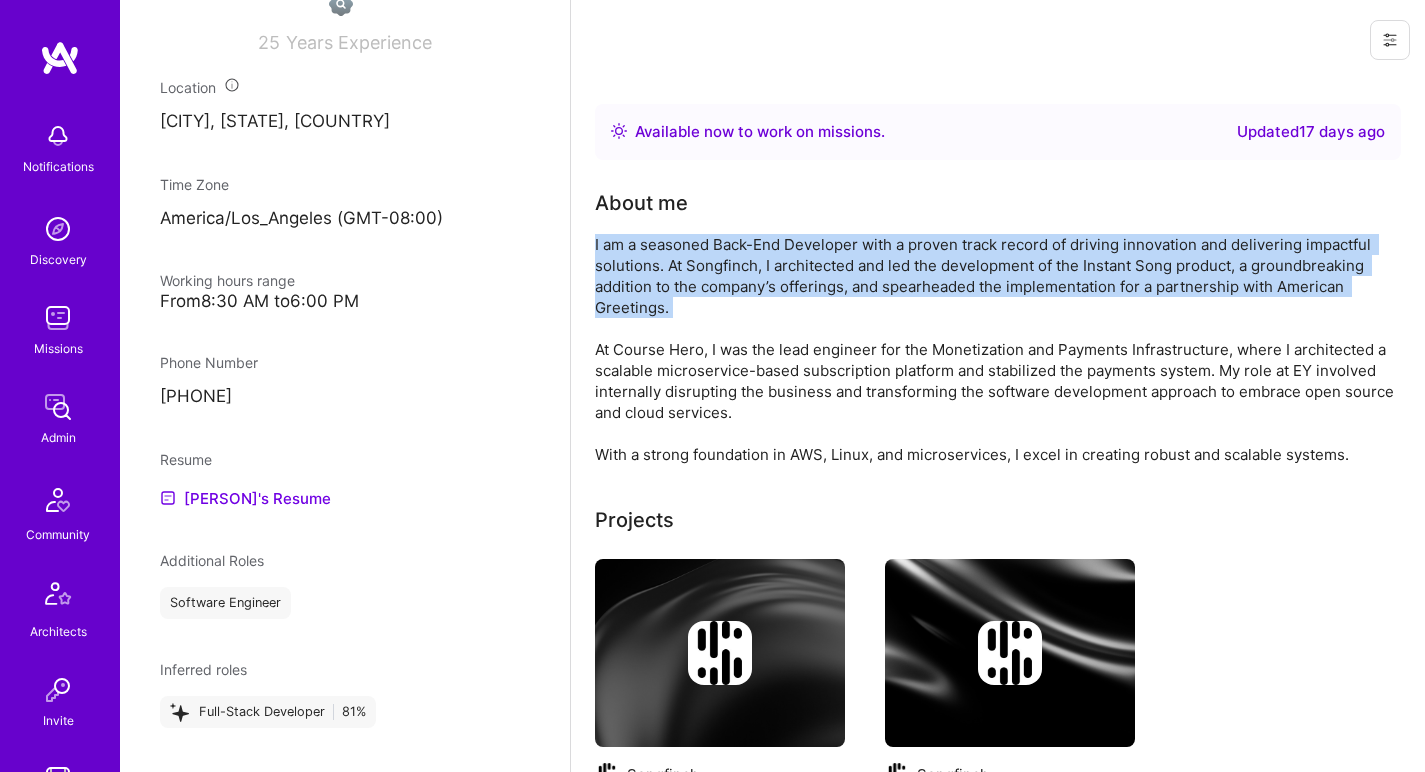 click on "I am a seasoned Back-End Developer with a proven track record of driving innovation and delivering impactful solutions. At Songfinch, I architected and led the development of the Instant Song product, a groundbreaking addition to the company’s offerings, and spearheaded the implementation for a partnership with American Greetings.
At Course Hero, I was the lead engineer for the Monetization and Payments Infrastructure, where I architected a scalable microservice-based subscription platform and stabilized the payments system. My role at EY involved internally disrupting the business and transforming the software development approach to embrace open source and cloud services.
With a strong foundation in AWS, Linux, and microservices, I excel in creating robust and scalable systems." at bounding box center (995, 349) 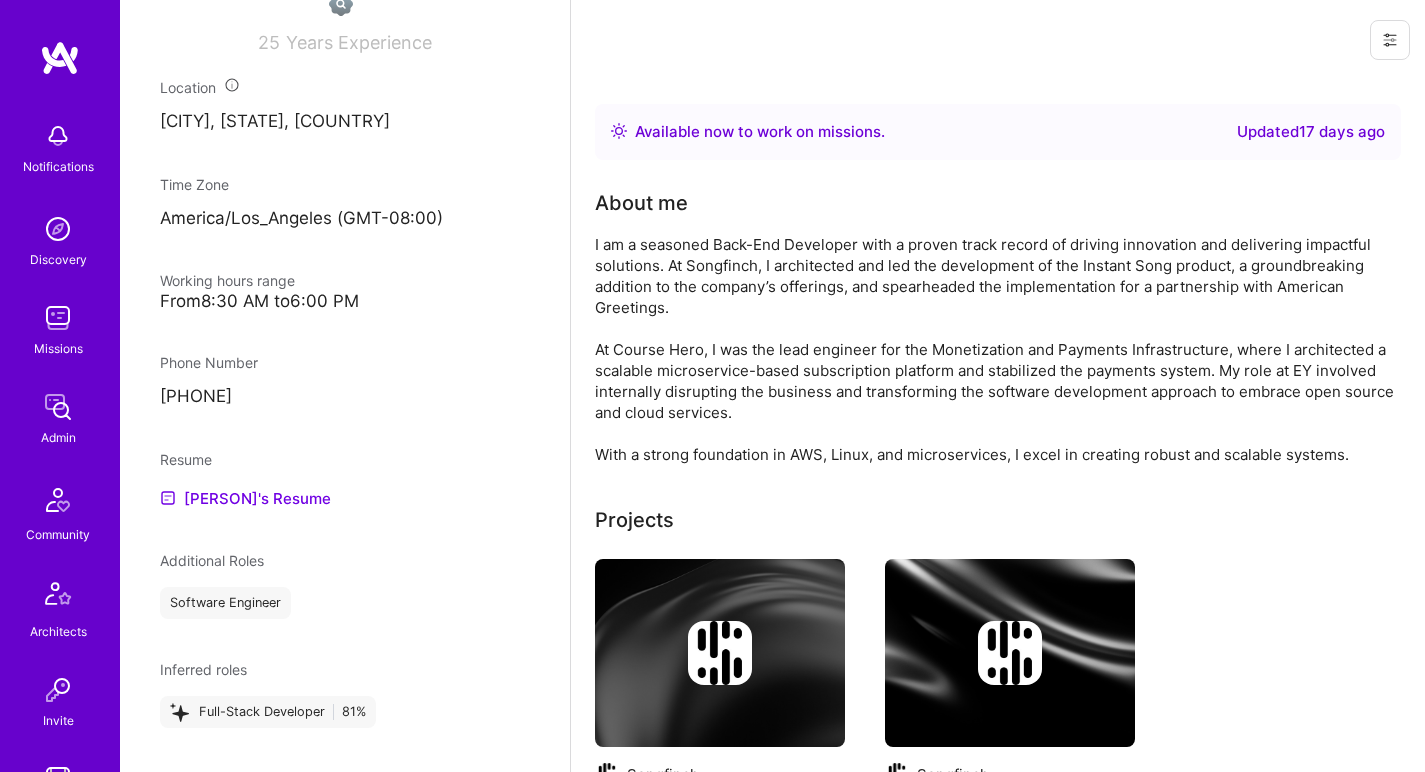 click on "I am a seasoned Back-End Developer with a proven track record of driving innovation and delivering impactful solutions. At Songfinch, I architected and led the development of the Instant Song product, a groundbreaking addition to the company’s offerings, and spearheaded the implementation for a partnership with American Greetings.
At Course Hero, I was the lead engineer for the Monetization and Payments Infrastructure, where I architected a scalable microservice-based subscription platform and stabilized the payments system. My role at EY involved internally disrupting the business and transforming the software development approach to embrace open source and cloud services.
With a strong foundation in AWS, Linux, and microservices, I excel in creating robust and scalable systems." at bounding box center [995, 349] 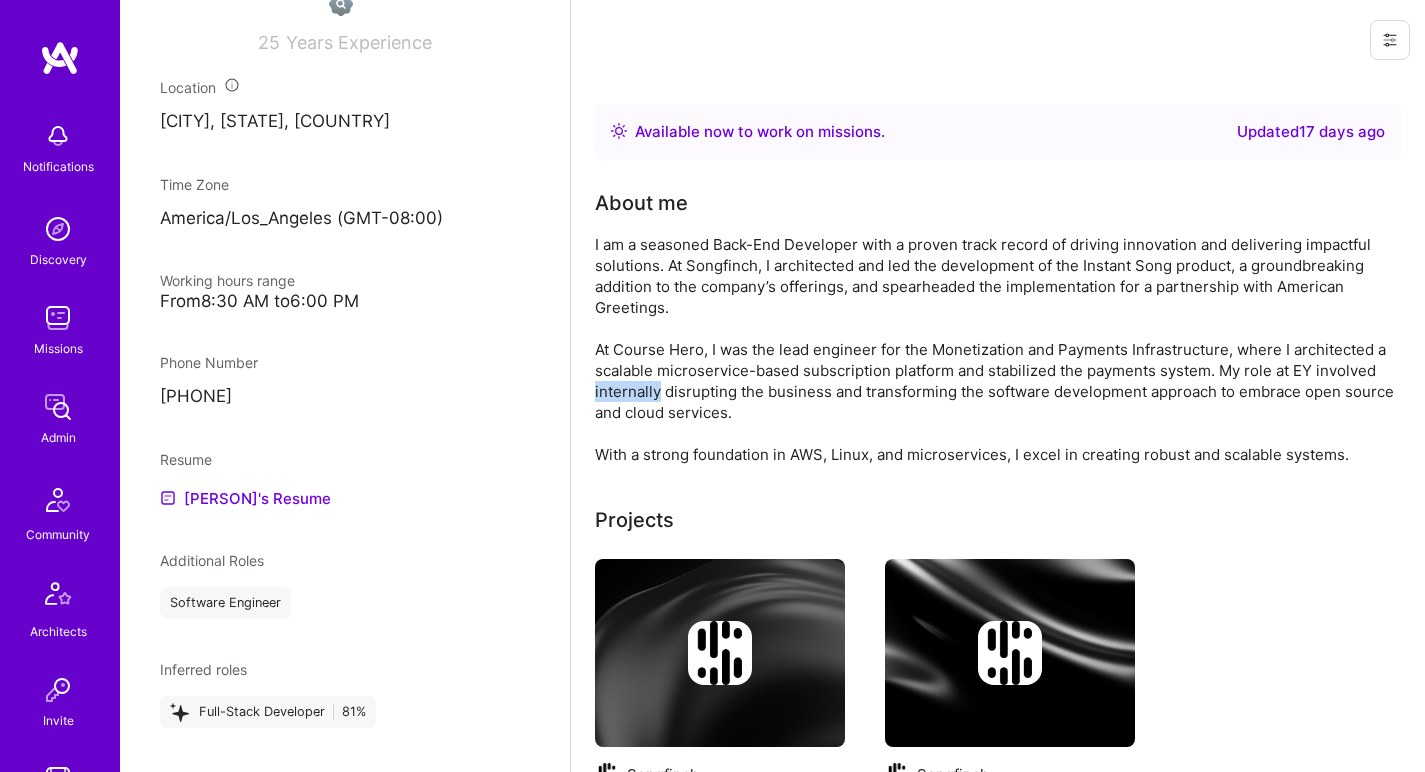 click on "I am a seasoned Back-End Developer with a proven track record of driving innovation and delivering impactful solutions. At Songfinch, I architected and led the development of the Instant Song product, a groundbreaking addition to the company’s offerings, and spearheaded the implementation for a partnership with American Greetings.
At Course Hero, I was the lead engineer for the Monetization and Payments Infrastructure, where I architected a scalable microservice-based subscription platform and stabilized the payments system. My role at EY involved internally disrupting the business and transforming the software development approach to embrace open source and cloud services.
With a strong foundation in AWS, Linux, and microservices, I excel in creating robust and scalable systems." at bounding box center [995, 349] 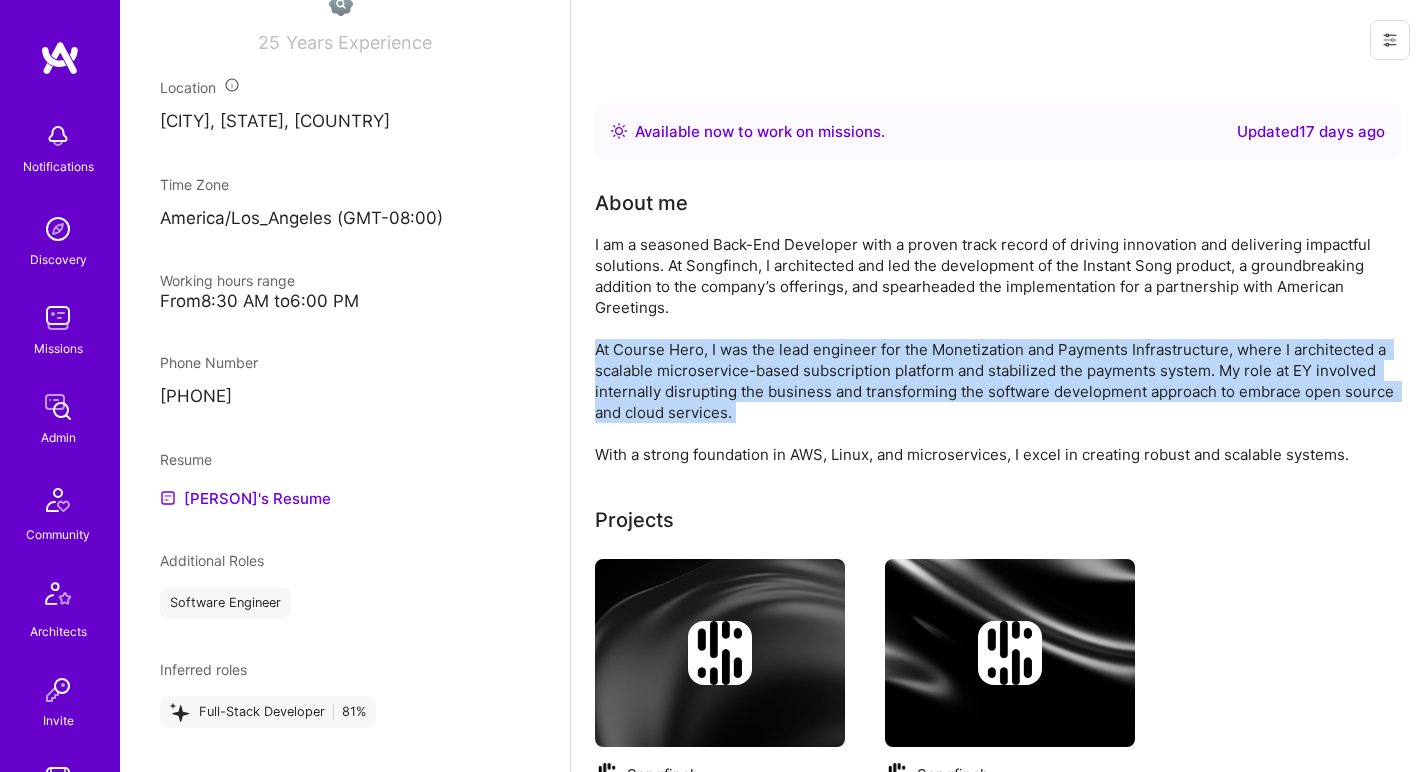 click on "I am a seasoned Back-End Developer with a proven track record of driving innovation and delivering impactful solutions. At Songfinch, I architected and led the development of the Instant Song product, a groundbreaking addition to the company’s offerings, and spearheaded the implementation for a partnership with American Greetings.
At Course Hero, I was the lead engineer for the Monetization and Payments Infrastructure, where I architected a scalable microservice-based subscription platform and stabilized the payments system. My role at EY involved internally disrupting the business and transforming the software development approach to embrace open source and cloud services.
With a strong foundation in AWS, Linux, and microservices, I excel in creating robust and scalable systems." at bounding box center [995, 349] 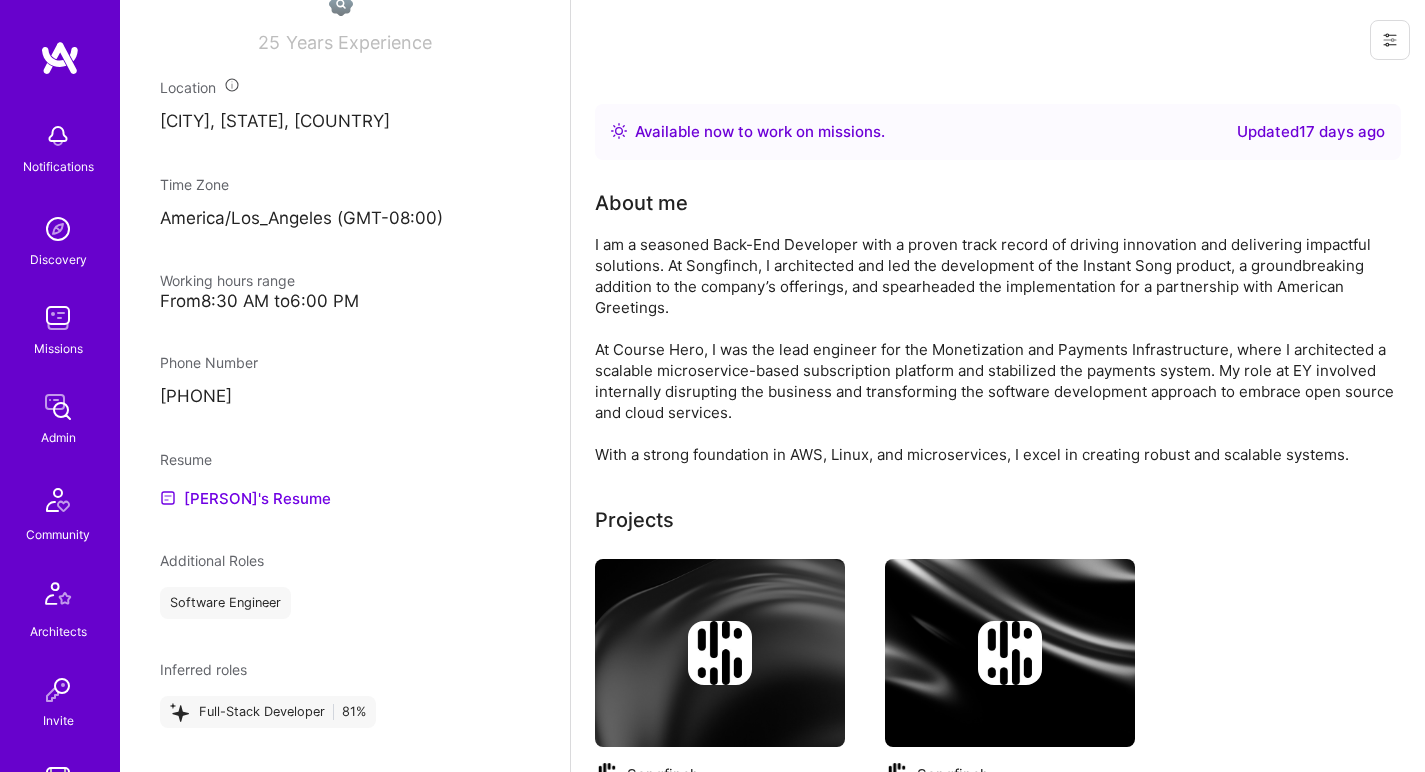 click on "I am a seasoned Back-End Developer with a proven track record of driving innovation and delivering impactful solutions. At Songfinch, I architected and led the development of the Instant Song product, a groundbreaking addition to the company’s offerings, and spearheaded the implementation for a partnership with American Greetings.
At Course Hero, I was the lead engineer for the Monetization and Payments Infrastructure, where I architected a scalable microservice-based subscription platform and stabilized the payments system. My role at EY involved internally disrupting the business and transforming the software development approach to embrace open source and cloud services.
With a strong foundation in AWS, Linux, and microservices, I excel in creating robust and scalable systems." at bounding box center (995, 349) 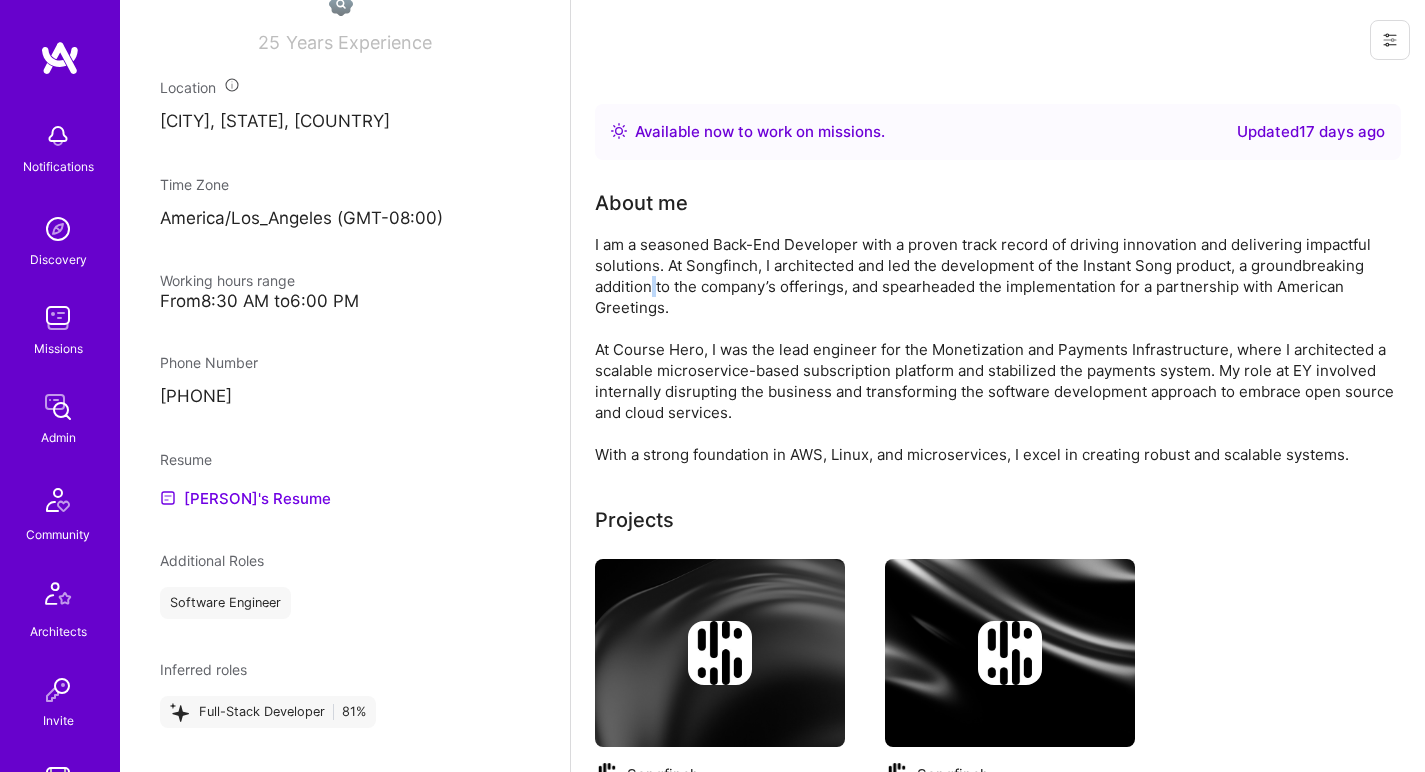click on "I am a seasoned Back-End Developer with a proven track record of driving innovation and delivering impactful solutions. At Songfinch, I architected and led the development of the Instant Song product, a groundbreaking addition to the company’s offerings, and spearheaded the implementation for a partnership with American Greetings.
At Course Hero, I was the lead engineer for the Monetization and Payments Infrastructure, where I architected a scalable microservice-based subscription platform and stabilized the payments system. My role at EY involved internally disrupting the business and transforming the software development approach to embrace open source and cloud services.
With a strong foundation in AWS, Linux, and microservices, I excel in creating robust and scalable systems." at bounding box center [995, 349] 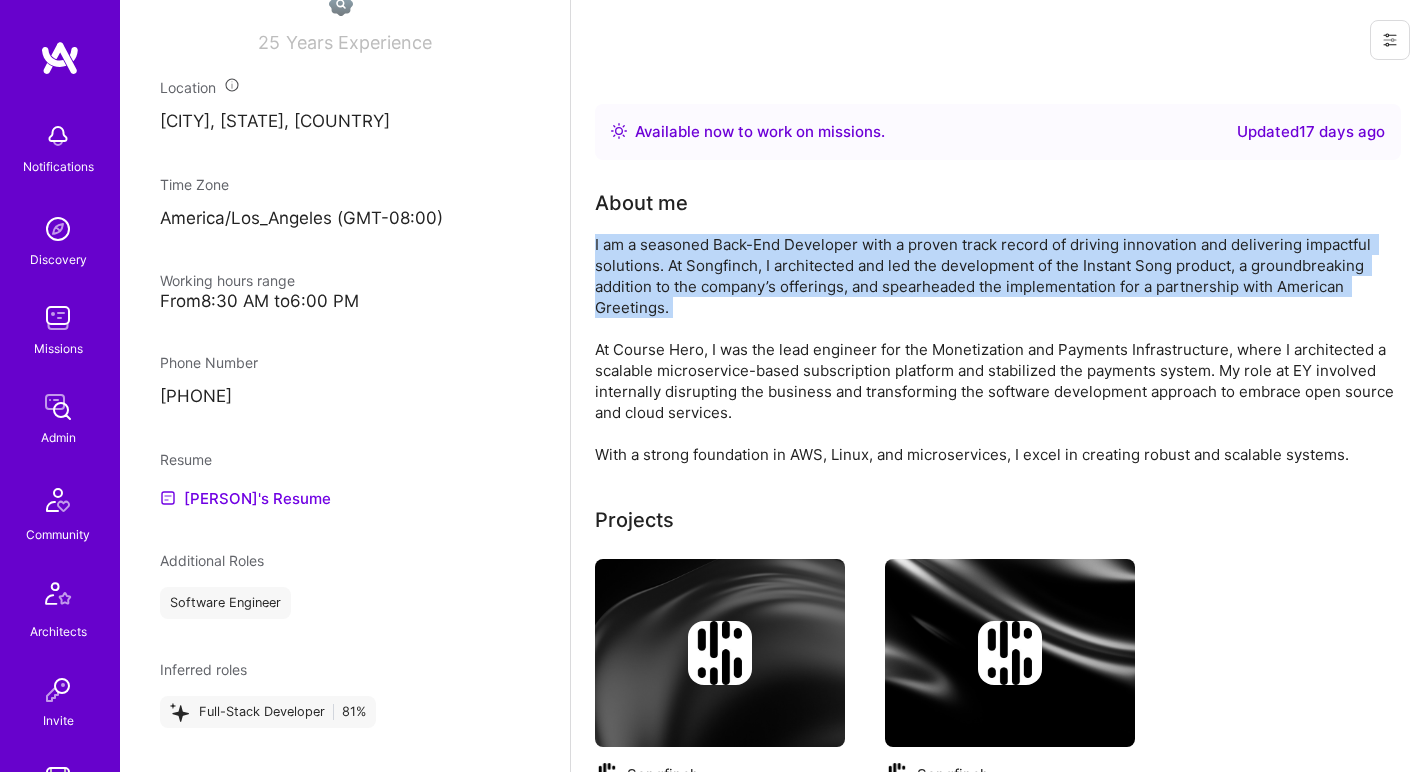 click on "I am a seasoned Back-End Developer with a proven track record of driving innovation and delivering impactful solutions. At Songfinch, I architected and led the development of the Instant Song product, a groundbreaking addition to the company’s offerings, and spearheaded the implementation for a partnership with American Greetings.
At Course Hero, I was the lead engineer for the Monetization and Payments Infrastructure, where I architected a scalable microservice-based subscription platform and stabilized the payments system. My role at EY involved internally disrupting the business and transforming the software development approach to embrace open source and cloud services.
With a strong foundation in AWS, Linux, and microservices, I excel in creating robust and scalable systems." at bounding box center (995, 349) 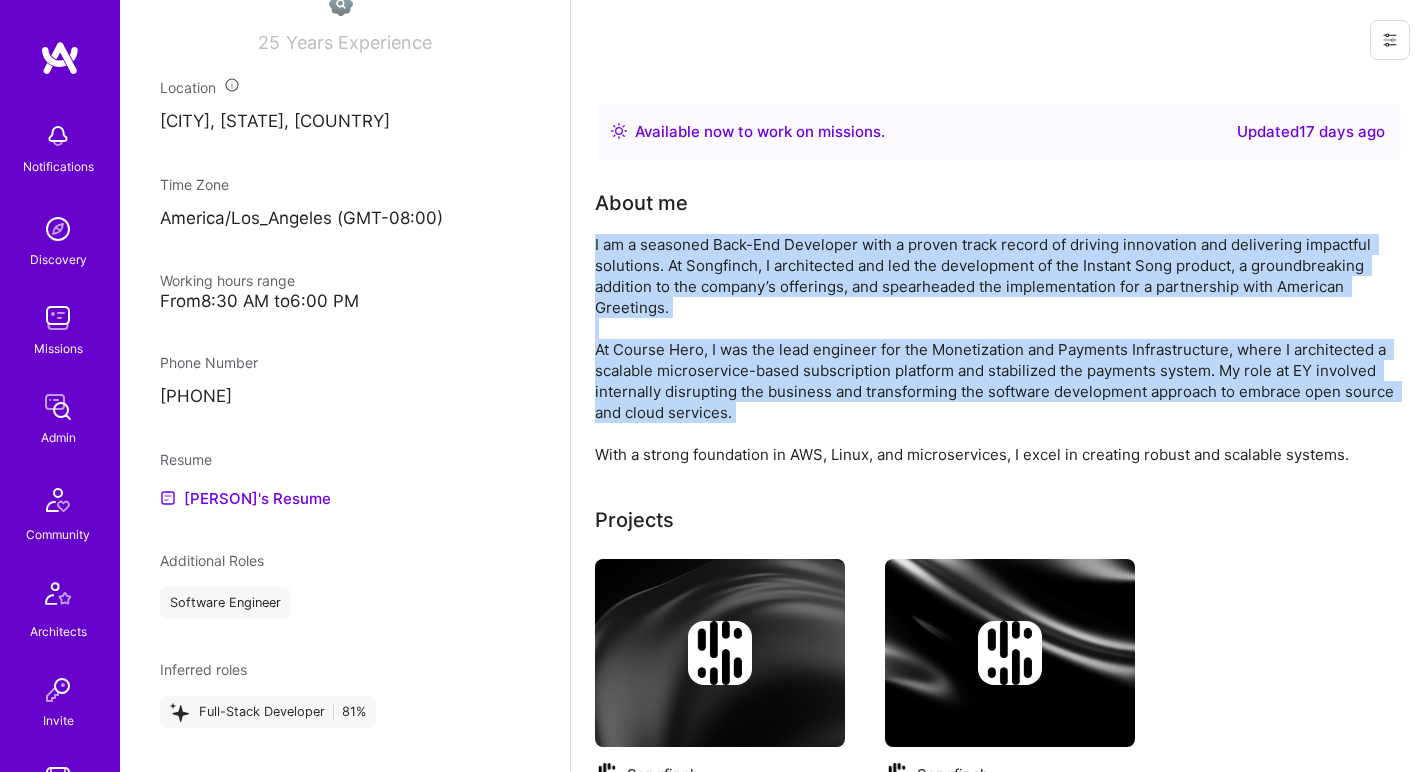 click on "I am a seasoned Back-End Developer with a proven track record of driving innovation and delivering impactful solutions. At Songfinch, I architected and led the development of the Instant Song product, a groundbreaking addition to the company’s offerings, and spearheaded the implementation for a partnership with American Greetings.
At Course Hero, I was the lead engineer for the Monetization and Payments Infrastructure, where I architected a scalable microservice-based subscription platform and stabilized the payments system. My role at EY involved internally disrupting the business and transforming the software development approach to embrace open source and cloud services.
With a strong foundation in AWS, Linux, and microservices, I excel in creating robust and scalable systems." at bounding box center (995, 349) 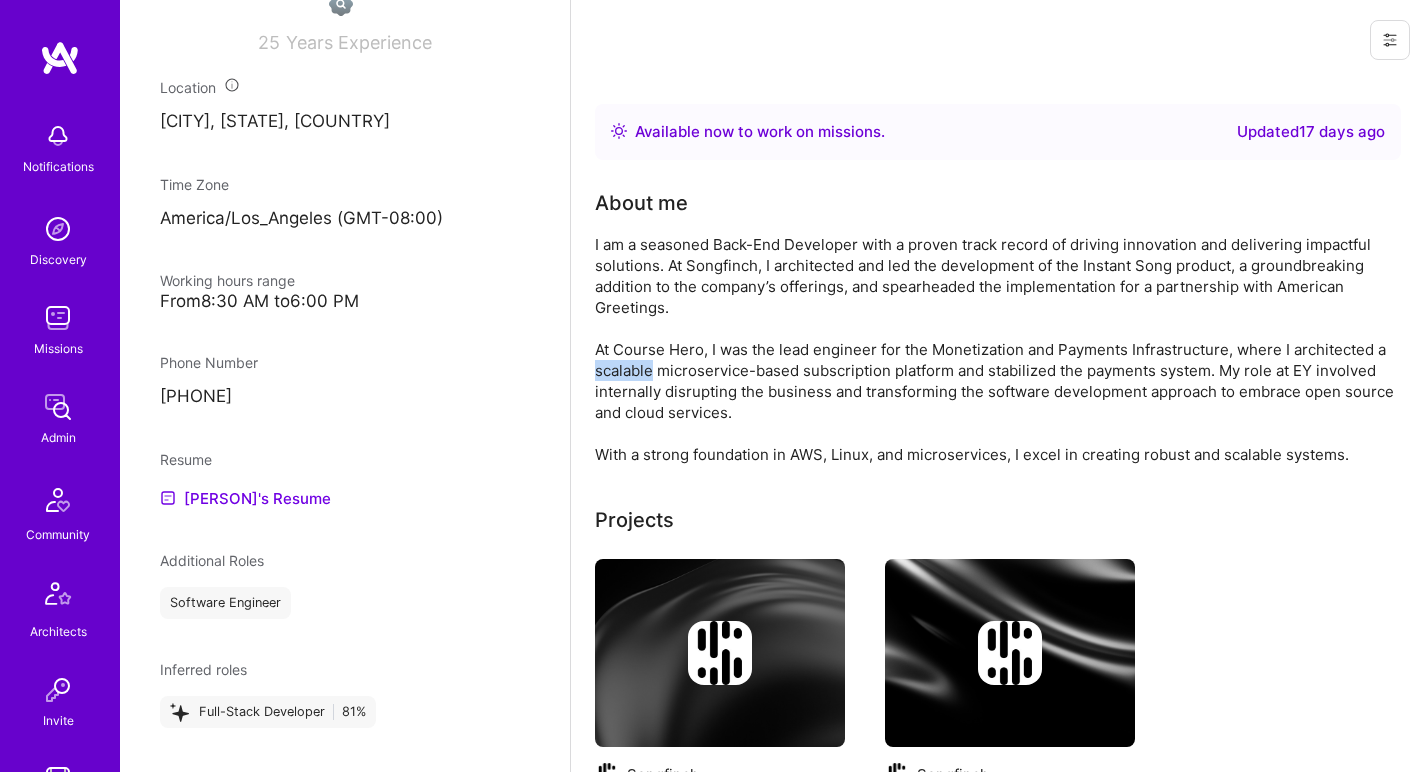 click on "I am a seasoned Back-End Developer with a proven track record of driving innovation and delivering impactful solutions. At Songfinch, I architected and led the development of the Instant Song product, a groundbreaking addition to the company’s offerings, and spearheaded the implementation for a partnership with American Greetings.
At Course Hero, I was the lead engineer for the Monetization and Payments Infrastructure, where I architected a scalable microservice-based subscription platform and stabilized the payments system. My role at EY involved internally disrupting the business and transforming the software development approach to embrace open source and cloud services.
With a strong foundation in AWS, Linux, and microservices, I excel in creating robust and scalable systems." at bounding box center [995, 349] 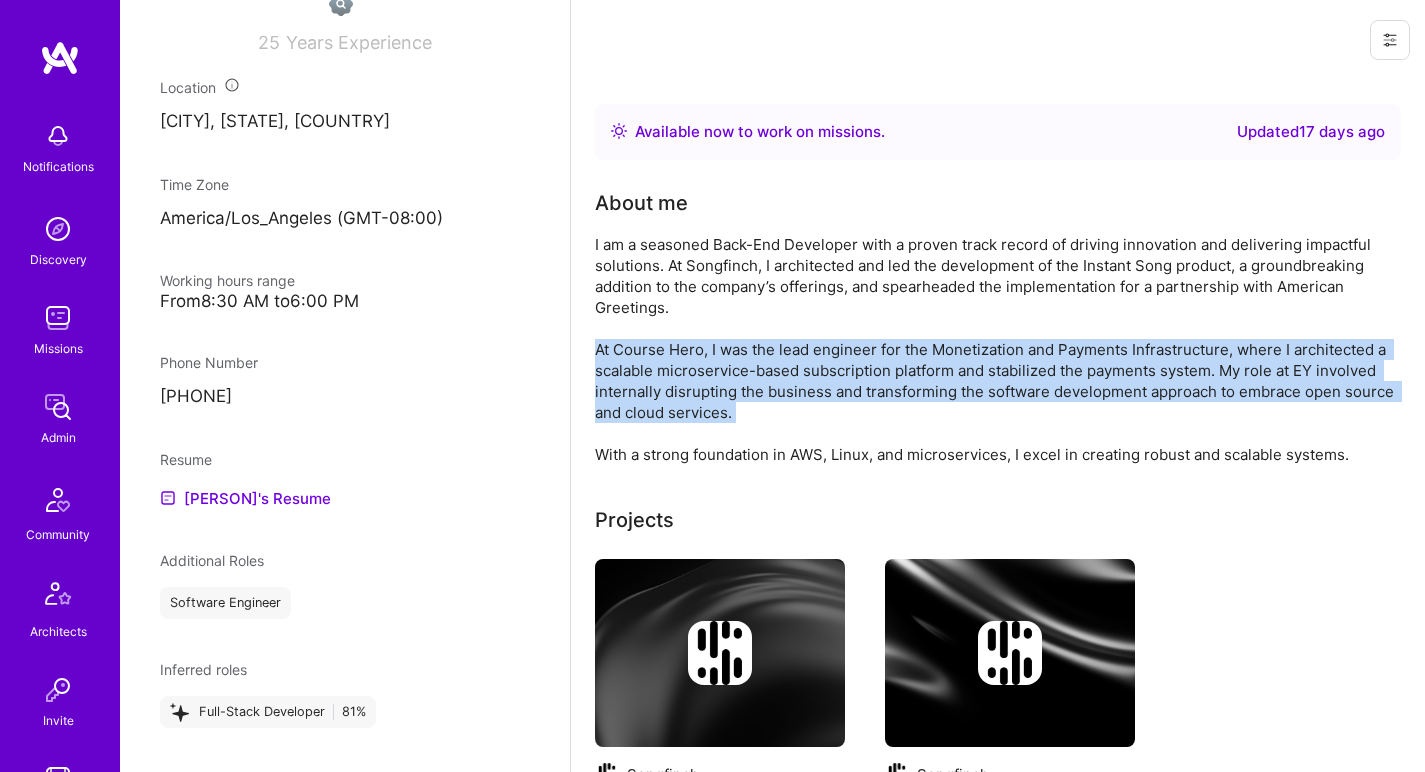 click on "I am a seasoned Back-End Developer with a proven track record of driving innovation and delivering impactful solutions. At Songfinch, I architected and led the development of the Instant Song product, a groundbreaking addition to the company’s offerings, and spearheaded the implementation for a partnership with American Greetings.
At Course Hero, I was the lead engineer for the Monetization and Payments Infrastructure, where I architected a scalable microservice-based subscription platform and stabilized the payments system. My role at EY involved internally disrupting the business and transforming the software development approach to embrace open source and cloud services.
With a strong foundation in AWS, Linux, and microservices, I excel in creating robust and scalable systems." at bounding box center (995, 349) 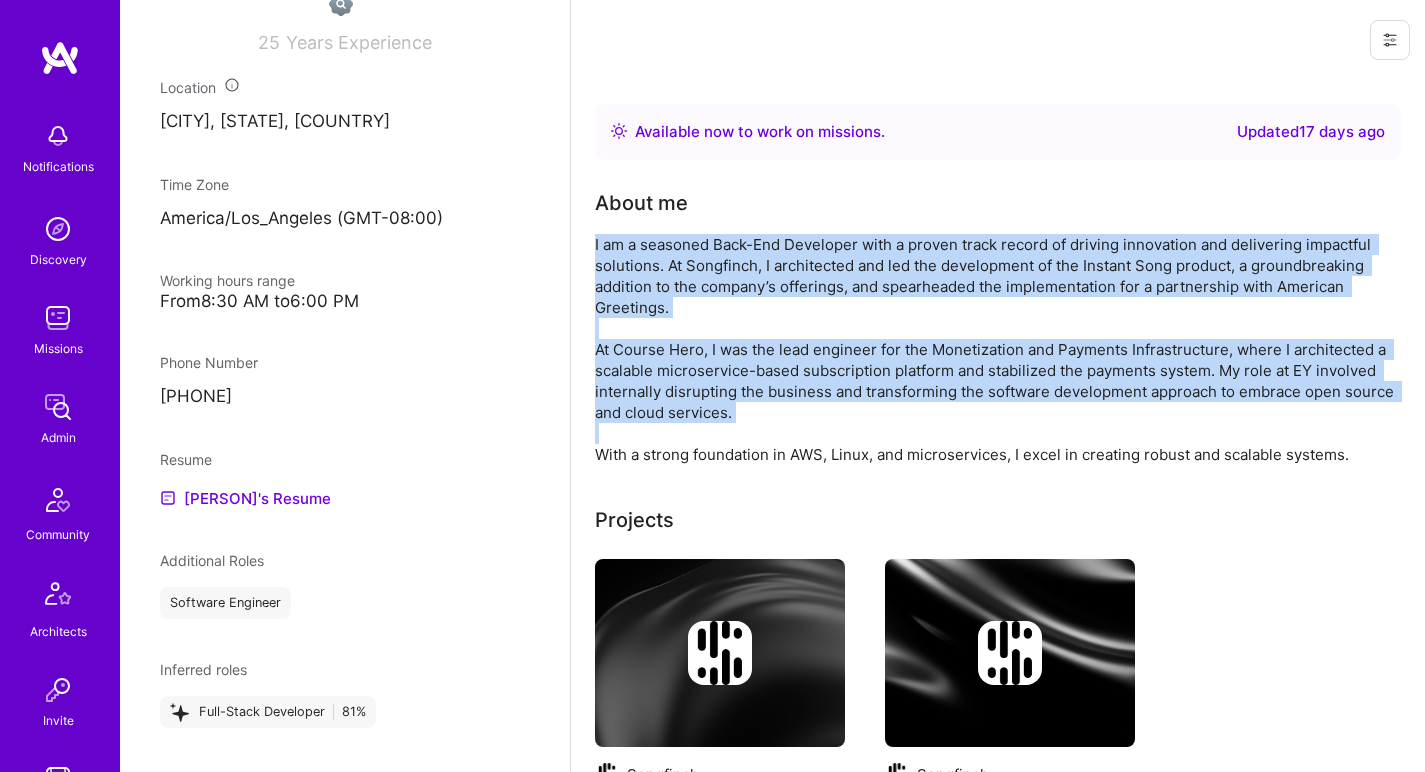 click on "I am a seasoned Back-End Developer with a proven track record of driving innovation and delivering impactful solutions. At Songfinch, I architected and led the development of the Instant Song product, a groundbreaking addition to the company’s offerings, and spearheaded the implementation for a partnership with American Greetings.
At Course Hero, I was the lead engineer for the Monetization and Payments Infrastructure, where I architected a scalable microservice-based subscription platform and stabilized the payments system. My role at EY involved internally disrupting the business and transforming the software development approach to embrace open source and cloud services.
With a strong foundation in AWS, Linux, and microservices, I excel in creating robust and scalable systems." at bounding box center [995, 349] 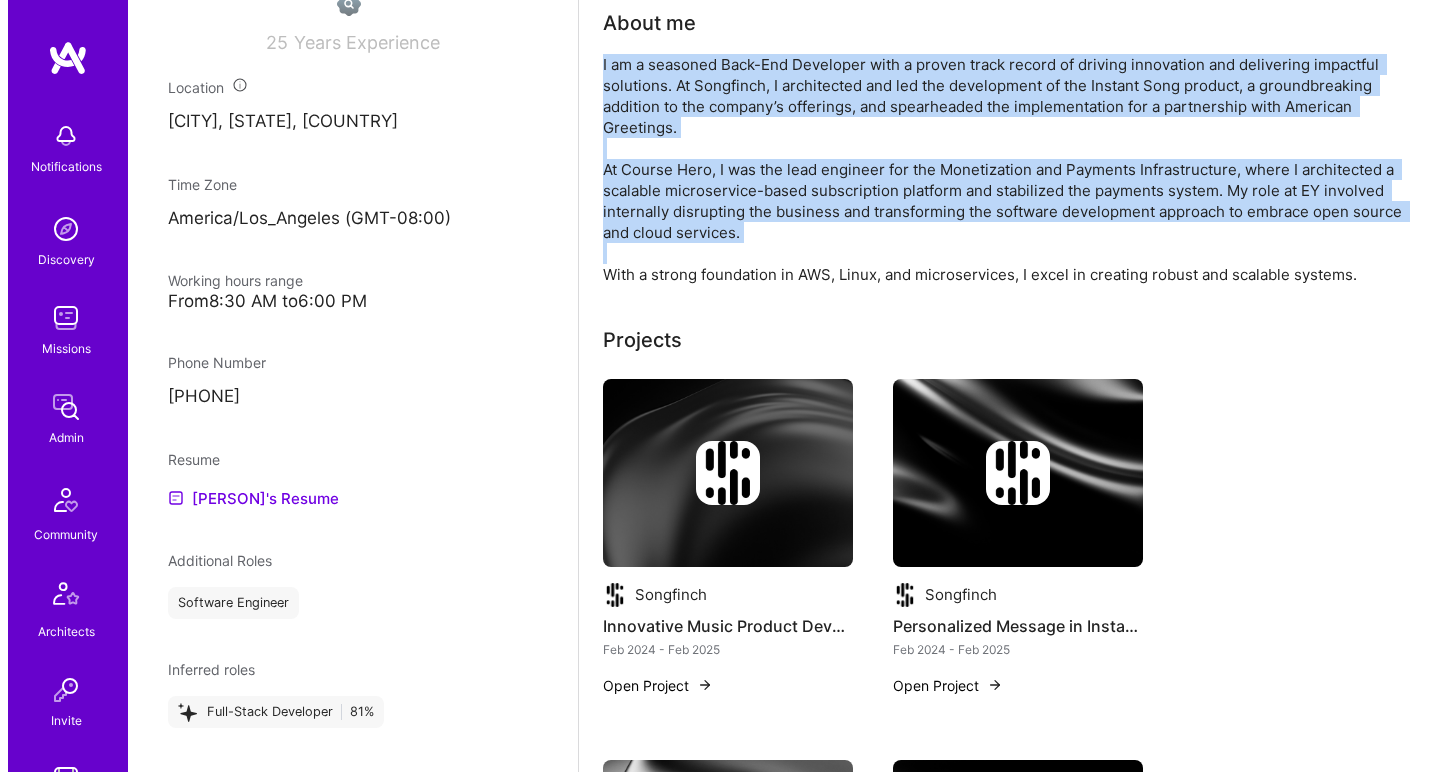 scroll, scrollTop: 256, scrollLeft: 0, axis: vertical 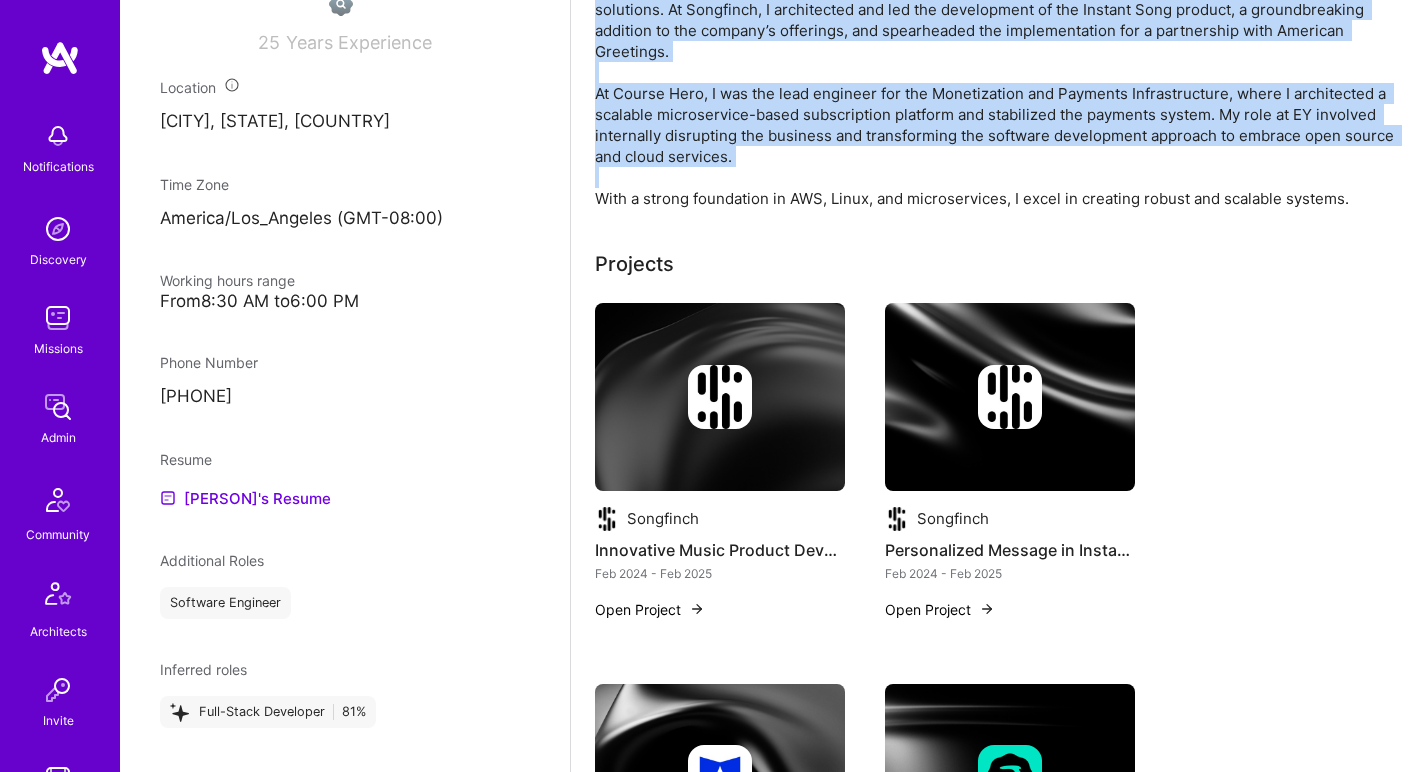 click at bounding box center [720, 397] 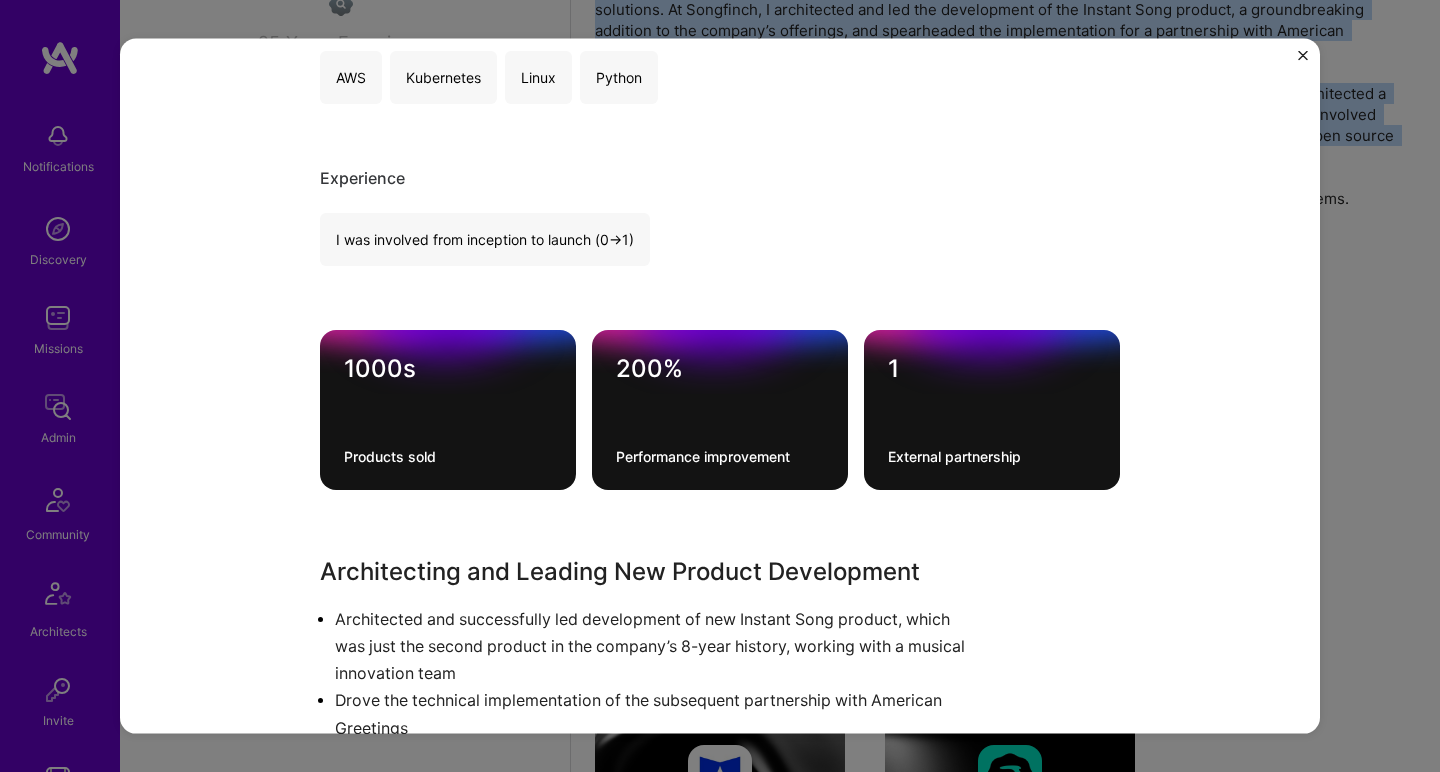 scroll, scrollTop: 552, scrollLeft: 0, axis: vertical 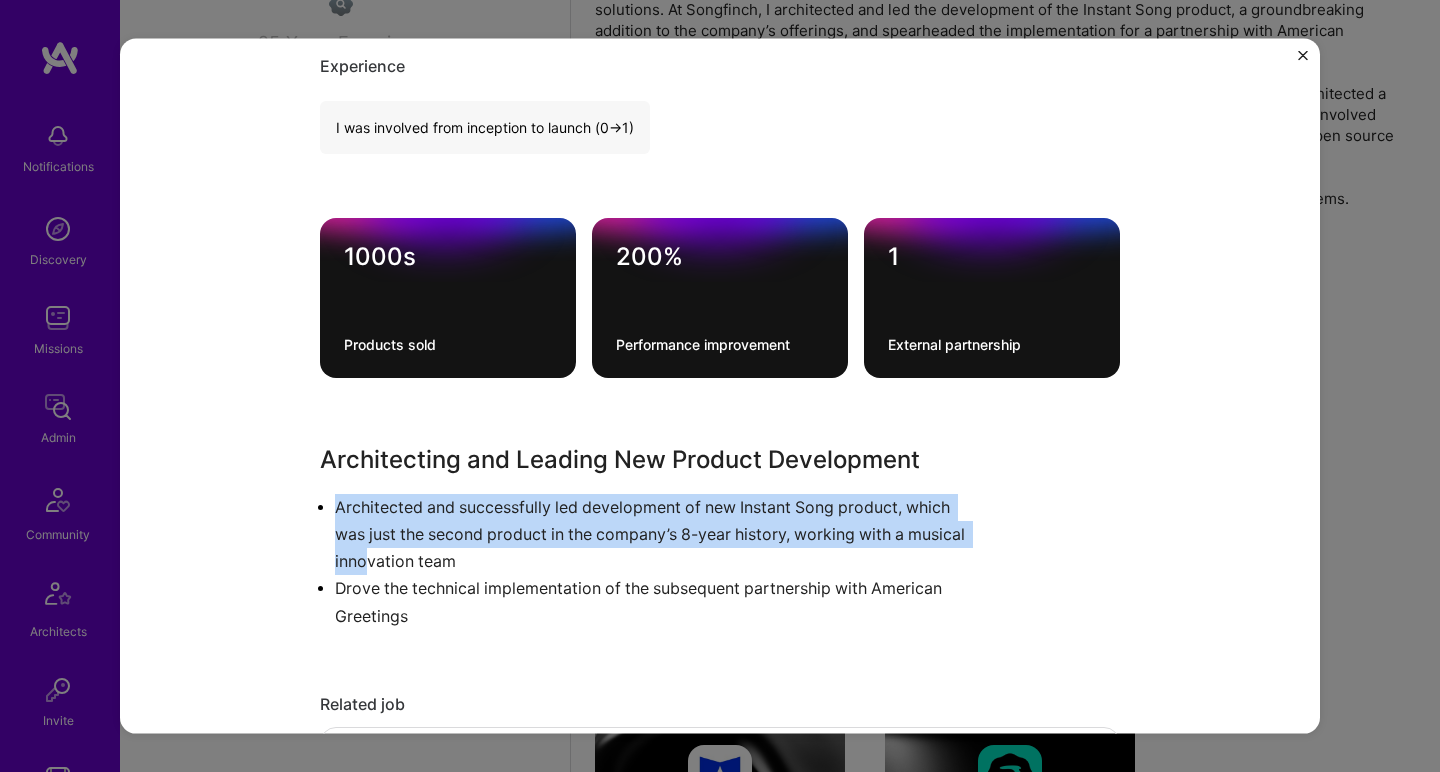 drag, startPoint x: 406, startPoint y: 490, endPoint x: 416, endPoint y: 566, distance: 76.655075 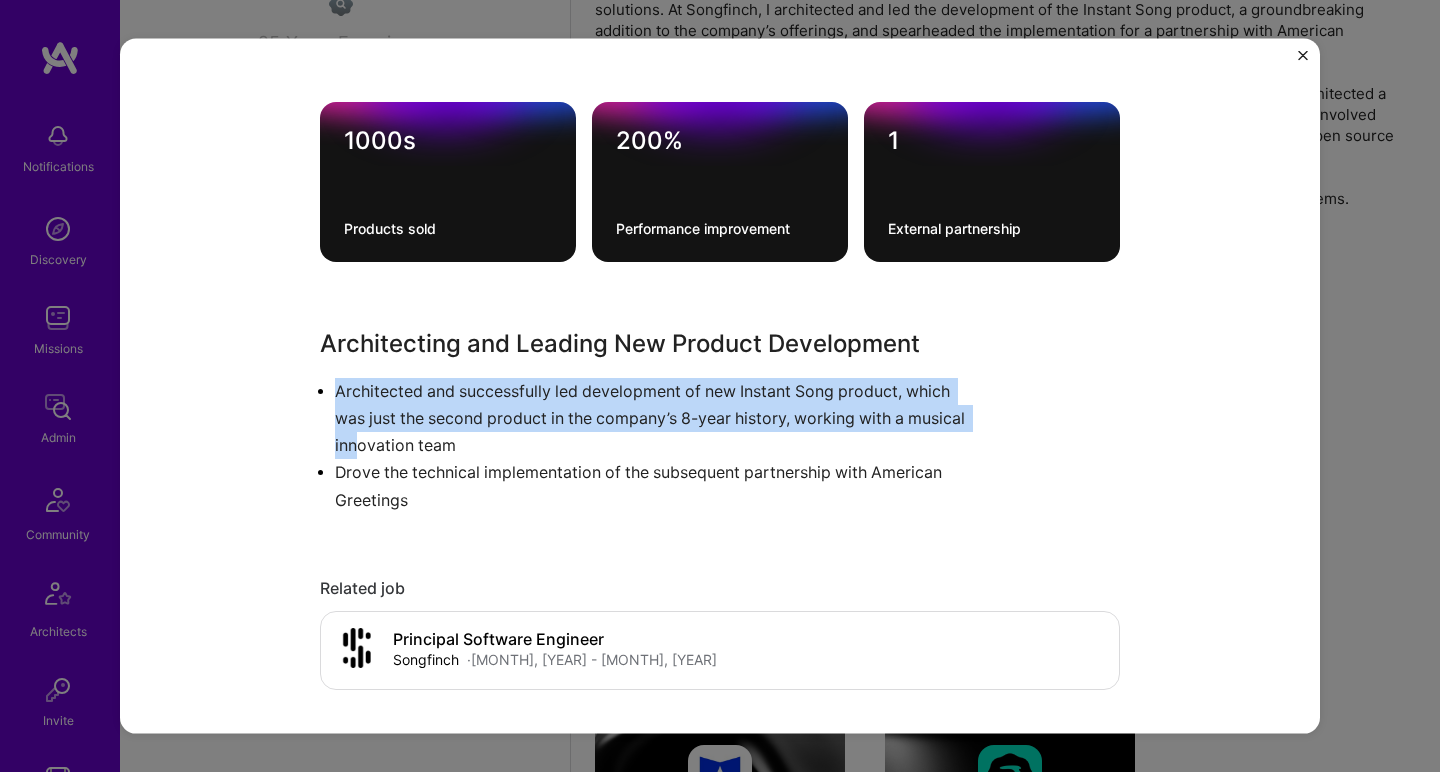 scroll, scrollTop: 732, scrollLeft: 0, axis: vertical 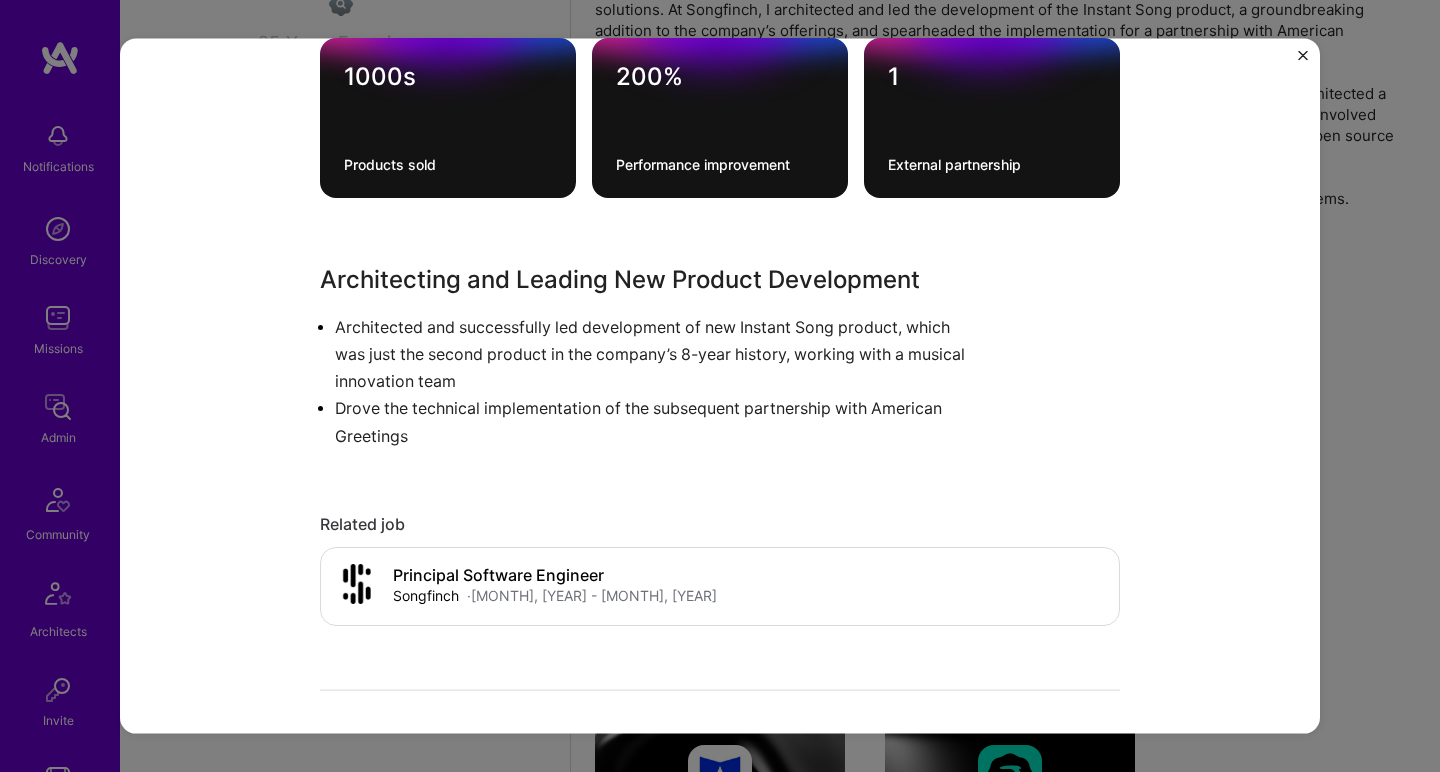 click on "Innovative Music Product Development   Songfinch Music, E-Commerce Project link Role Lead Engineer Feb, 2024  -   Feb, 2025 Skills used AWS Kubernetes Linux Python Experience I was involved from inception to launch (0  ->  1) 1000s Products sold 200% Performance improvement 1 External partnership Architecting and Leading New Product Development Architected and successfully led development of new Instant Song product, which was just the second product in the company’s 8-year history, working with a musical innovation team Drove the technical implementation of the subsequent partnership with American Greetings Related job Principal Software Engineer Songfinch  ·  Feb, 2024 - Feb, 2025 Open Other projects from this builder Songfinch Innovative Music Product Development Feb 2024 - Feb 2025 Open Project   Currently viewing EY Internal Disruption of Big 4 Accounting Firm Sep 2016 - Jan 2019 Open Project   Songfinch Personalized Message in Instant Song Feb 2024 - Feb 2025 Open Project   eBay Aug 2011 - Apr 2015" at bounding box center [720, 426] 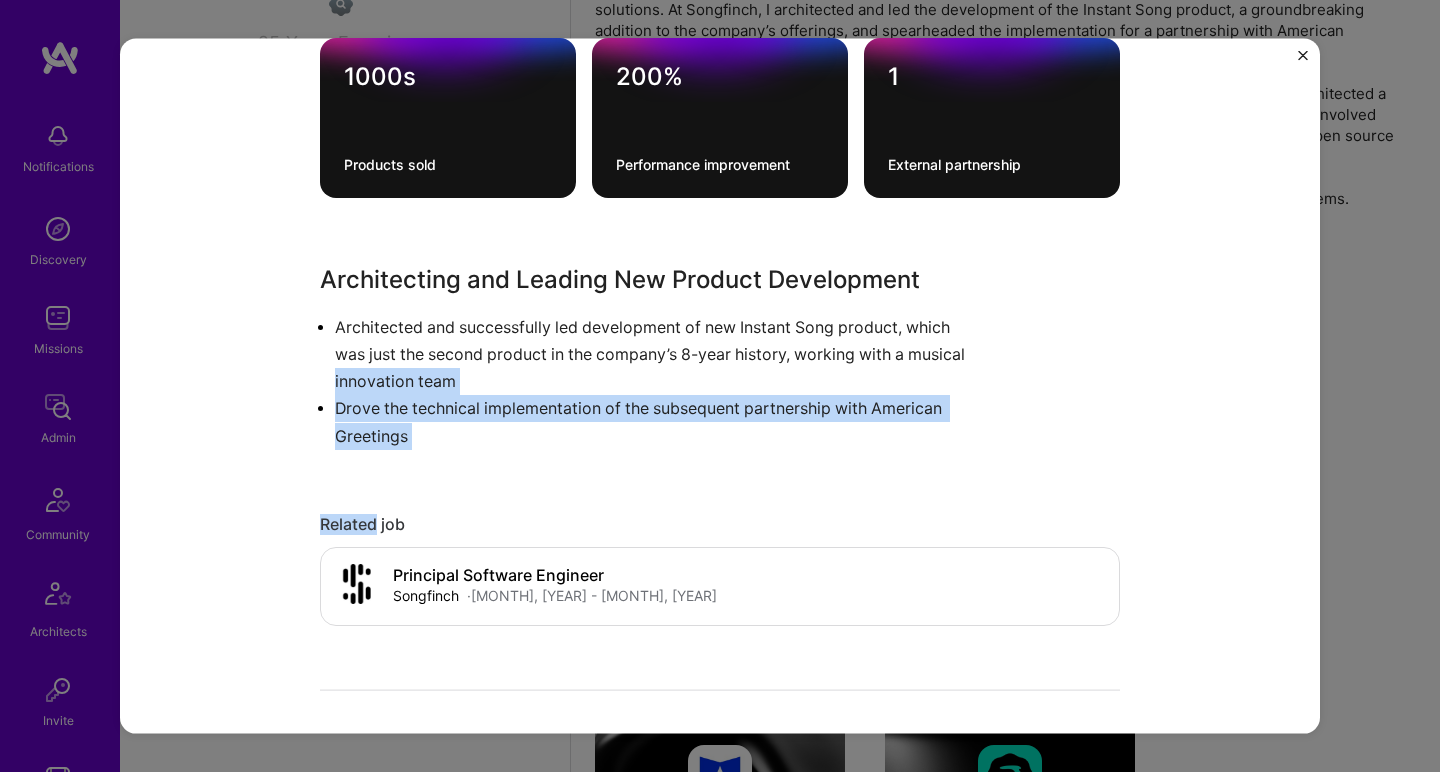 drag, startPoint x: 448, startPoint y: 454, endPoint x: 398, endPoint y: 366, distance: 101.21265 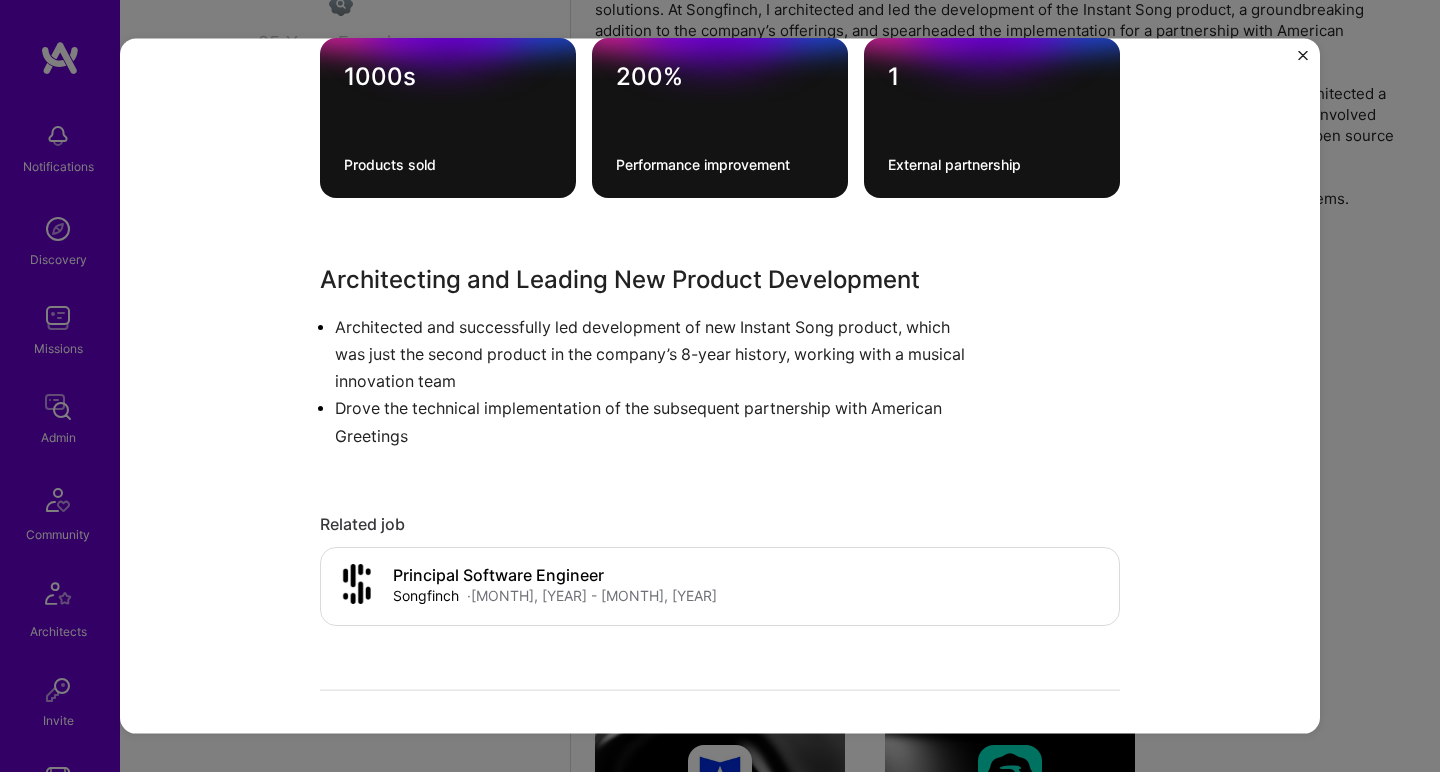 click on "Architected and successfully led development of new Instant Song product, which was just the second product in the company’s 8-year history, working with a musical innovation team" at bounding box center [652, 354] 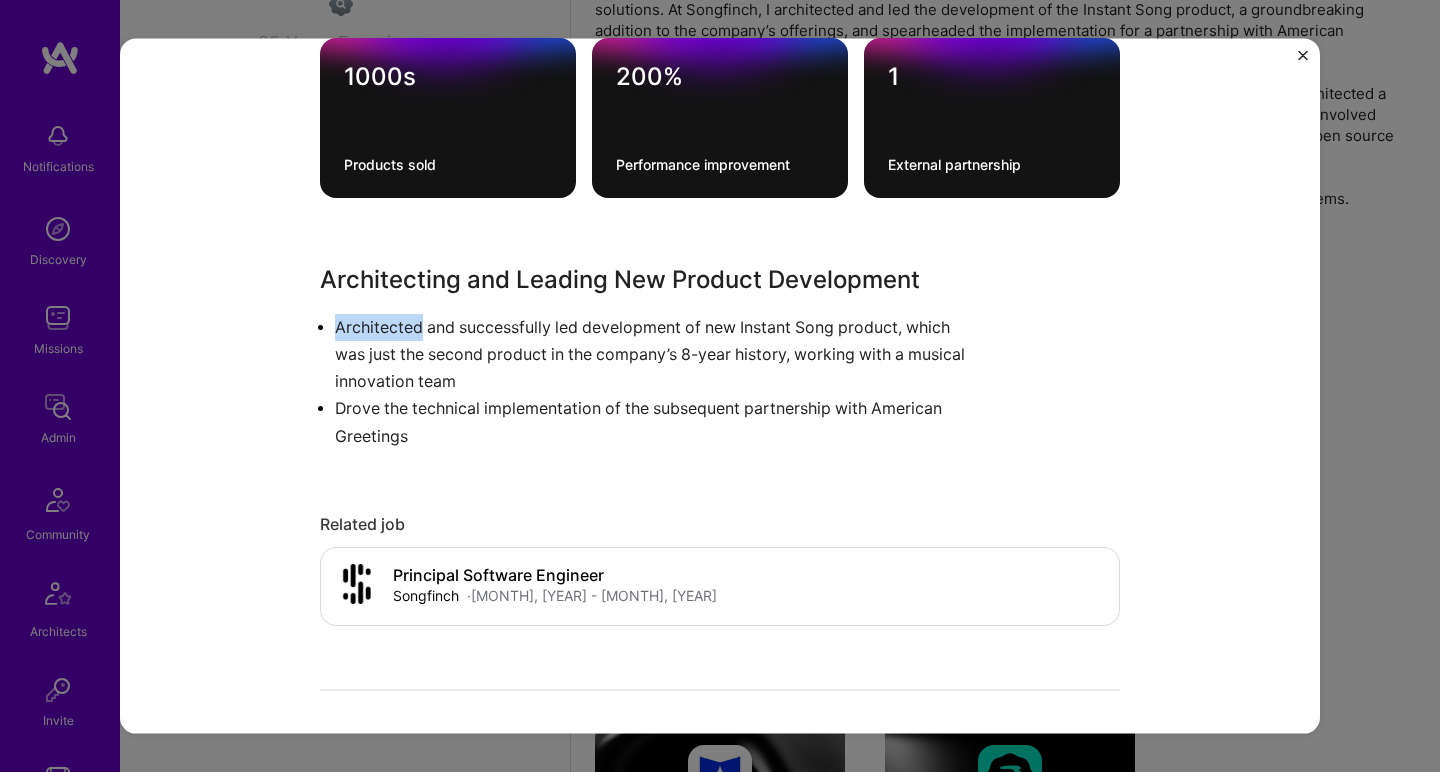 click on "Architected and successfully led development of new Instant Song product, which was just the second product in the company’s 8-year history, working with a musical innovation team" at bounding box center (652, 354) 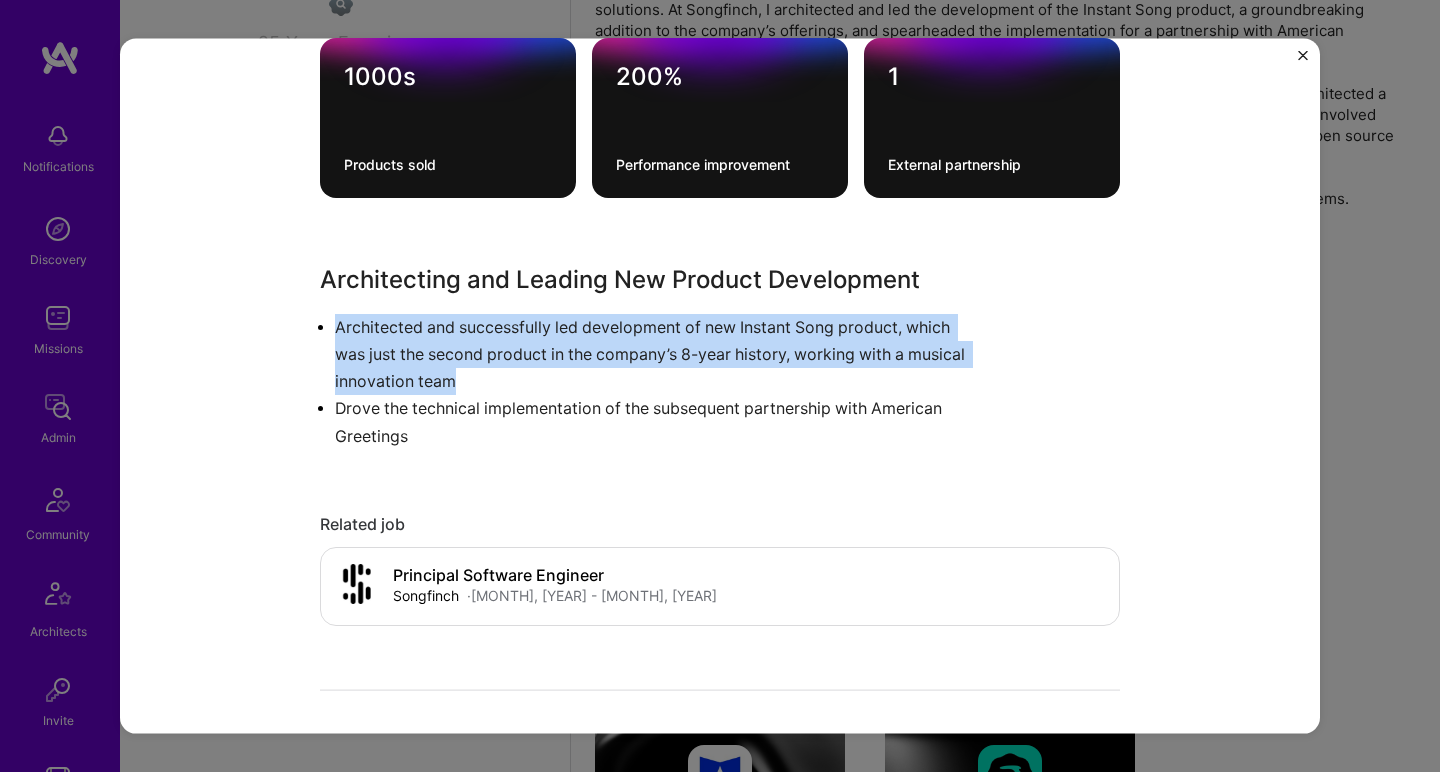 click on "Architected and successfully led development of new Instant Song product, which was just the second product in the company’s 8-year history, working with a musical innovation team" at bounding box center [652, 354] 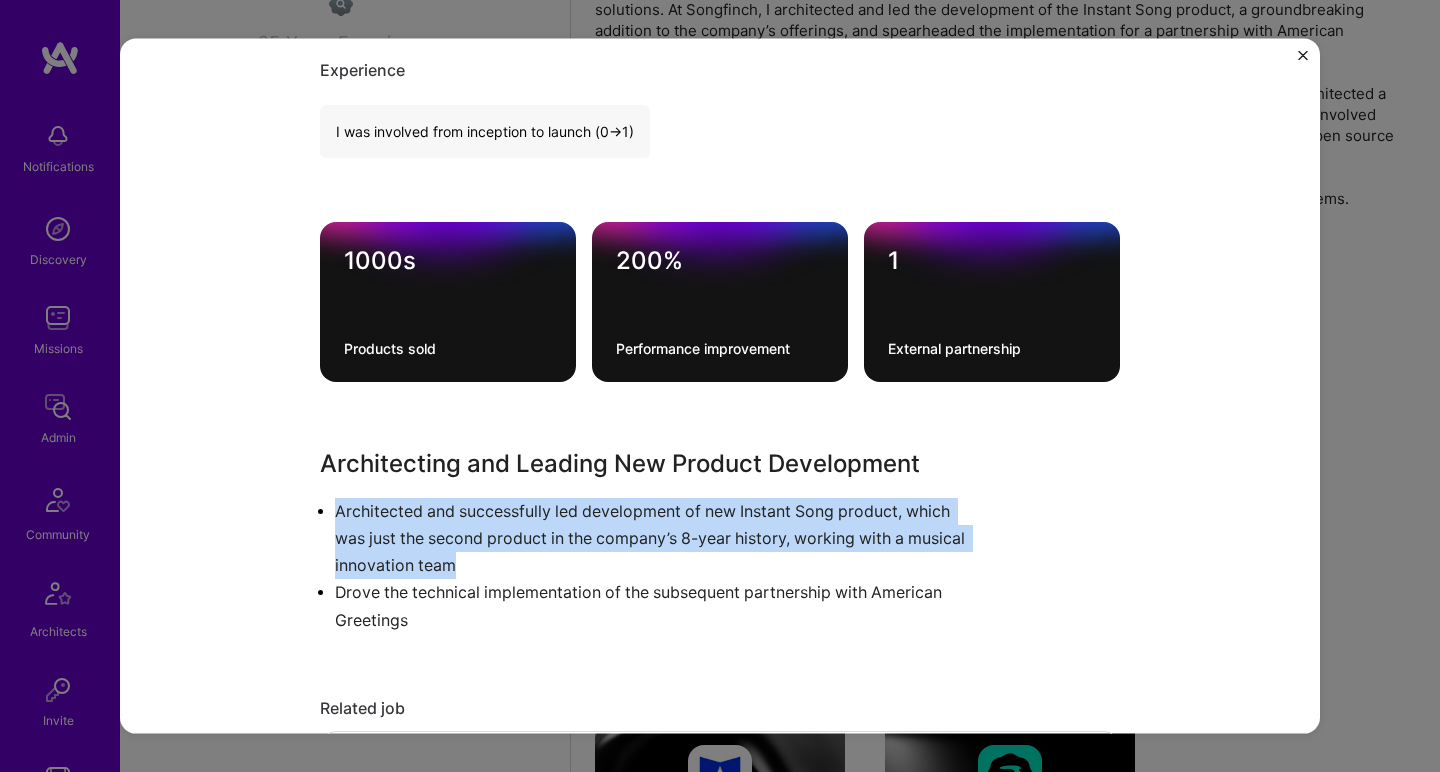 scroll, scrollTop: 0, scrollLeft: 0, axis: both 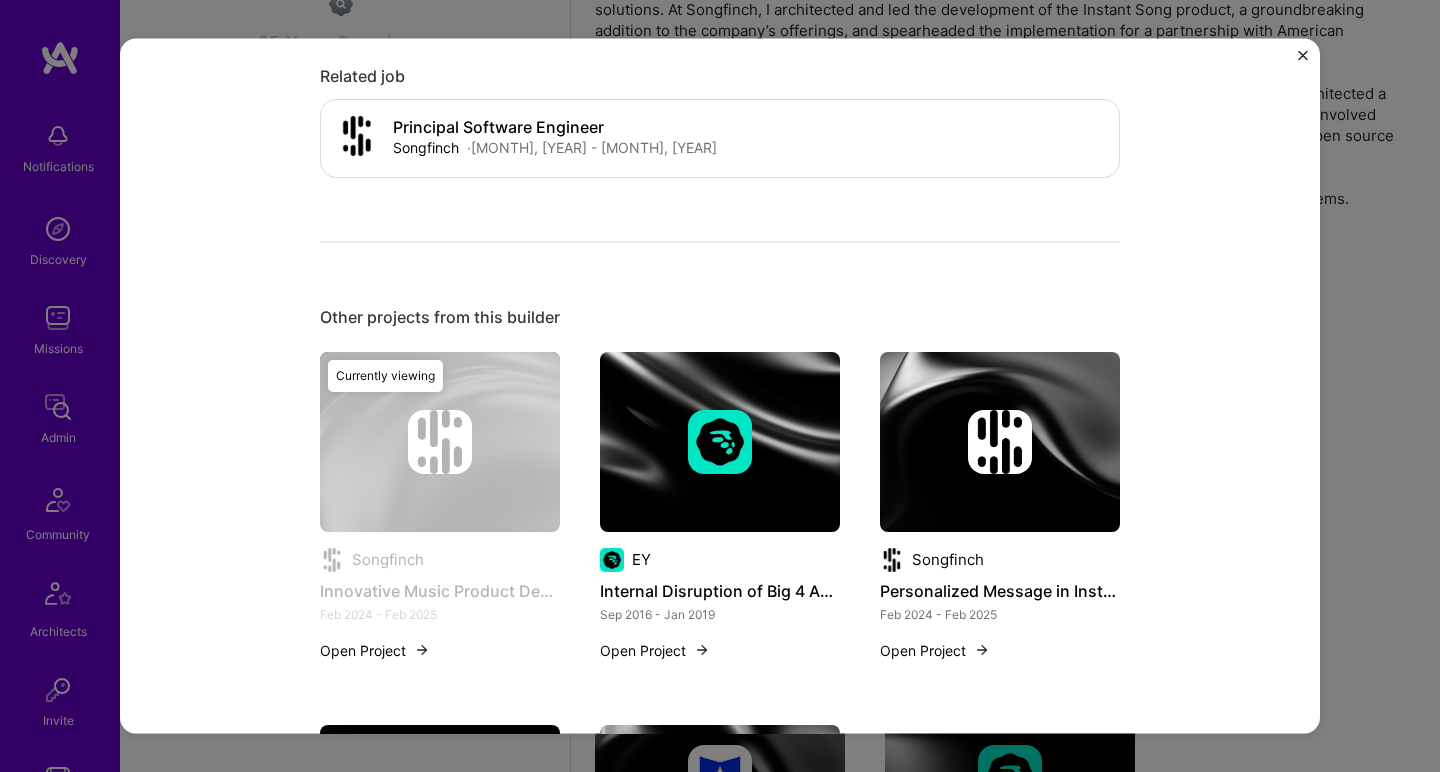 click at bounding box center (720, 441) 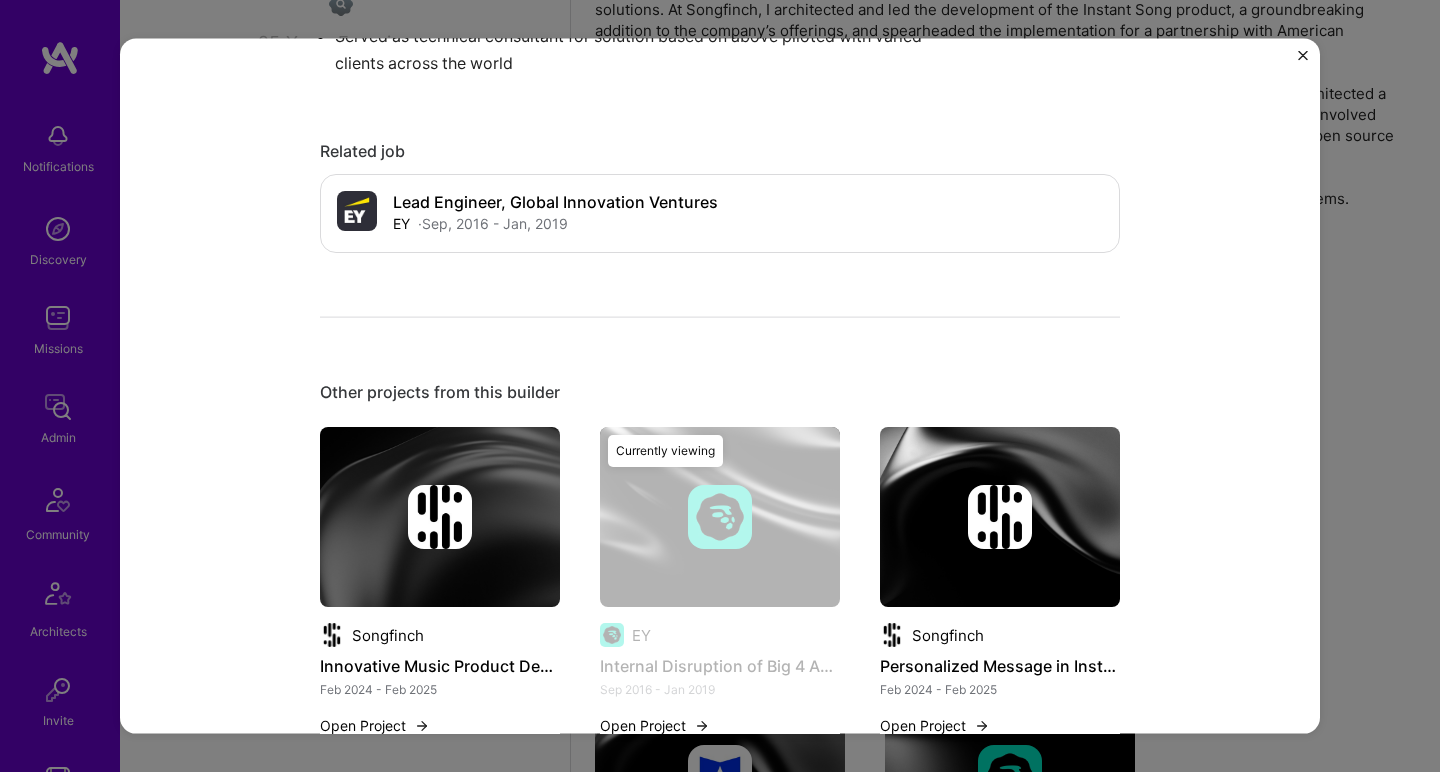 scroll, scrollTop: 1220, scrollLeft: 0, axis: vertical 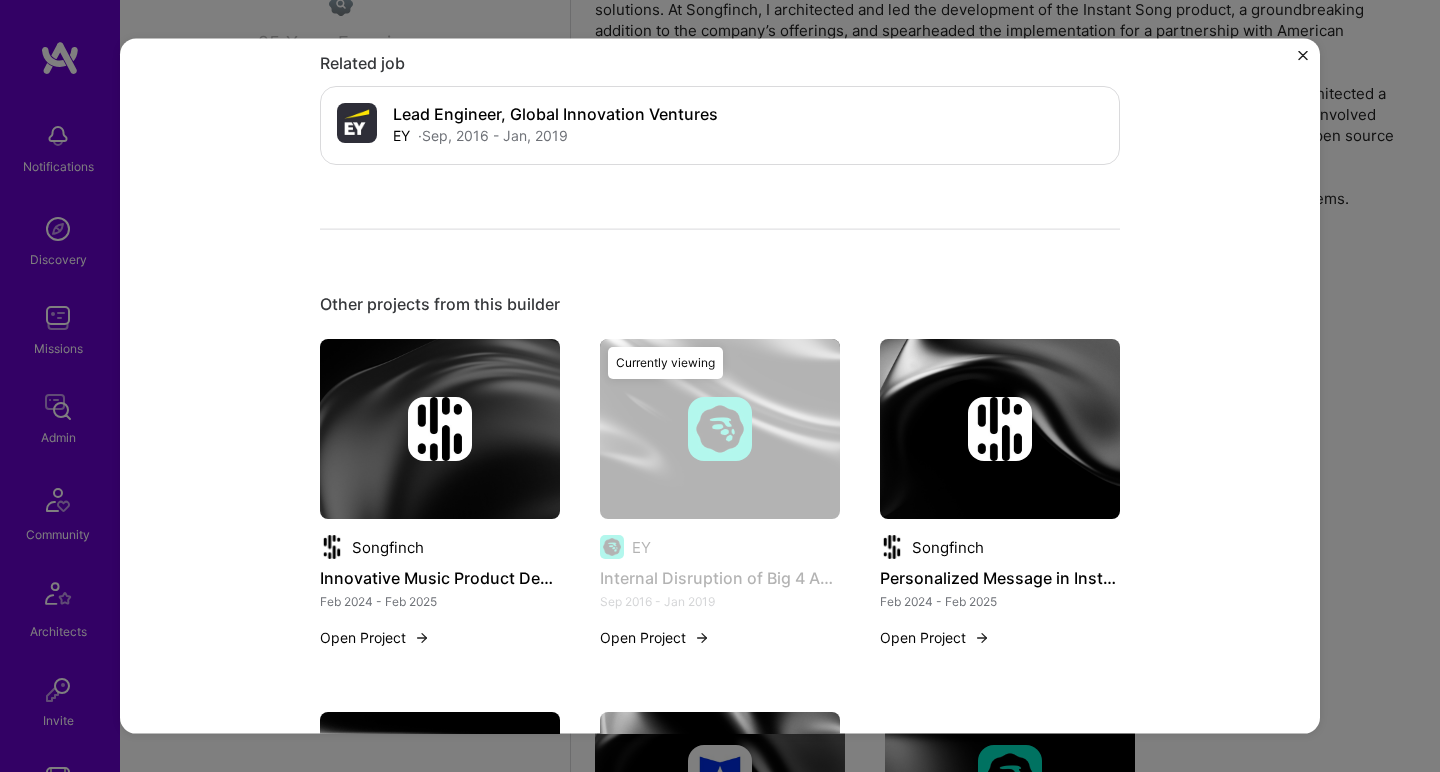 click at bounding box center [1000, 429] 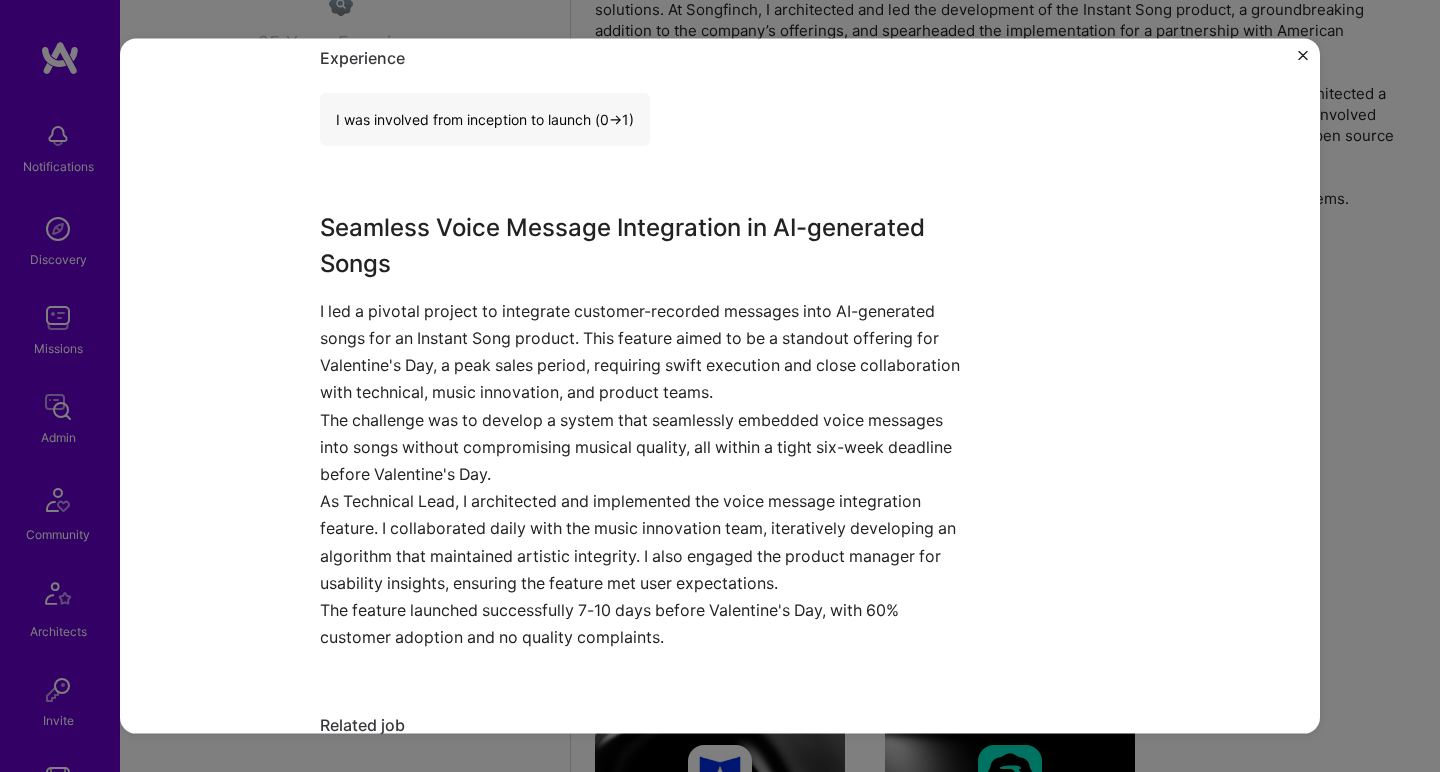 scroll, scrollTop: 504, scrollLeft: 0, axis: vertical 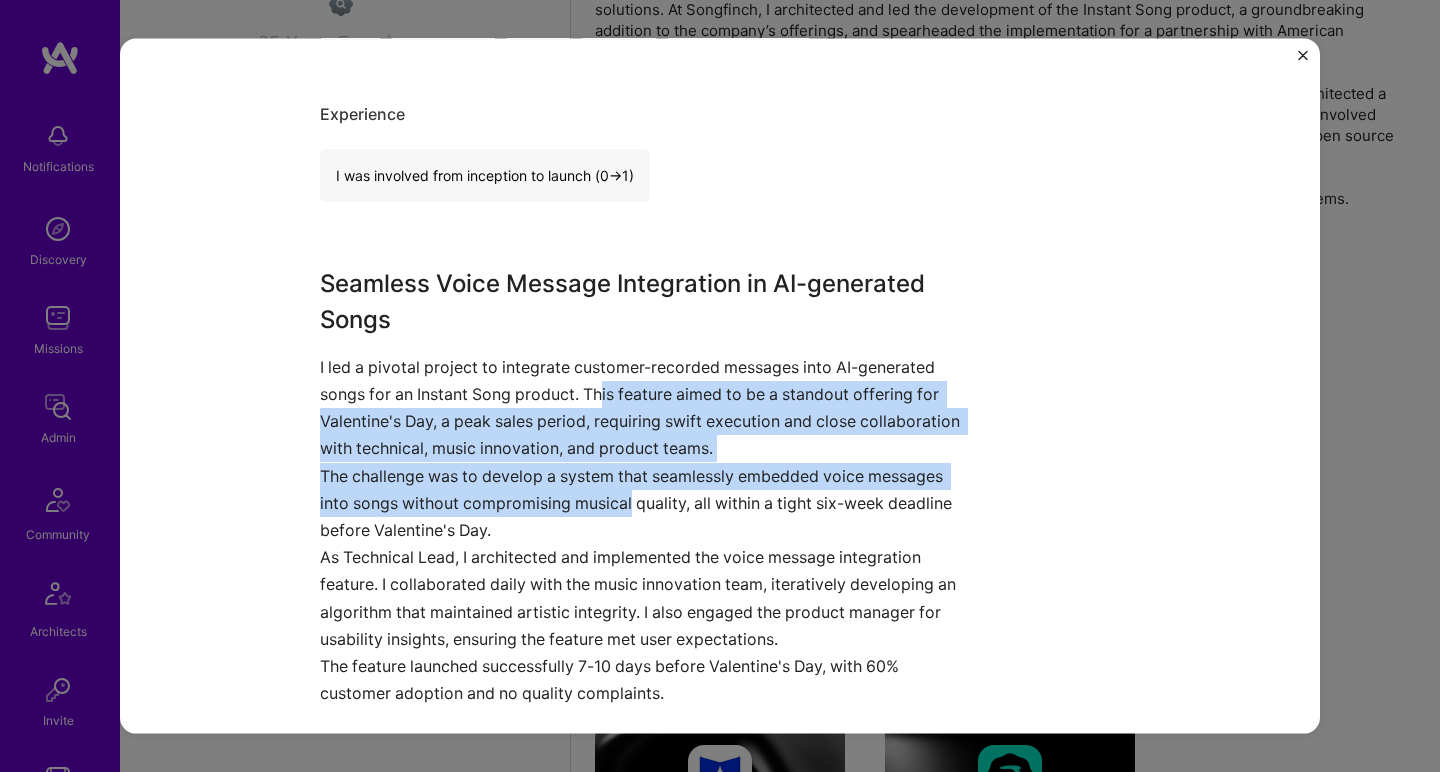 drag, startPoint x: 595, startPoint y: 380, endPoint x: 624, endPoint y: 500, distance: 123.454445 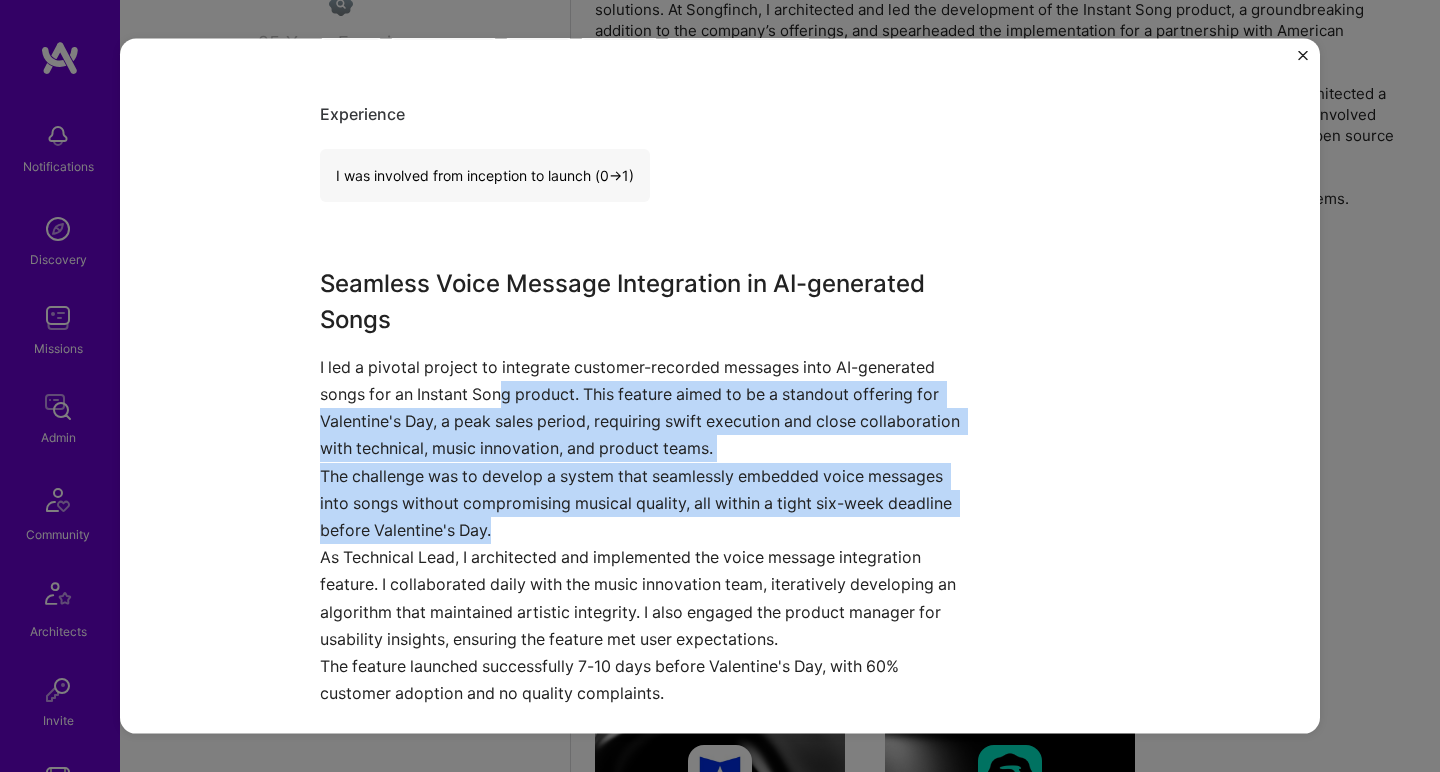 drag, startPoint x: 611, startPoint y: 511, endPoint x: 498, endPoint y: 389, distance: 166.29192 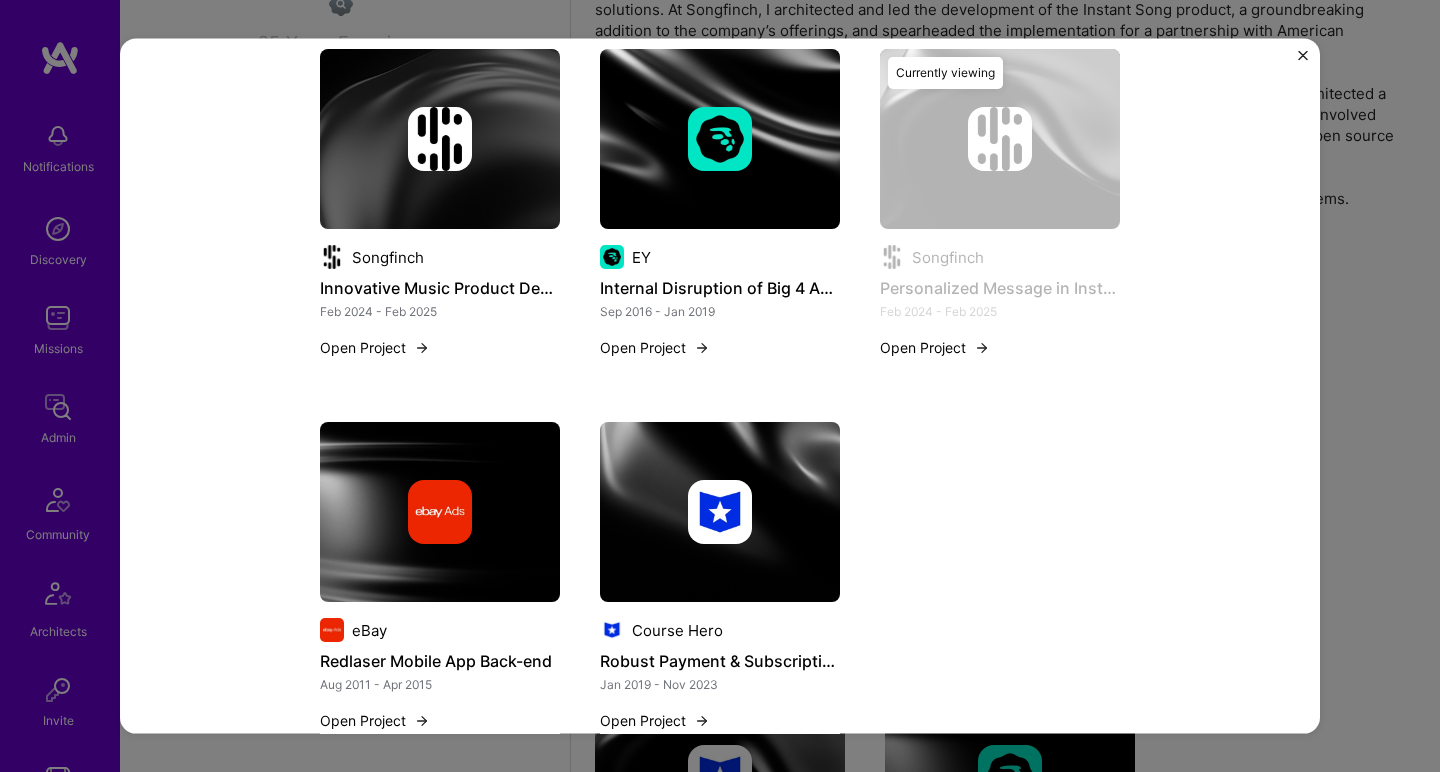 scroll, scrollTop: 1570, scrollLeft: 0, axis: vertical 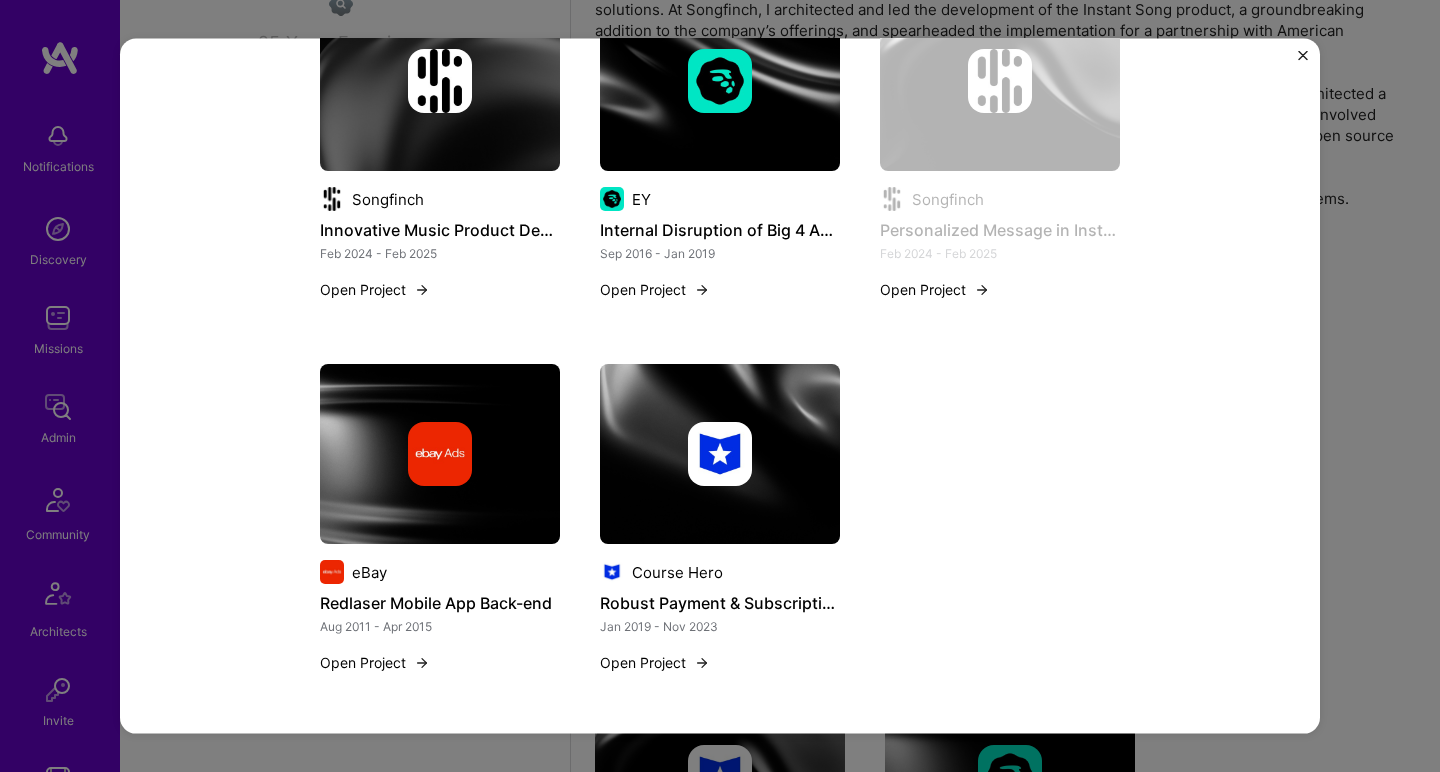 click at bounding box center [440, 454] 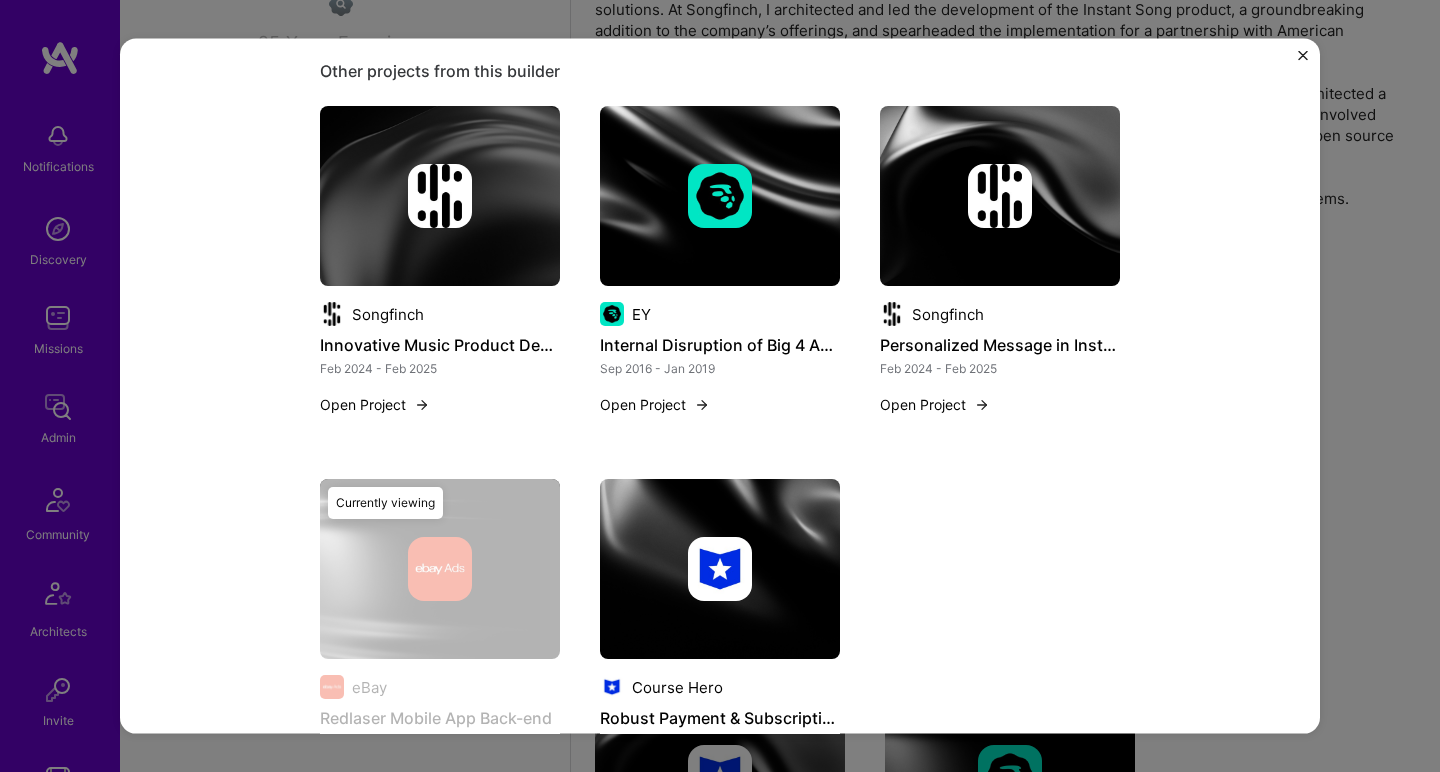 scroll, scrollTop: 803, scrollLeft: 0, axis: vertical 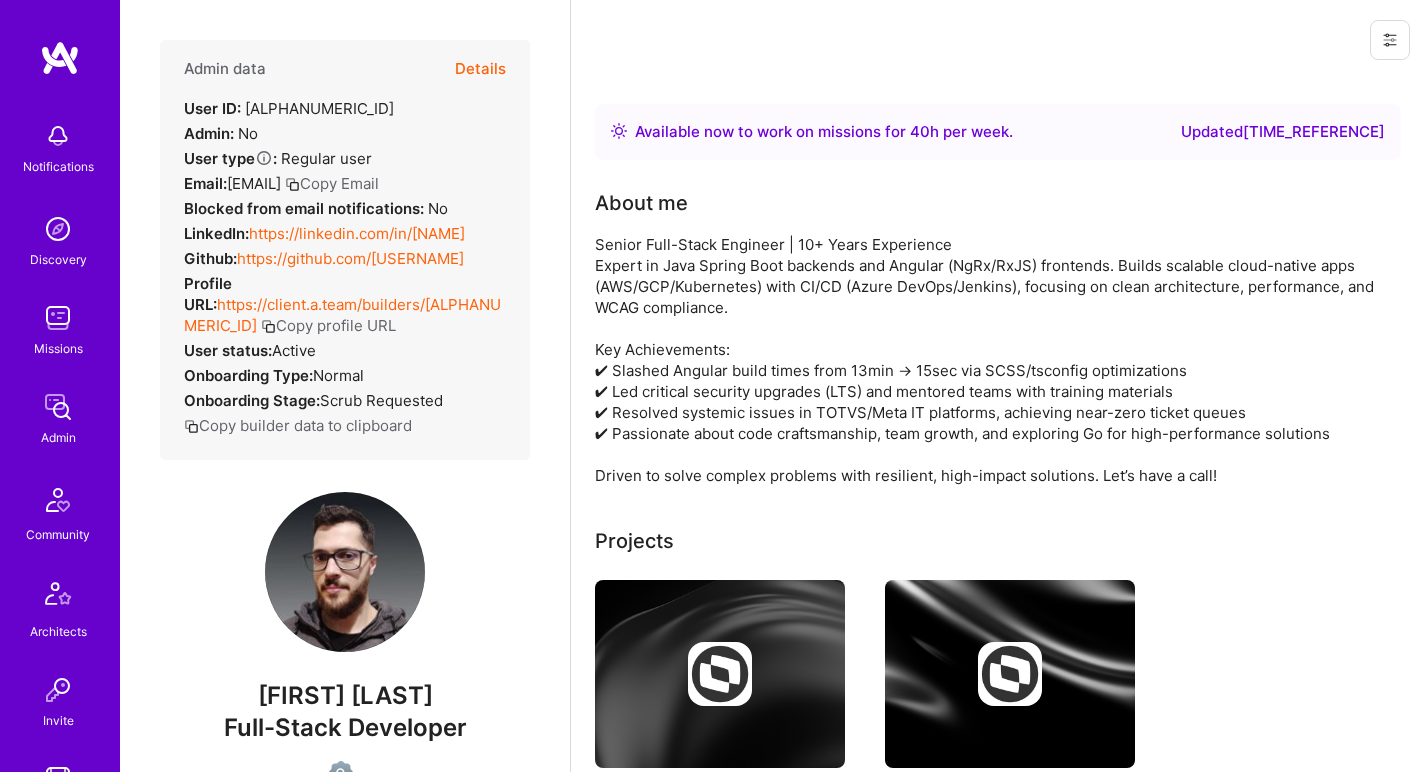 click on "https://linkedin.com/in/mauricio-da-rosa" at bounding box center (357, 233) 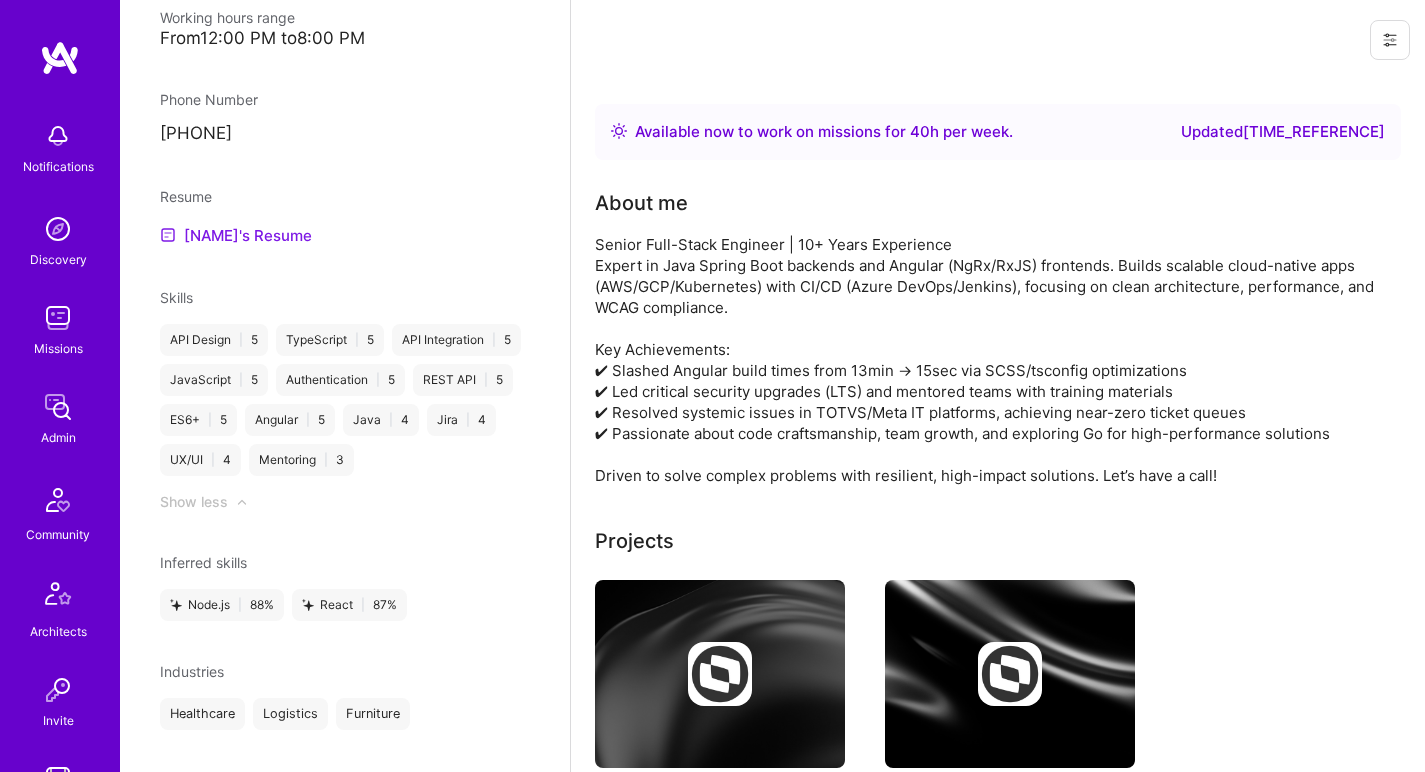 click on "Mauricio's Resume" at bounding box center [236, 235] 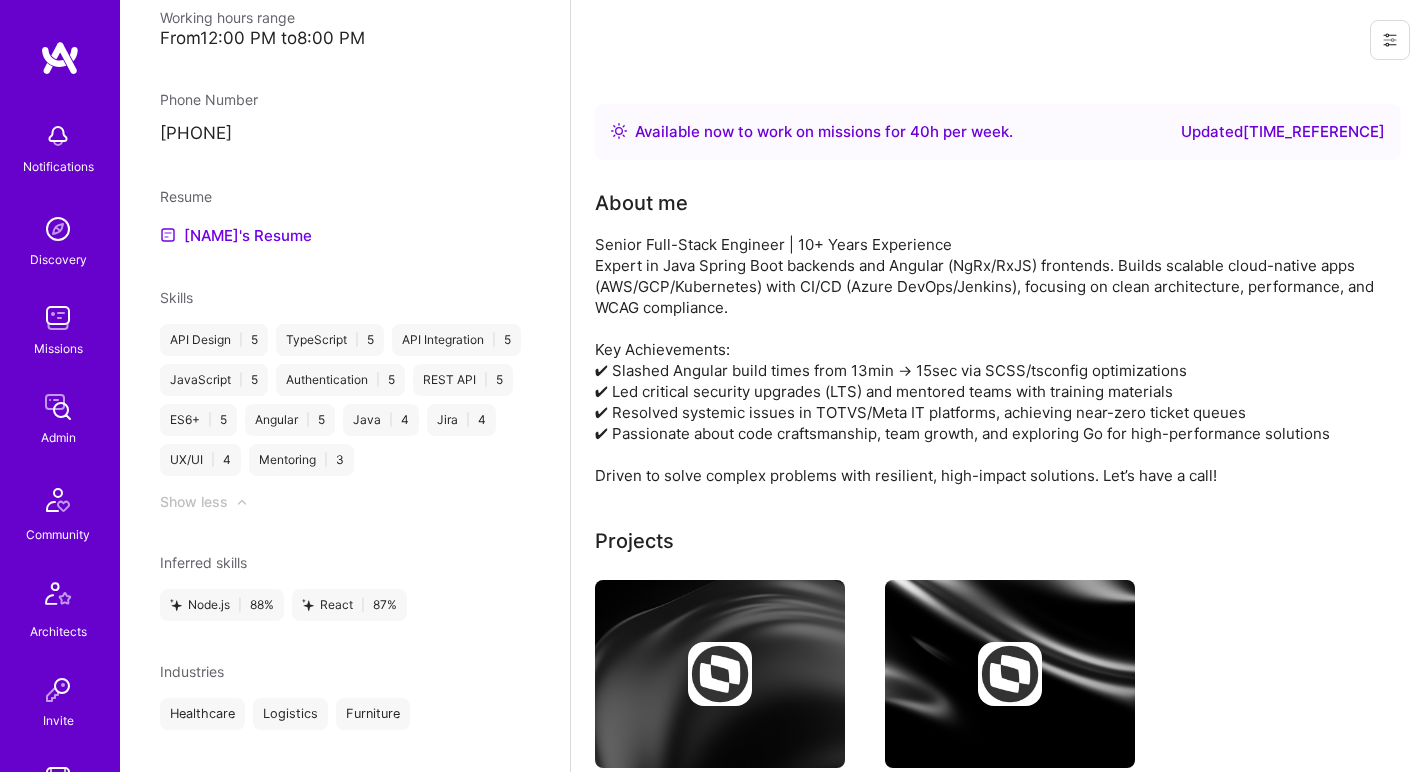 scroll, scrollTop: 1150, scrollLeft: 0, axis: vertical 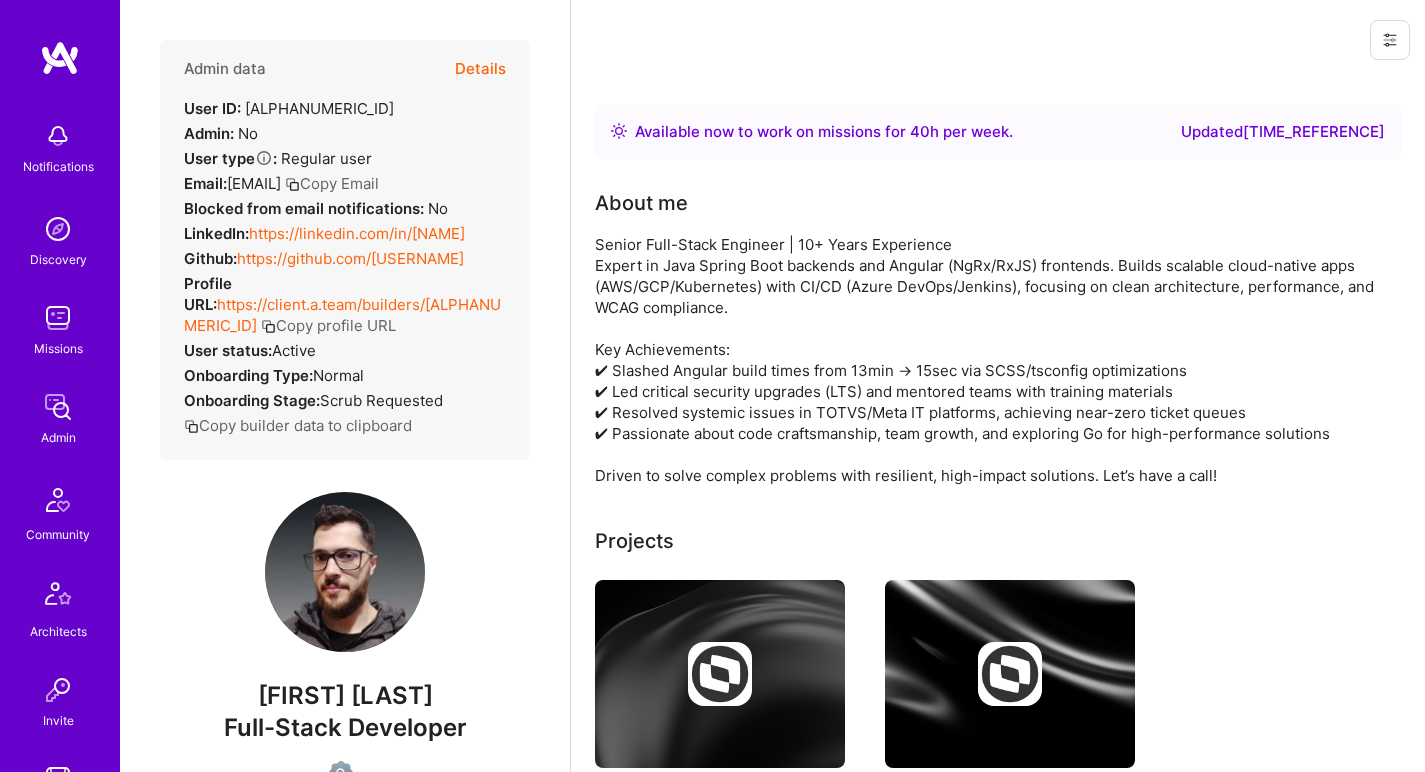 click on "Senior Full-Stack Engineer | 10+ Years Experience
Expert in Java Spring Boot backends and Angular (NgRx/RxJS) frontends. Builds scalable cloud-native apps (AWS/GCP/Kubernetes) with CI/CD (Azure DevOps/Jenkins), focusing on clean architecture, performance, and WCAG compliance.
Key Achievements:
✔ Slashed Angular build times from 13min → 15sec via SCSS/tsconfig optimizations
✔ Led critical security upgrades (LTS) and mentored teams with training materials
✔ Resolved systemic issues in TOTVS/Meta IT platforms, achieving near-zero ticket queues
✔ Passionate about code craftsmanship, team growth, and exploring Go for high-performance solutions
Driven to solve complex problems with resilient, high-impact solutions. Let’s have a call!" at bounding box center [995, 360] 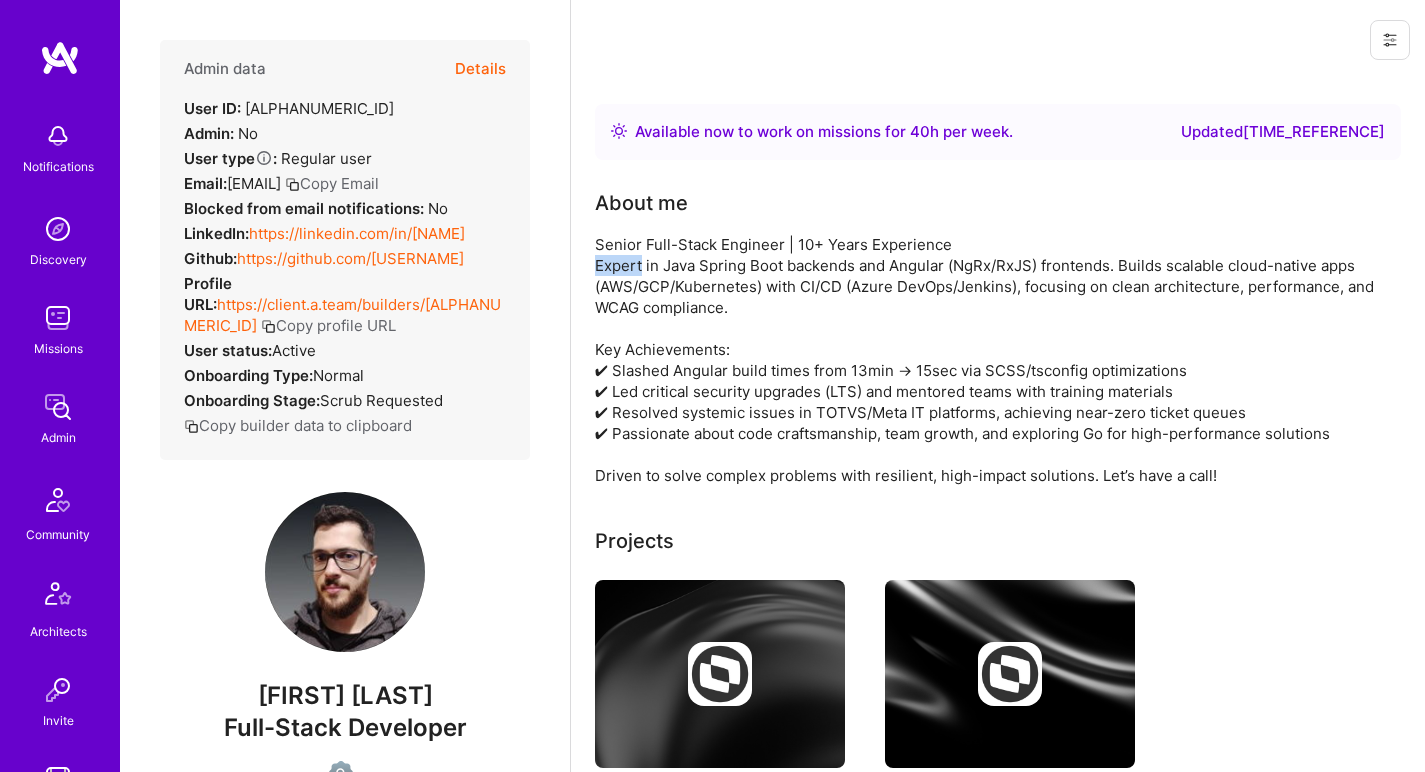 click on "Senior Full-Stack Engineer | 10+ Years Experience
Expert in Java Spring Boot backends and Angular (NgRx/RxJS) frontends. Builds scalable cloud-native apps (AWS/GCP/Kubernetes) with CI/CD (Azure DevOps/Jenkins), focusing on clean architecture, performance, and WCAG compliance.
Key Achievements:
✔ Slashed Angular build times from 13min → 15sec via SCSS/tsconfig optimizations
✔ Led critical security upgrades (LTS) and mentored teams with training materials
✔ Resolved systemic issues in TOTVS/Meta IT platforms, achieving near-zero ticket queues
✔ Passionate about code craftsmanship, team growth, and exploring Go for high-performance solutions
Driven to solve complex problems with resilient, high-impact solutions. Let’s have a call!" at bounding box center [995, 360] 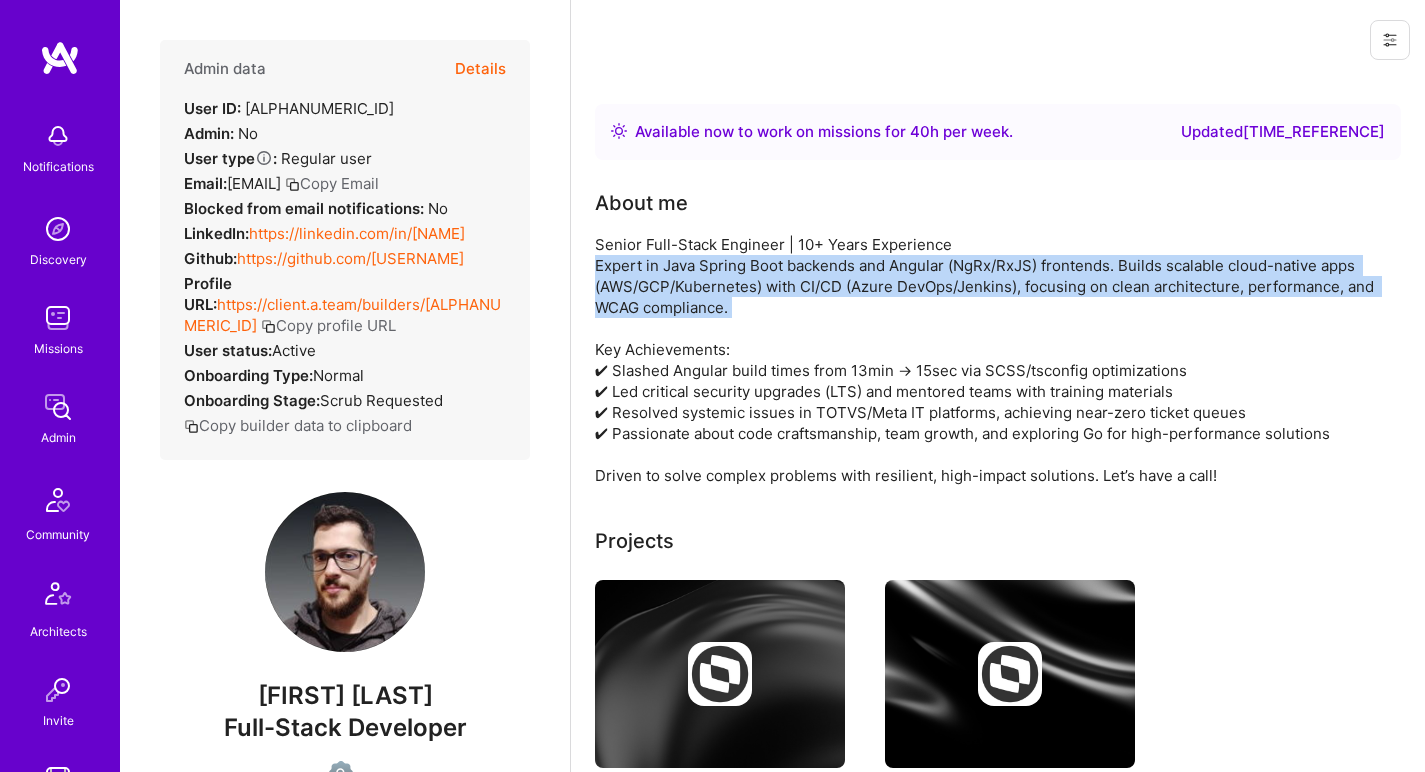 click on "Senior Full-Stack Engineer | 10+ Years Experience
Expert in Java Spring Boot backends and Angular (NgRx/RxJS) frontends. Builds scalable cloud-native apps (AWS/GCP/Kubernetes) with CI/CD (Azure DevOps/Jenkins), focusing on clean architecture, performance, and WCAG compliance.
Key Achievements:
✔ Slashed Angular build times from 13min → 15sec via SCSS/tsconfig optimizations
✔ Led critical security upgrades (LTS) and mentored teams with training materials
✔ Resolved systemic issues in TOTVS/Meta IT platforms, achieving near-zero ticket queues
✔ Passionate about code craftsmanship, team growth, and exploring Go for high-performance solutions
Driven to solve complex problems with resilient, high-impact solutions. Let’s have a call!" at bounding box center (995, 360) 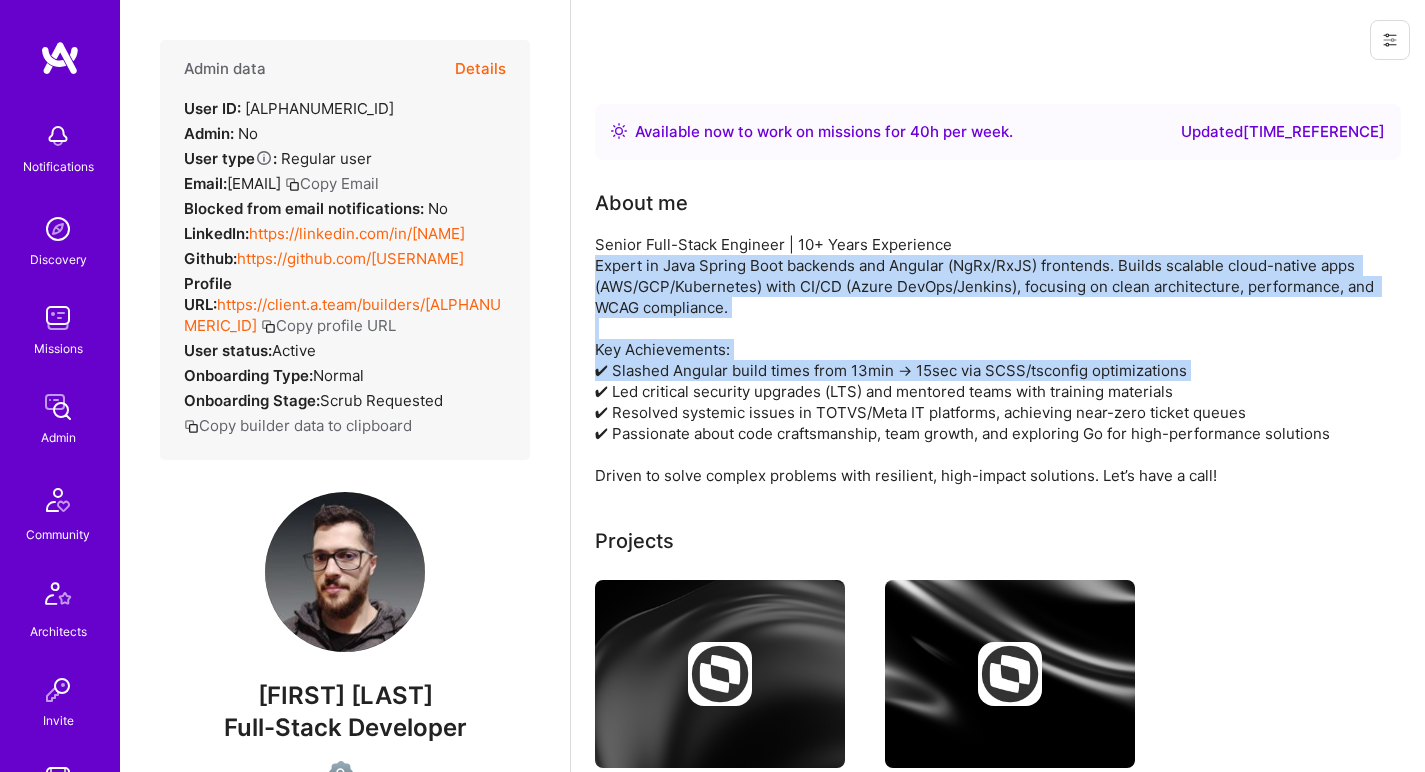 click on "Senior Full-Stack Engineer | 10+ Years Experience
Expert in Java Spring Boot backends and Angular (NgRx/RxJS) frontends. Builds scalable cloud-native apps (AWS/GCP/Kubernetes) with CI/CD (Azure DevOps/Jenkins), focusing on clean architecture, performance, and WCAG compliance.
Key Achievements:
✔ Slashed Angular build times from 13min → 15sec via SCSS/tsconfig optimizations
✔ Led critical security upgrades (LTS) and mentored teams with training materials
✔ Resolved systemic issues in TOTVS/Meta IT platforms, achieving near-zero ticket queues
✔ Passionate about code craftsmanship, team growth, and exploring Go for high-performance solutions
Driven to solve complex problems with resilient, high-impact solutions. Let’s have a call!" at bounding box center (995, 360) 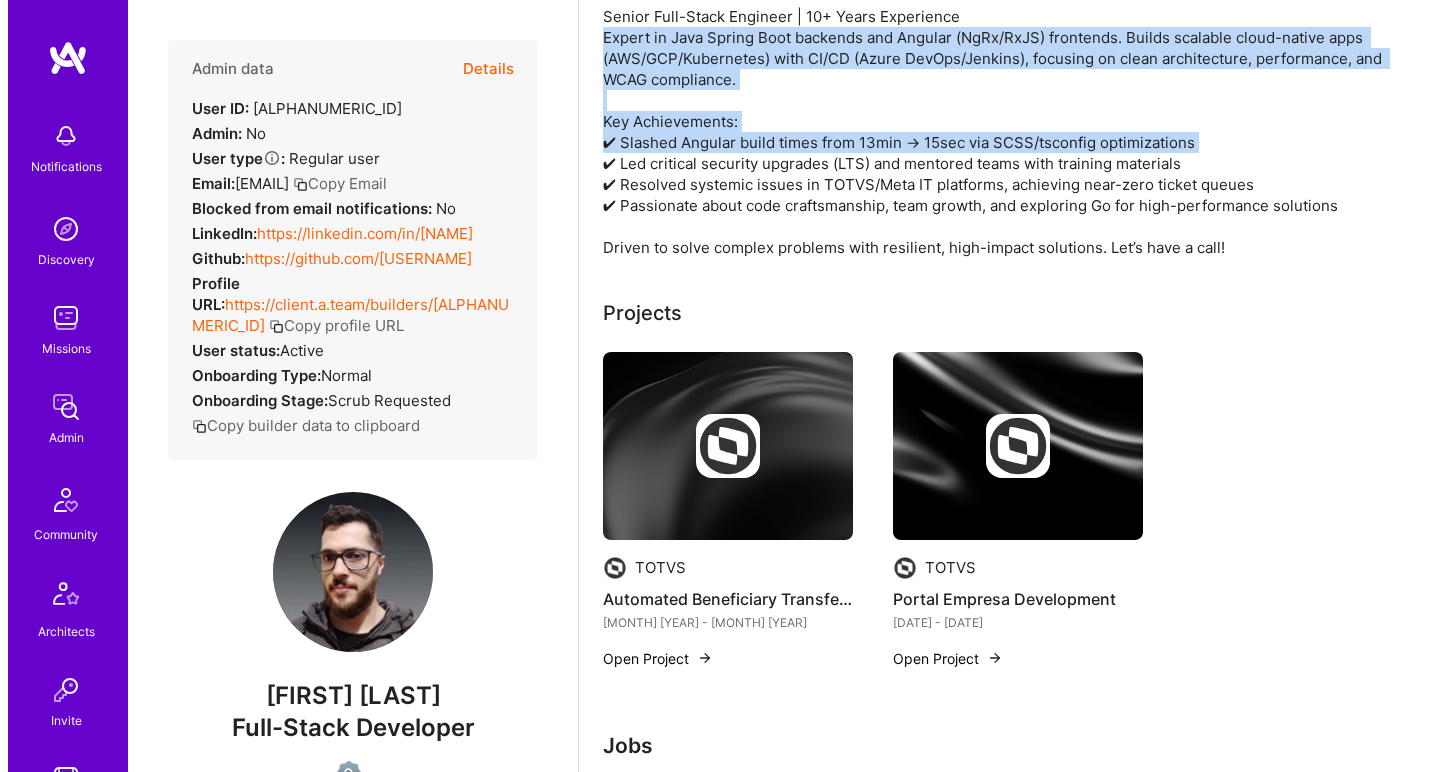 scroll, scrollTop: 300, scrollLeft: 0, axis: vertical 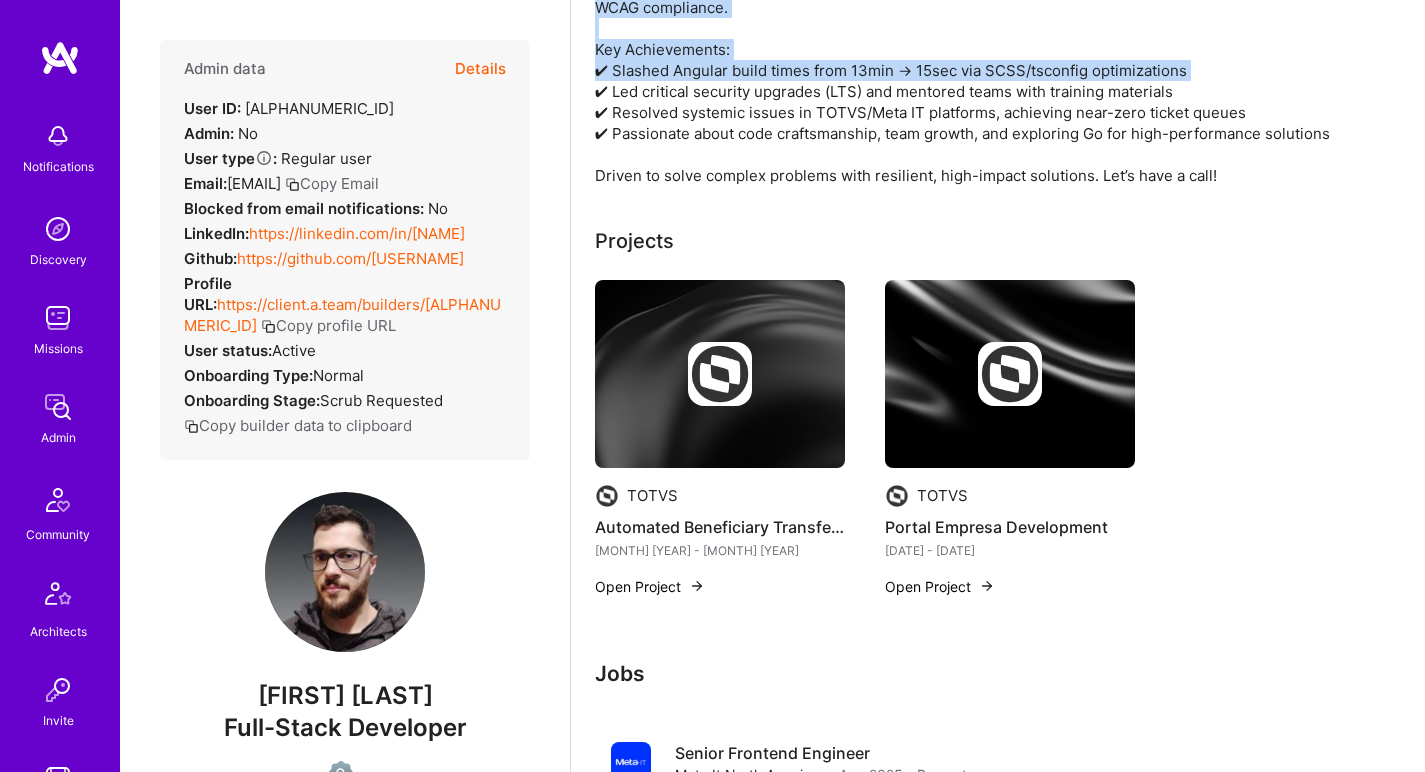click at bounding box center (720, 374) 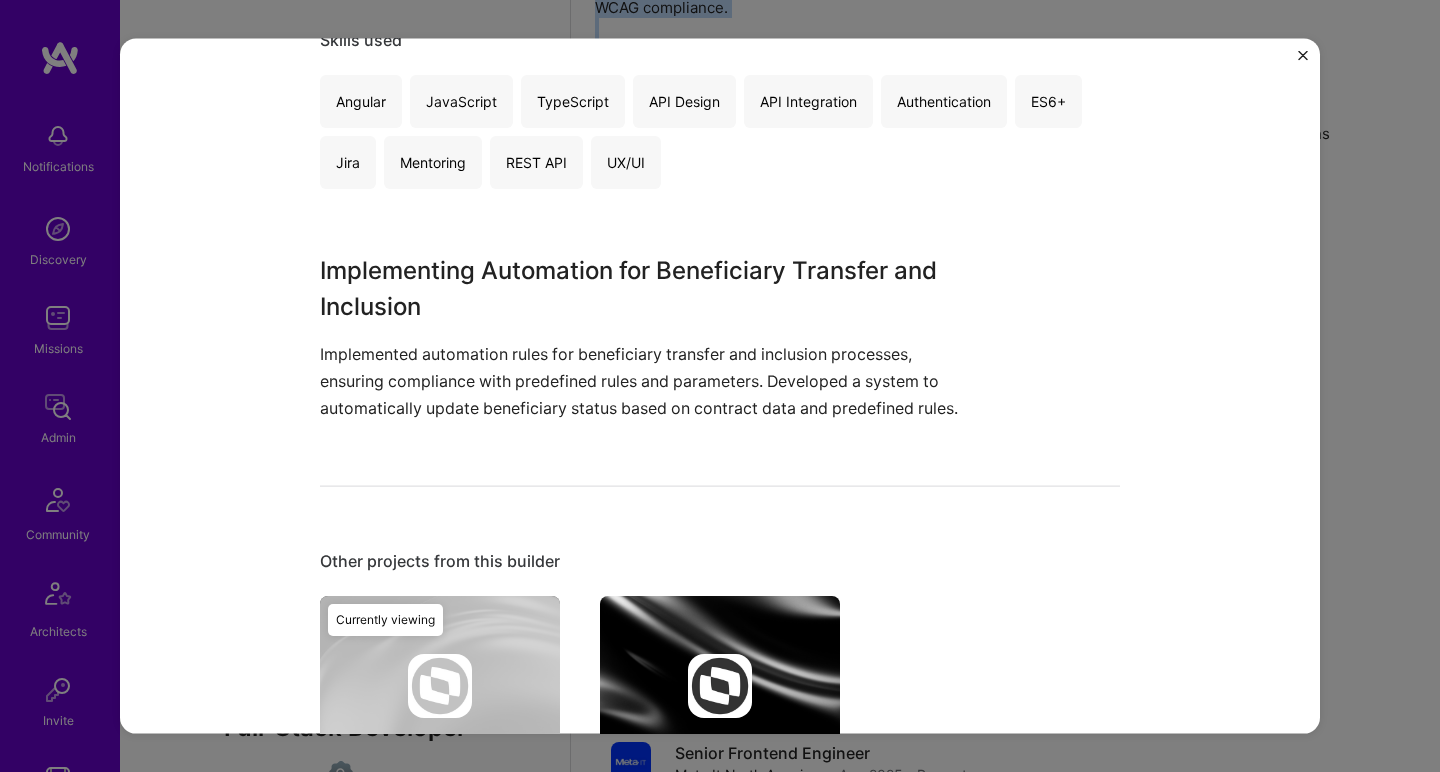 scroll, scrollTop: 516, scrollLeft: 0, axis: vertical 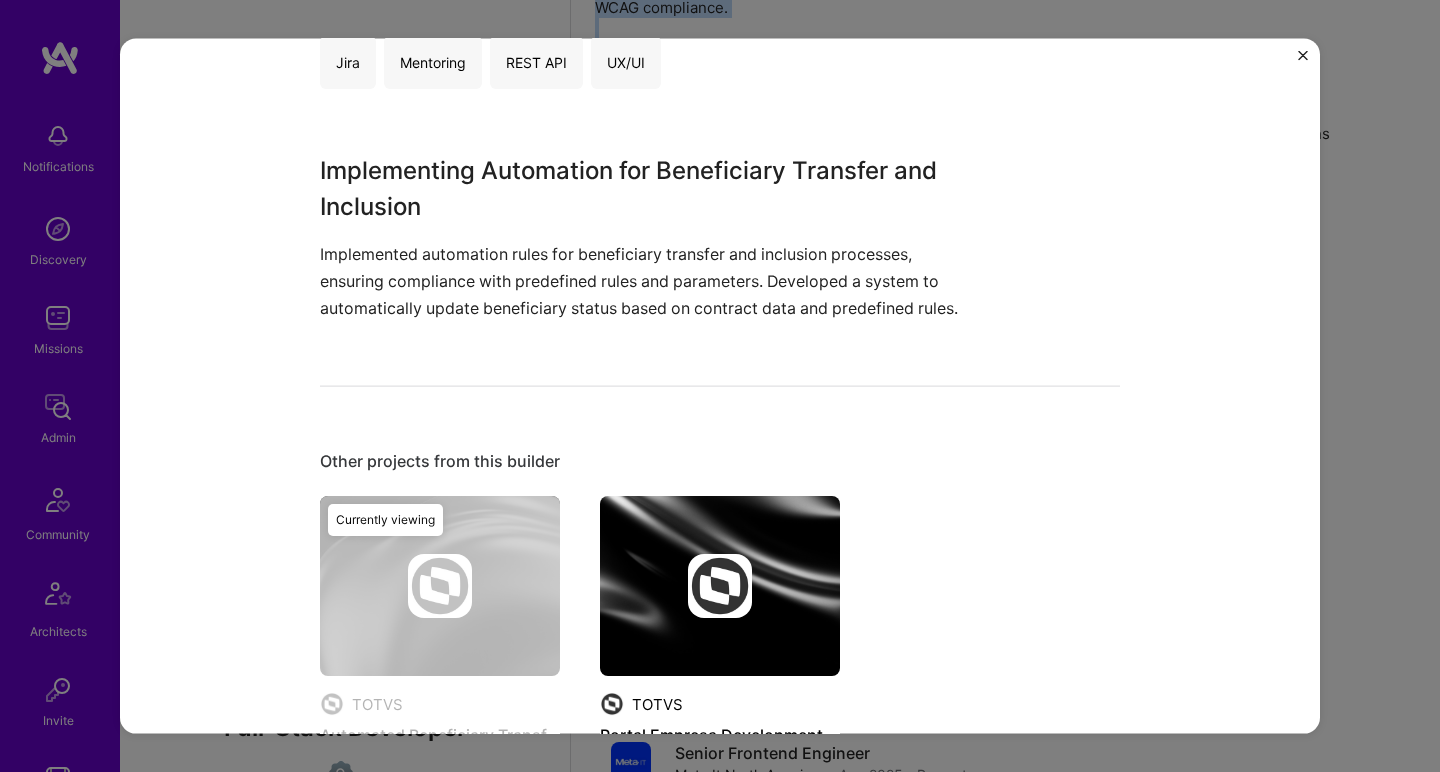 click at bounding box center (720, 586) 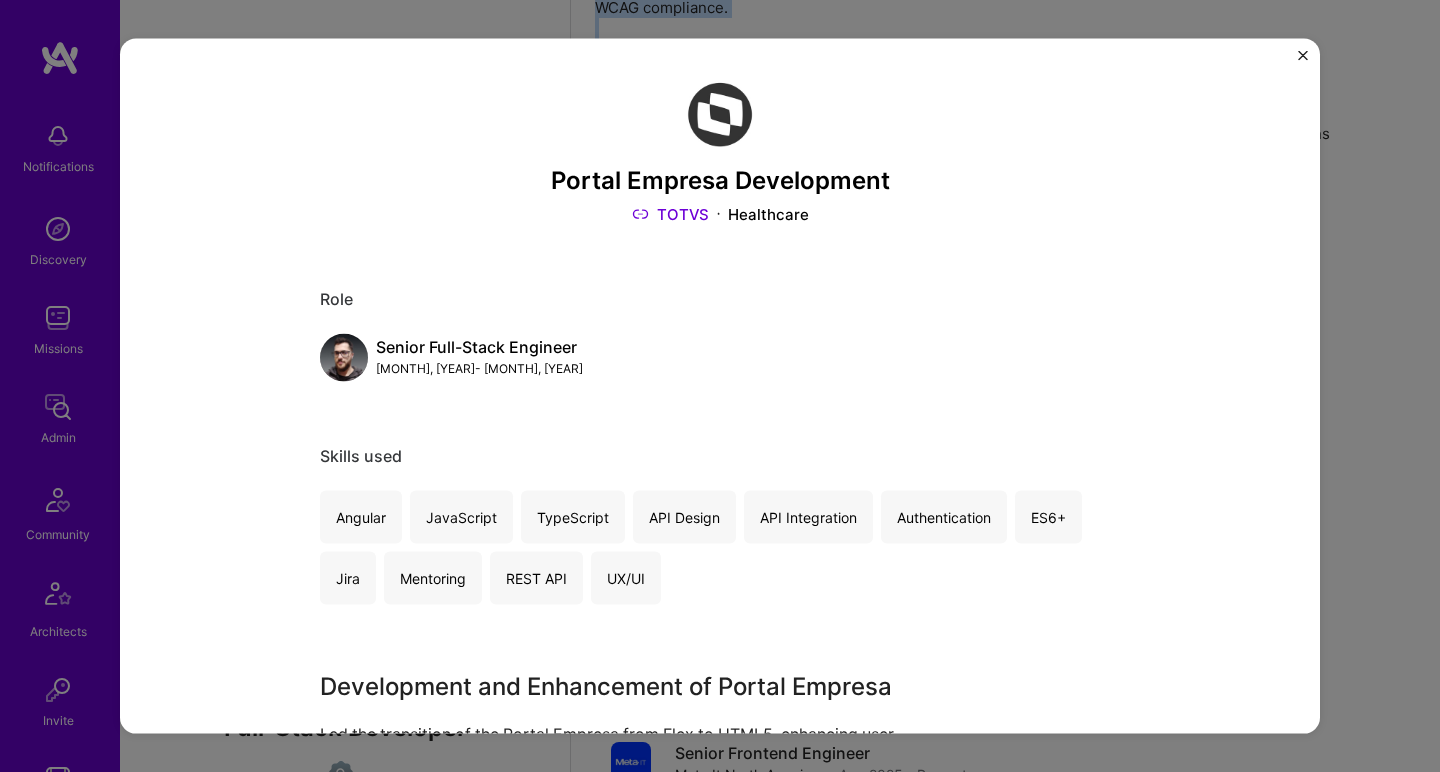 scroll, scrollTop: 592, scrollLeft: 0, axis: vertical 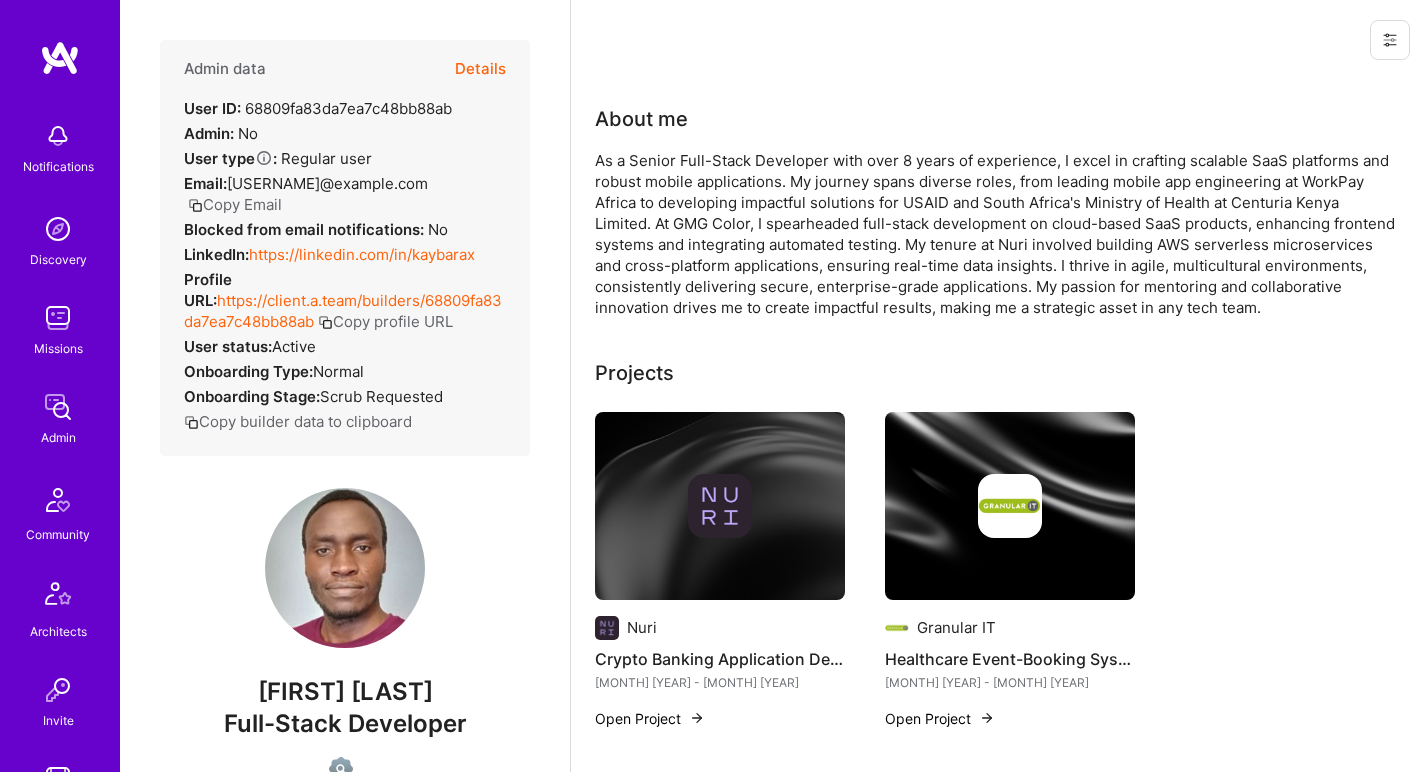 click on "https://linkedin.com/in/kaybarax" at bounding box center (362, 254) 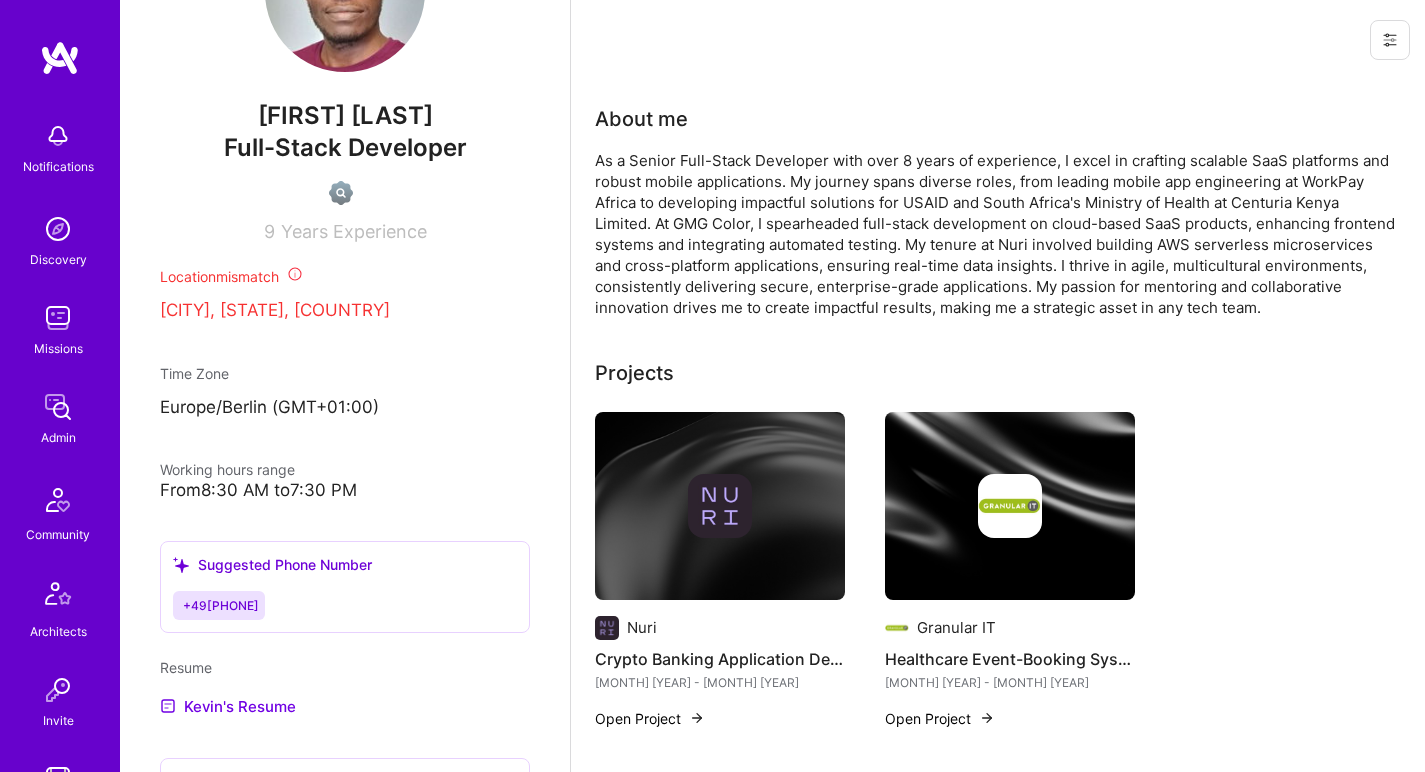 scroll, scrollTop: 692, scrollLeft: 0, axis: vertical 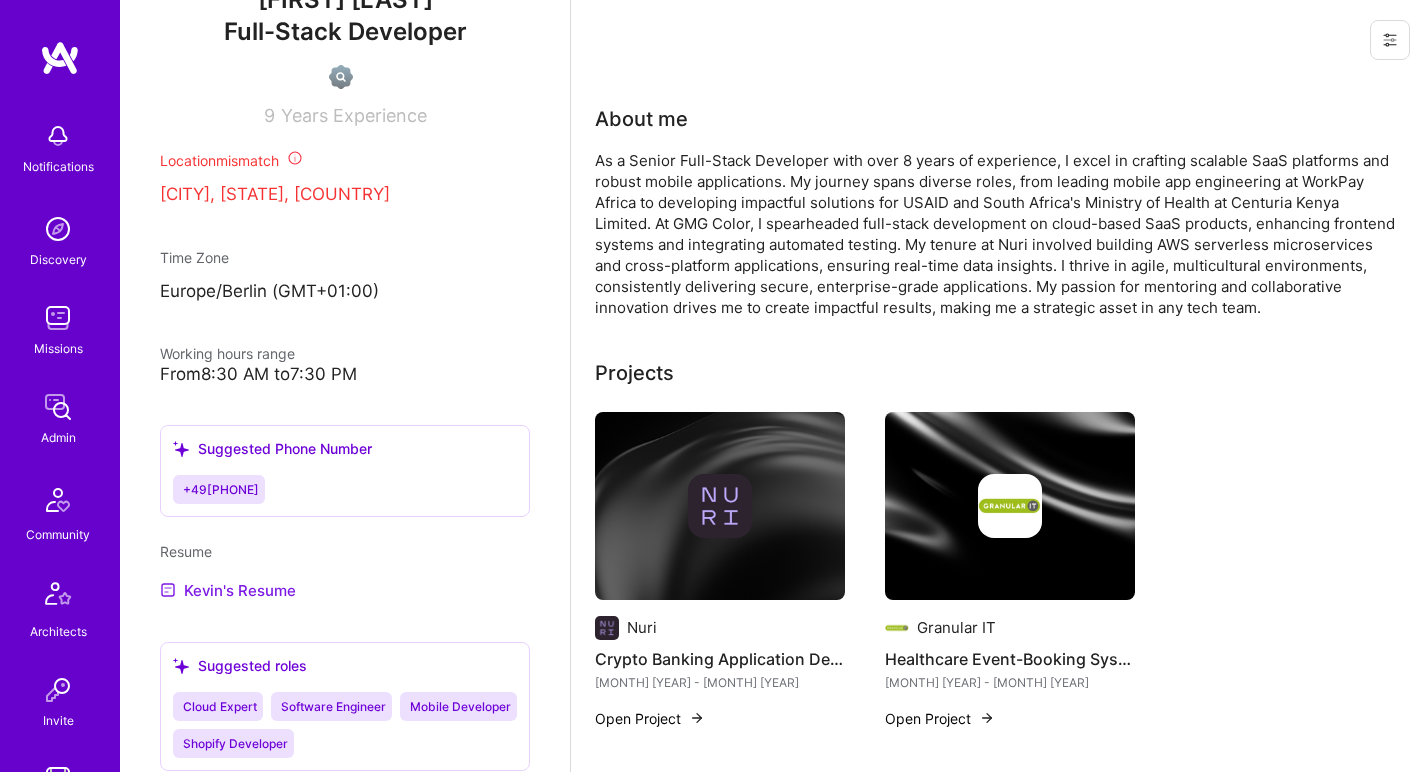 click on "Kevin's Resume" at bounding box center [228, 590] 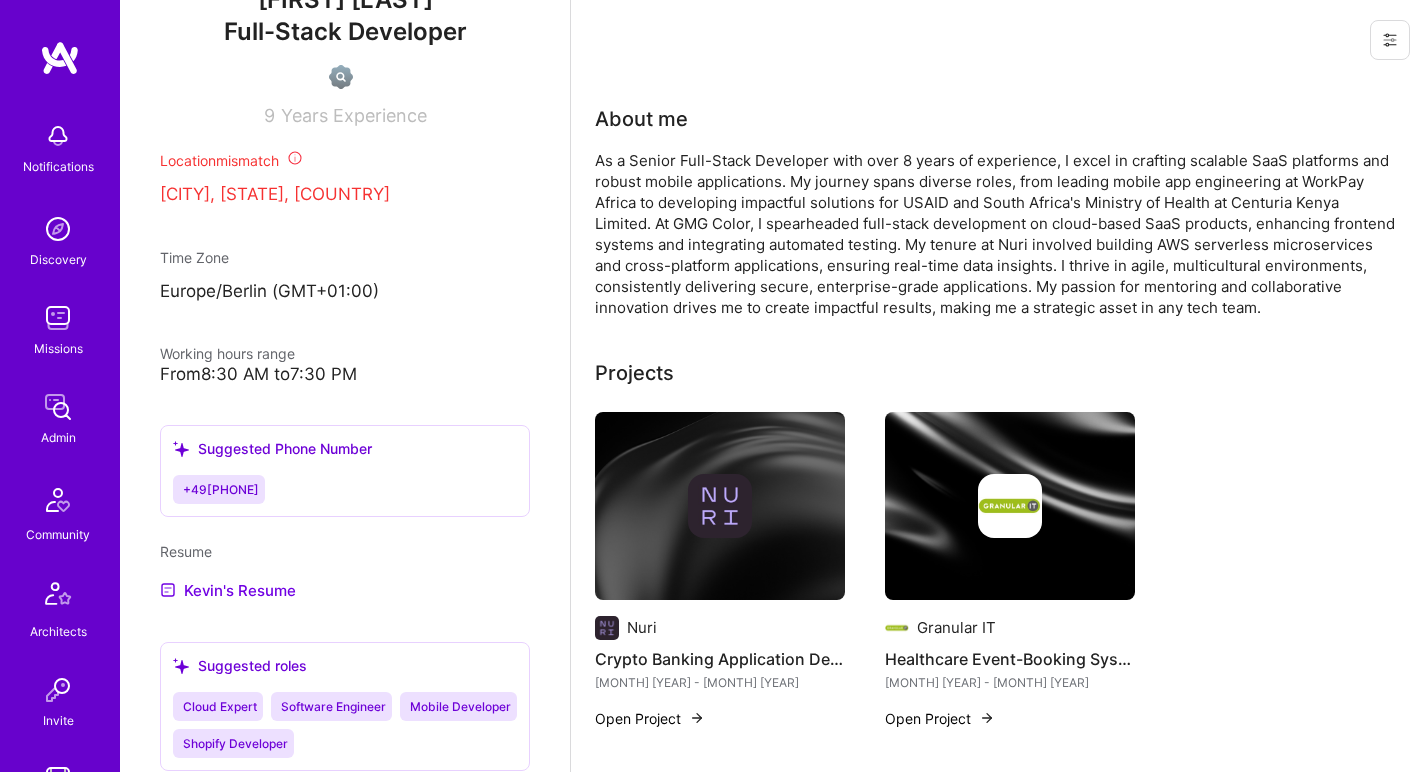 click on "As a Senior Full-Stack Developer with over 8 years of experience, I excel in crafting scalable SaaS platforms and robust mobile applications. My journey spans diverse roles, from leading mobile app engineering at WorkPay Africa to developing impactful solutions for USAID and South Africa's Ministry of Health at Centuria Kenya Limited. At GMG Color, I spearheaded full-stack development on cloud-based SaaS products, enhancing frontend systems and integrating automated testing. My tenure at Nuri involved building AWS serverless microservices and cross-platform applications, ensuring real-time data insights. I thrive in agile, multicultural environments, consistently delivering secure, enterprise-grade applications. My passion for mentoring and collaborative innovation drives me to create impactful results, making me a strategic asset in any tech team." at bounding box center (995, 234) 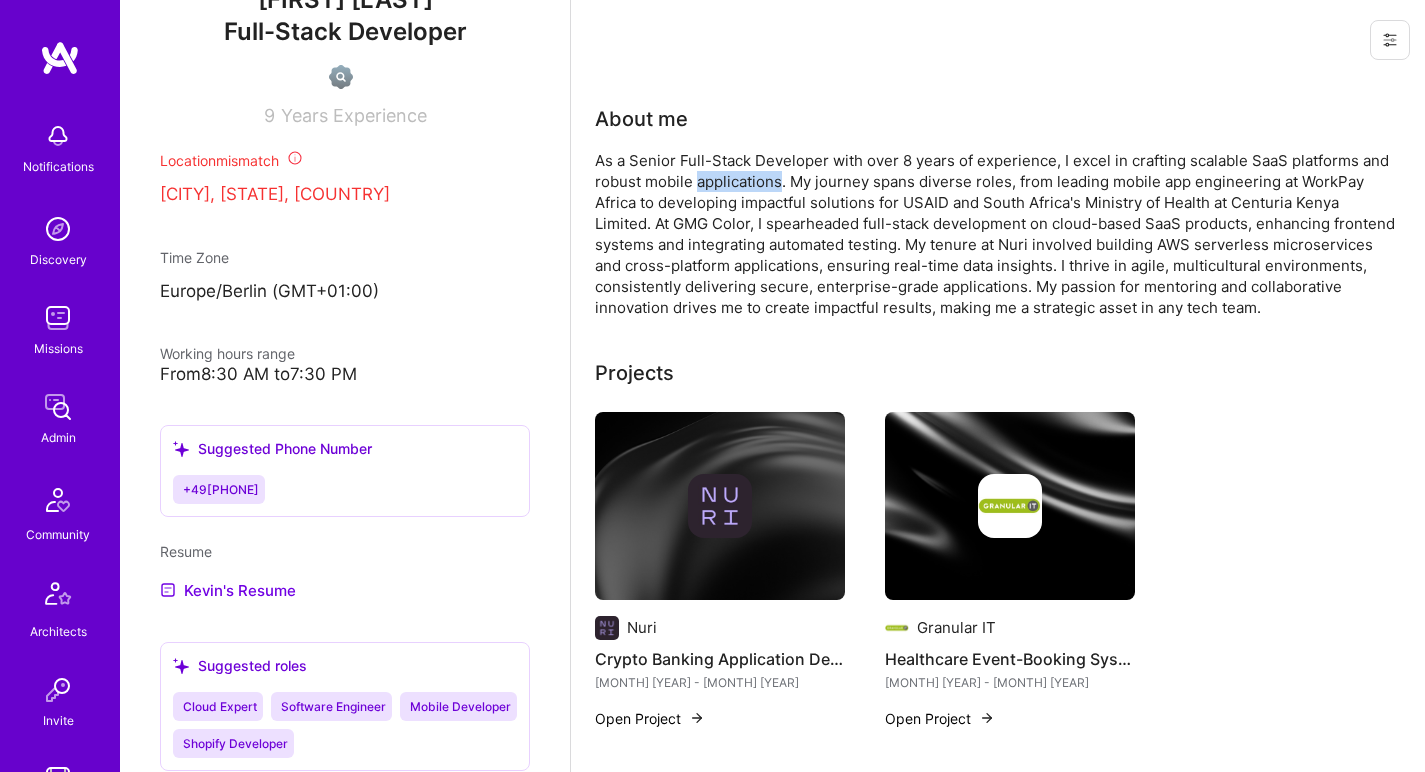 click on "As a Senior Full-Stack Developer with over 8 years of experience, I excel in crafting scalable SaaS platforms and robust mobile applications. My journey spans diverse roles, from leading mobile app engineering at WorkPay Africa to developing impactful solutions for USAID and South Africa's Ministry of Health at Centuria Kenya Limited. At GMG Color, I spearheaded full-stack development on cloud-based SaaS products, enhancing frontend systems and integrating automated testing. My tenure at Nuri involved building AWS serverless microservices and cross-platform applications, ensuring real-time data insights. I thrive in agile, multicultural environments, consistently delivering secure, enterprise-grade applications. My passion for mentoring and collaborative innovation drives me to create impactful results, making me a strategic asset in any tech team." at bounding box center [995, 234] 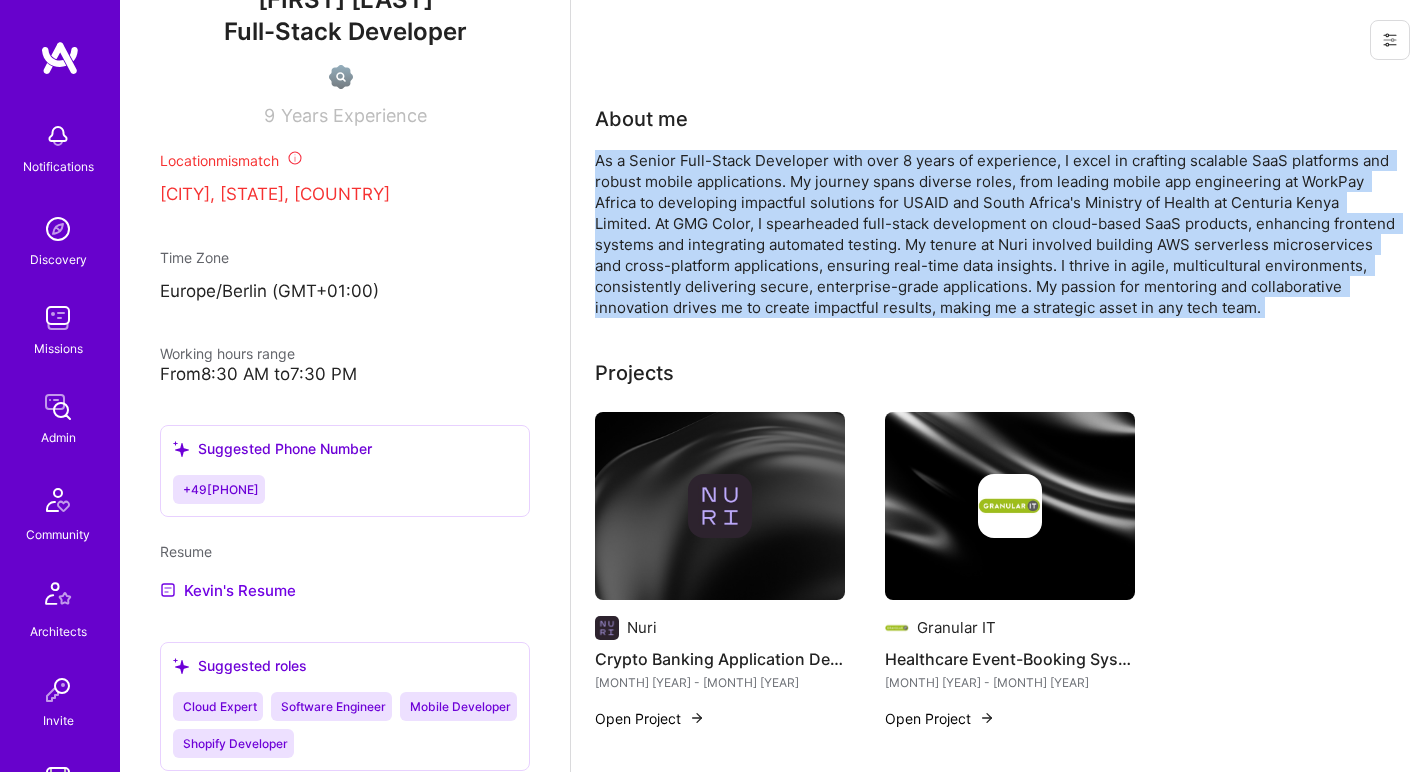 click on "As a Senior Full-Stack Developer with over 8 years of experience, I excel in crafting scalable SaaS platforms and robust mobile applications. My journey spans diverse roles, from leading mobile app engineering at WorkPay Africa to developing impactful solutions for USAID and South Africa's Ministry of Health at Centuria Kenya Limited. At GMG Color, I spearheaded full-stack development on cloud-based SaaS products, enhancing frontend systems and integrating automated testing. My tenure at Nuri involved building AWS serverless microservices and cross-platform applications, ensuring real-time data insights. I thrive in agile, multicultural environments, consistently delivering secure, enterprise-grade applications. My passion for mentoring and collaborative innovation drives me to create impactful results, making me a strategic asset in any tech team." at bounding box center [995, 234] 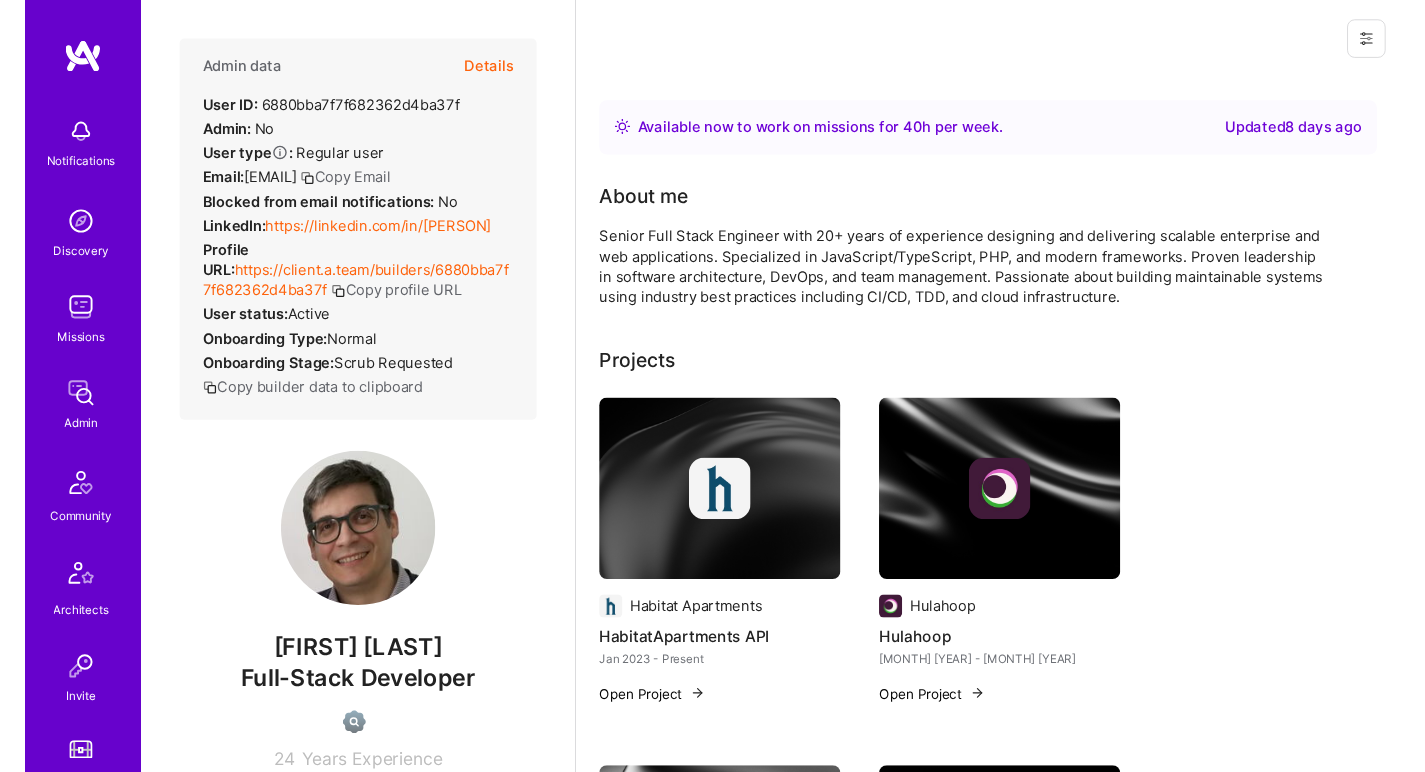 scroll, scrollTop: 0, scrollLeft: 0, axis: both 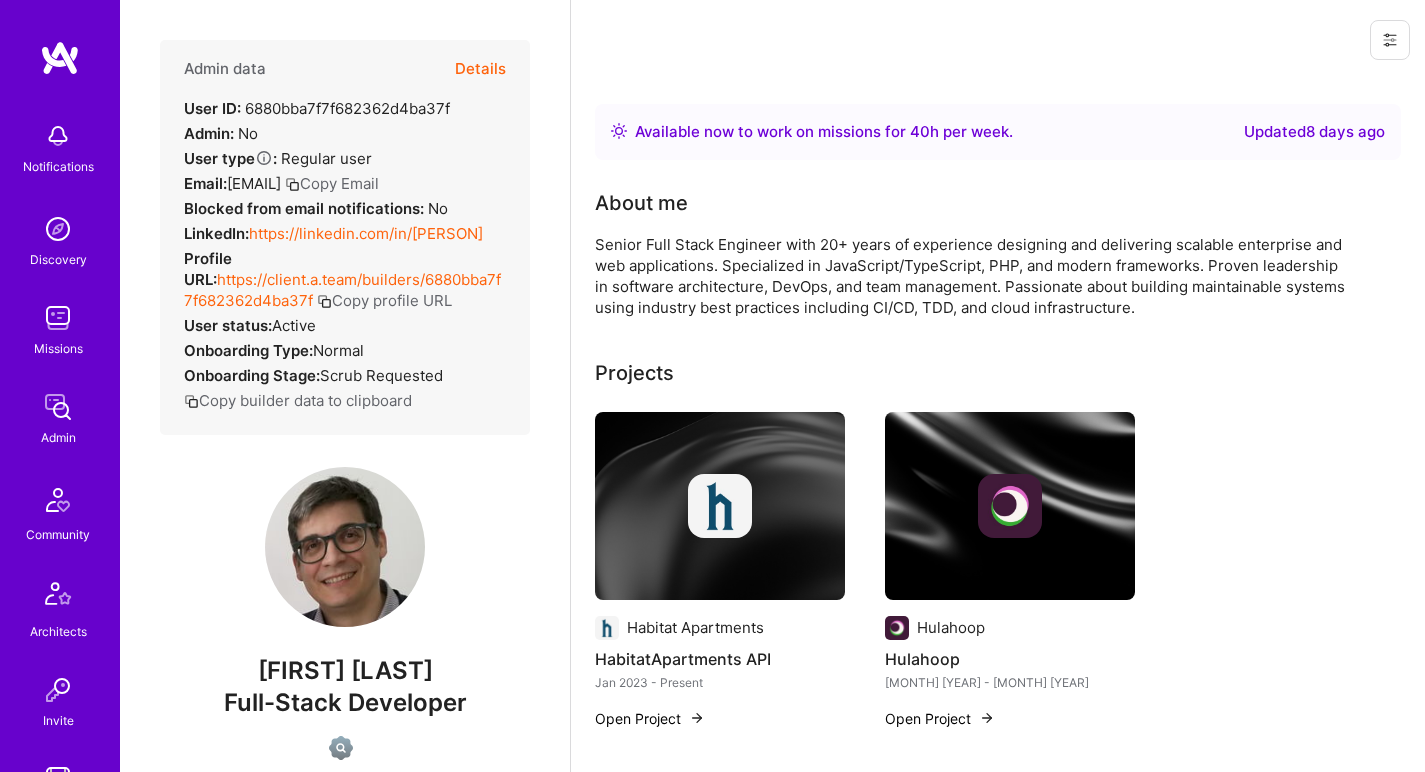 click on "https://linkedin.com/in/andreu-vilalta" at bounding box center [366, 233] 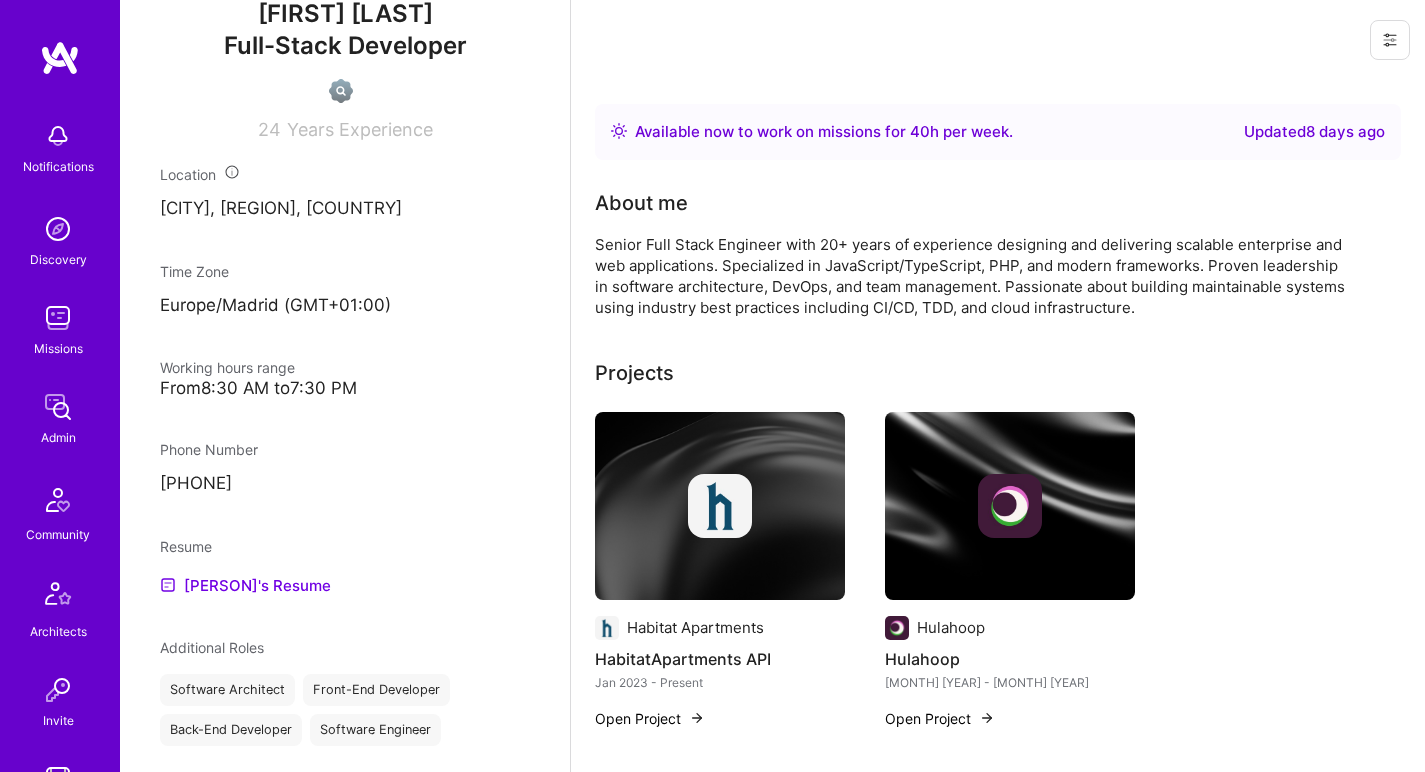 scroll, scrollTop: 661, scrollLeft: 0, axis: vertical 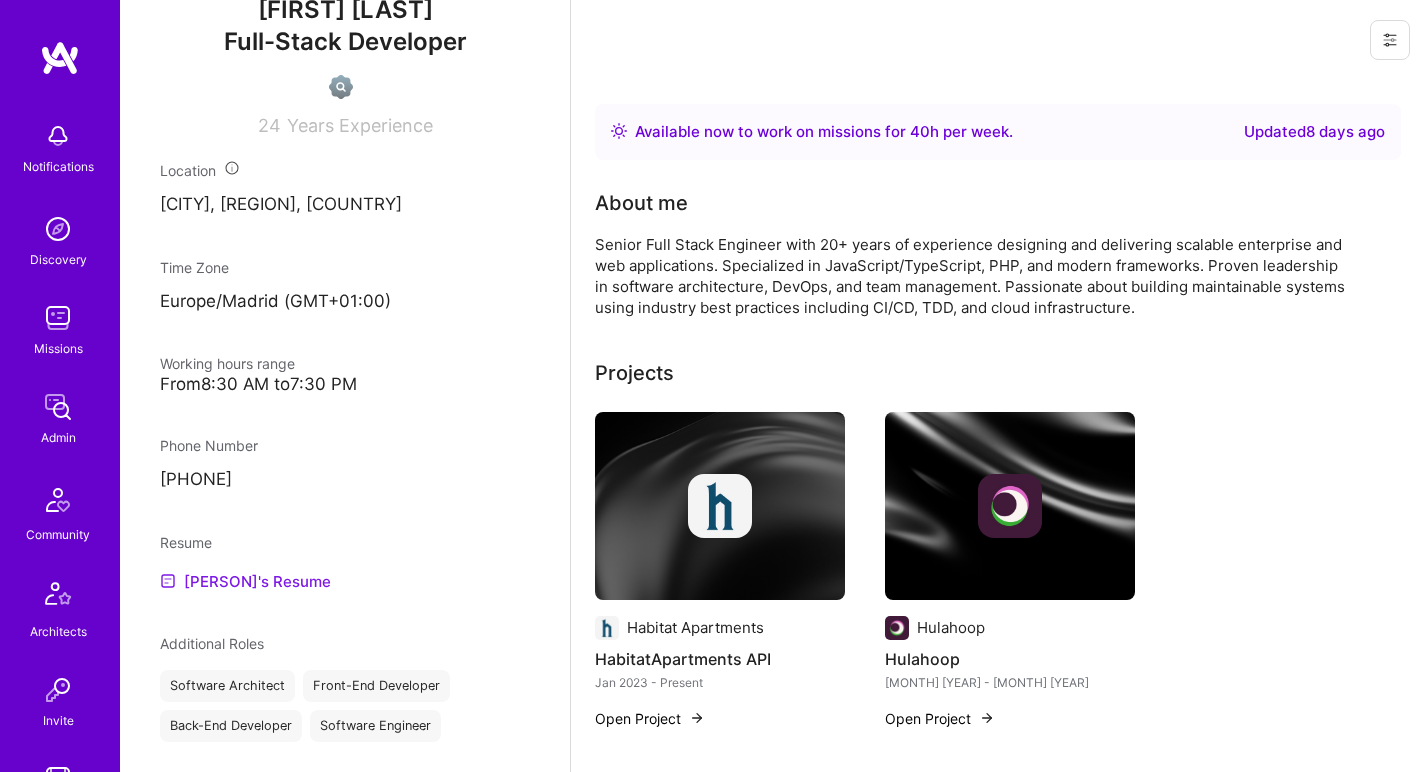 click on "Andreu's Resume" at bounding box center [245, 581] 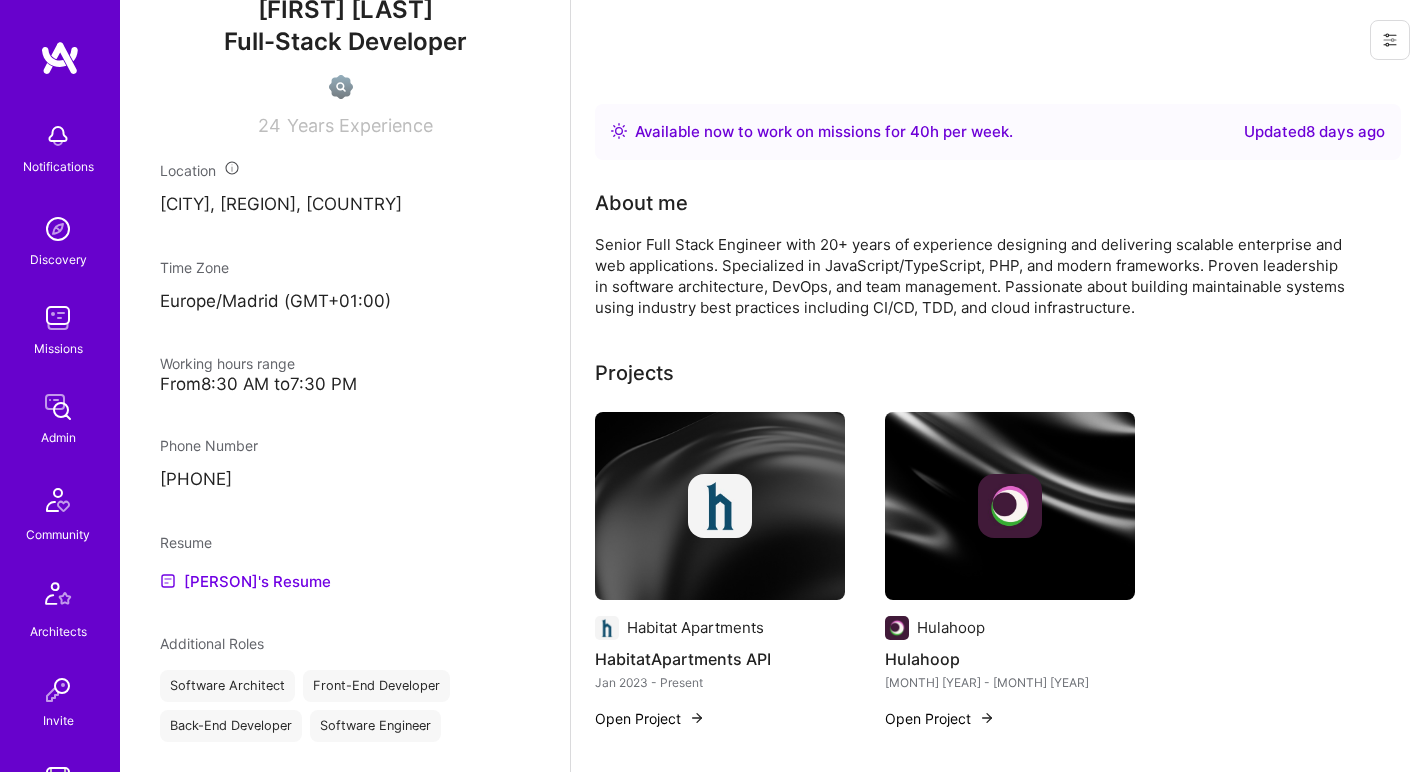 click on "Senior Full Stack Engineer with 20+ years of experience designing and delivering scalable enterprise and
web applications. Specialized in JavaScript/TypeScript, PHP, and modern frameworks. Proven leadership
in software architecture, DevOps, and team management. Passionate about building maintainable systems
using industry best practices including CI/CD, TDD, and cloud infrastructure." at bounding box center (995, 276) 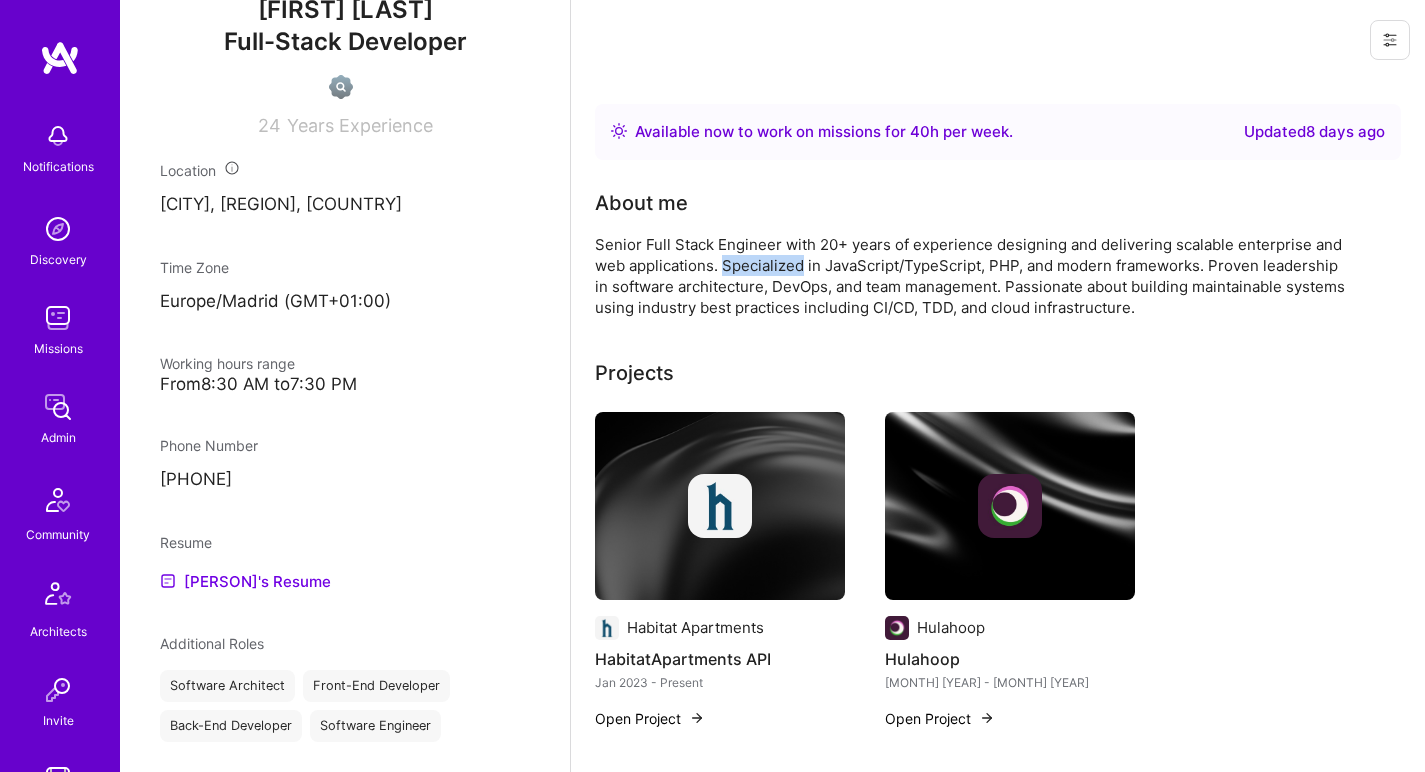 click on "Senior Full Stack Engineer with 20+ years of experience designing and delivering scalable enterprise and
web applications. Specialized in JavaScript/TypeScript, PHP, and modern frameworks. Proven leadership
in software architecture, DevOps, and team management. Passionate about building maintainable systems
using industry best practices including CI/CD, TDD, and cloud infrastructure." at bounding box center (995, 276) 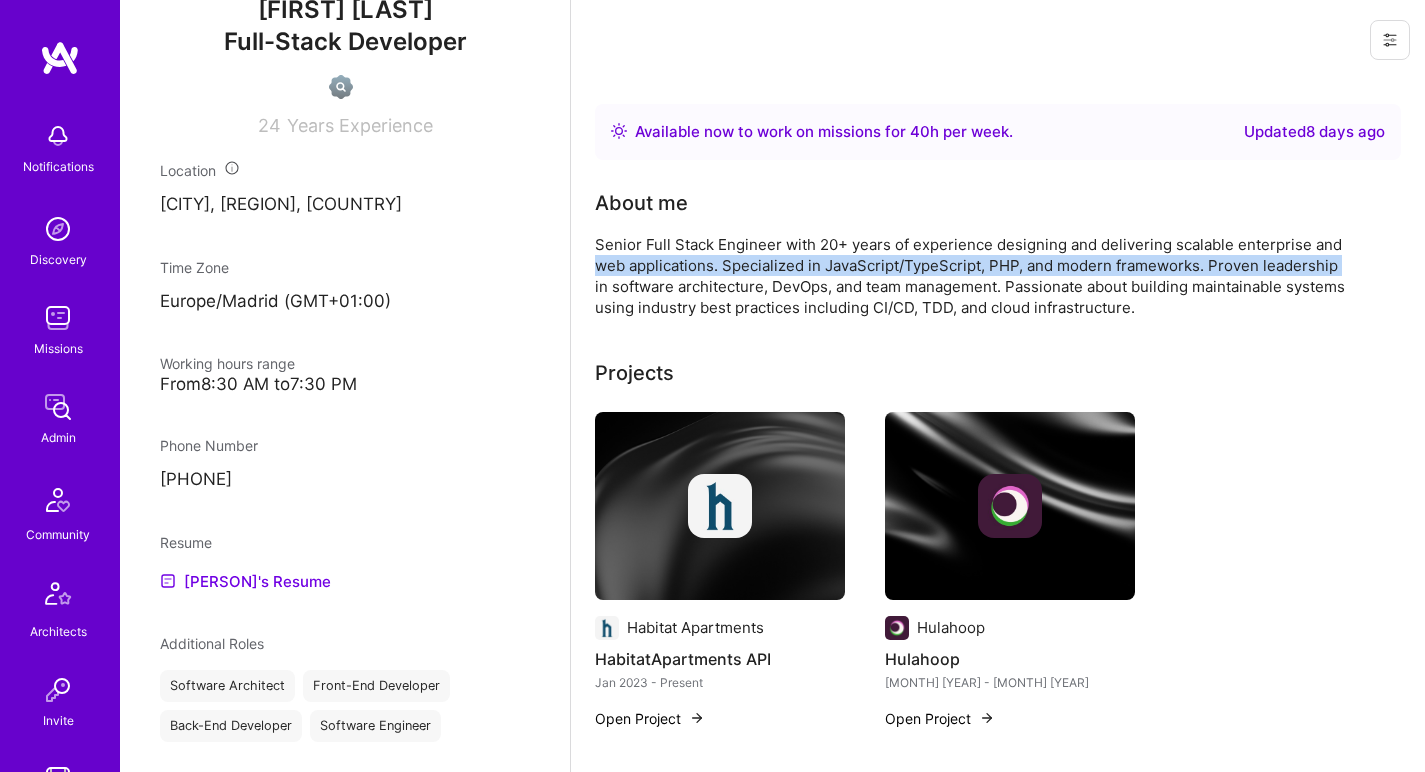 click on "Senior Full Stack Engineer with 20+ years of experience designing and delivering scalable enterprise and
web applications. Specialized in JavaScript/TypeScript, PHP, and modern frameworks. Proven leadership
in software architecture, DevOps, and team management. Passionate about building maintainable systems
using industry best practices including CI/CD, TDD, and cloud infrastructure." at bounding box center (995, 276) 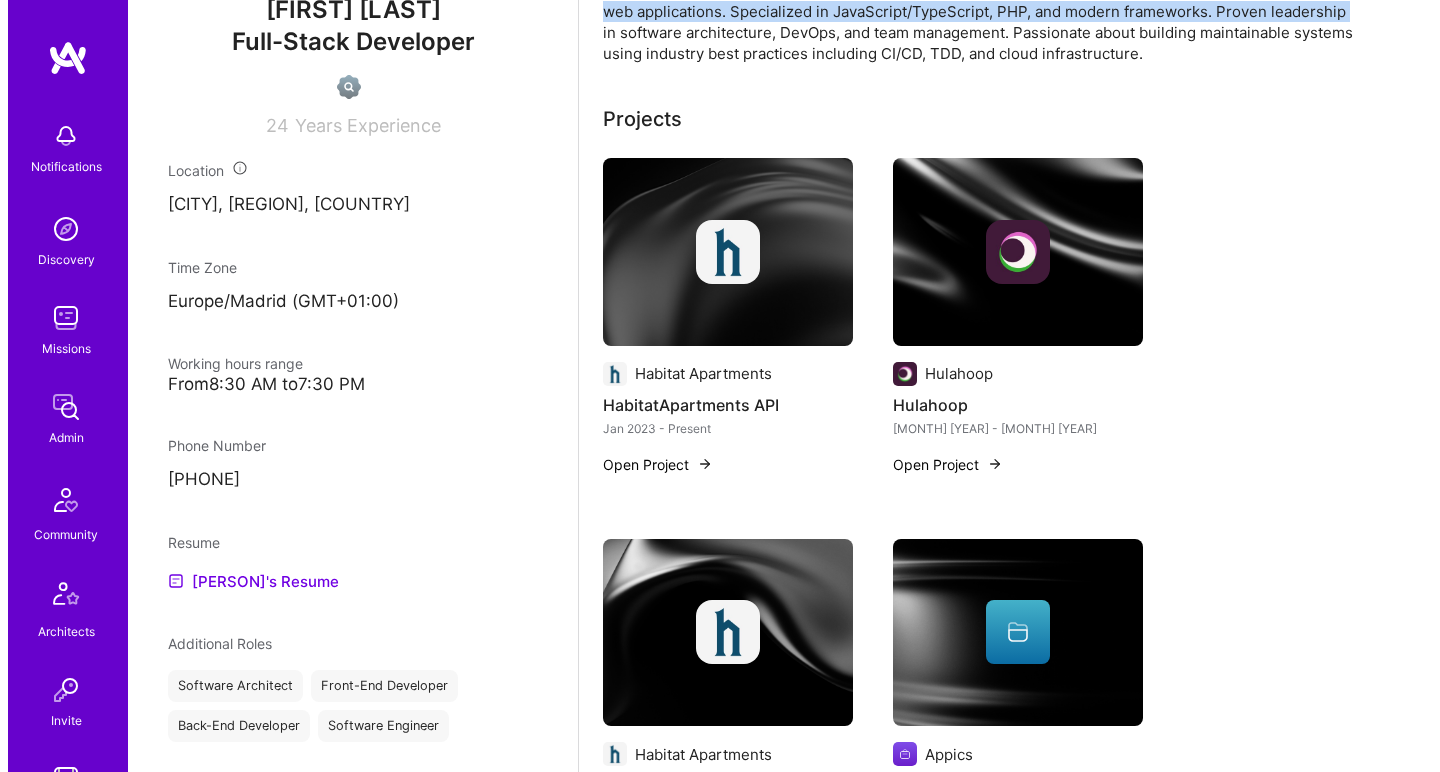 scroll, scrollTop: 250, scrollLeft: 0, axis: vertical 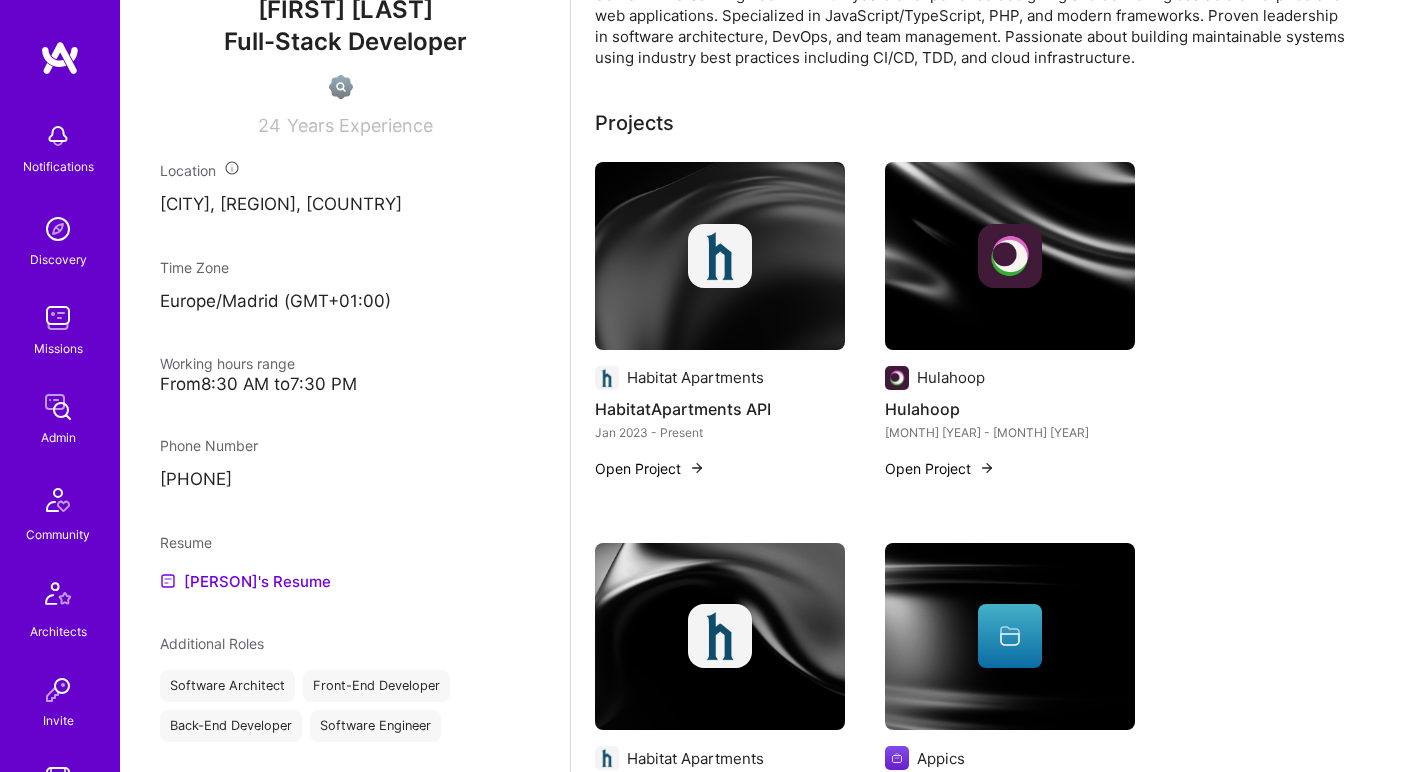 click at bounding box center [720, 256] 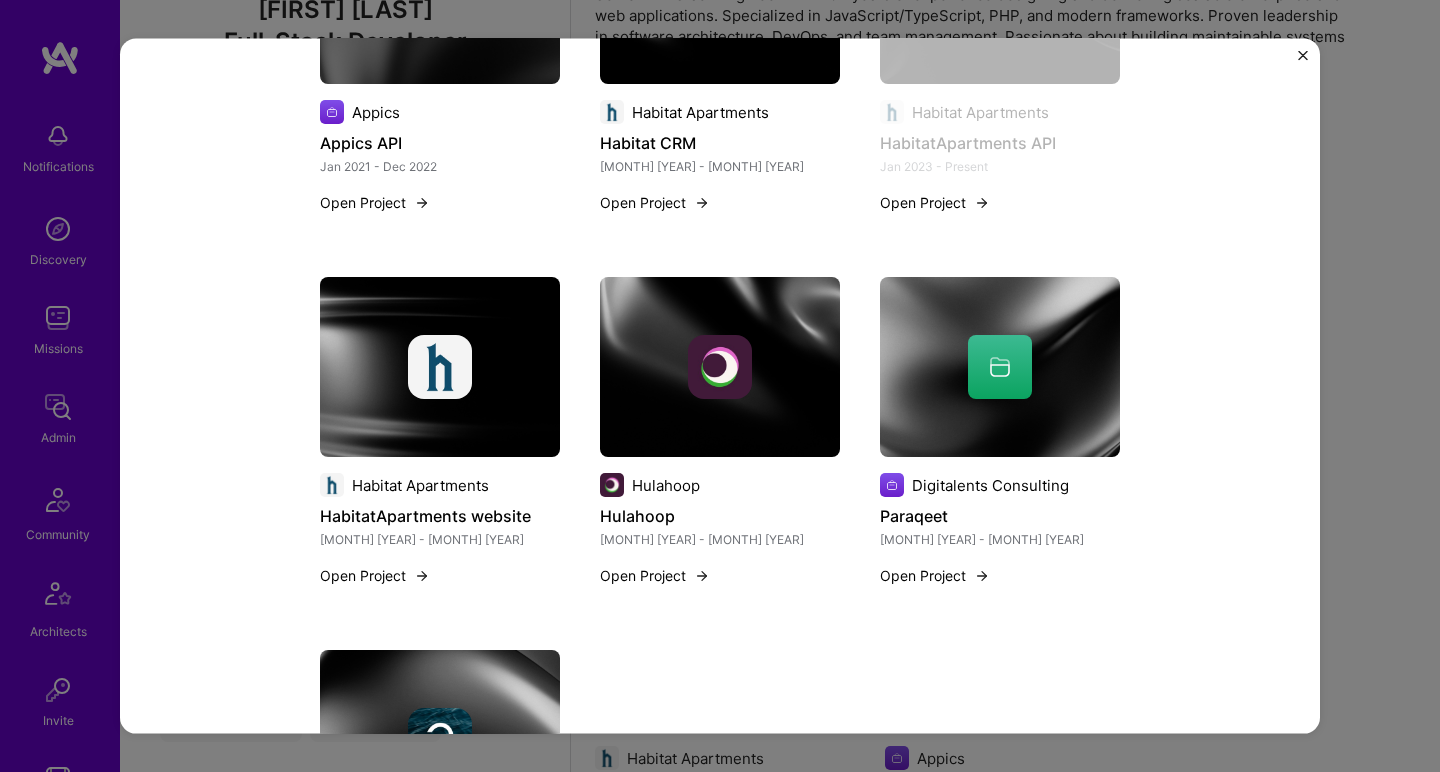 scroll, scrollTop: 1266, scrollLeft: 0, axis: vertical 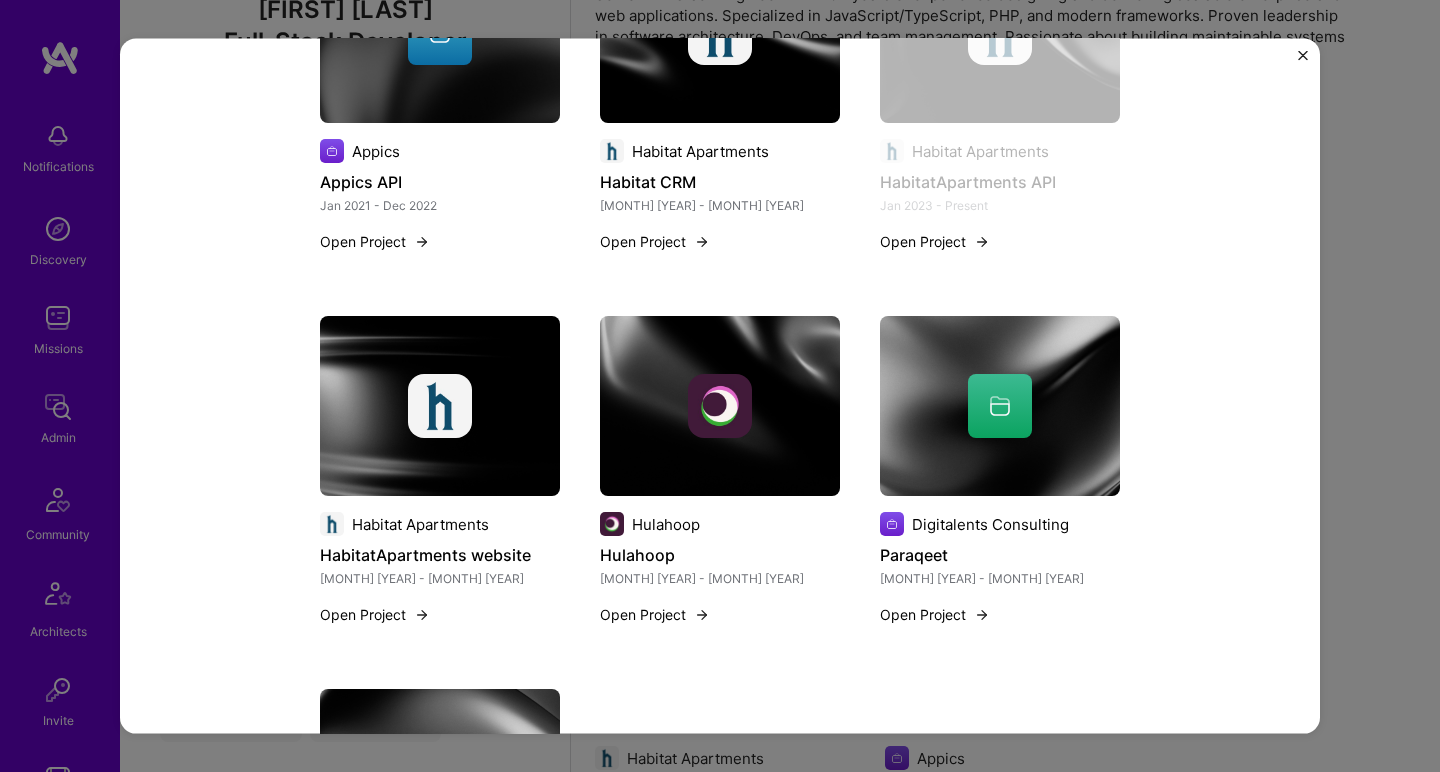 click at bounding box center [440, 33] 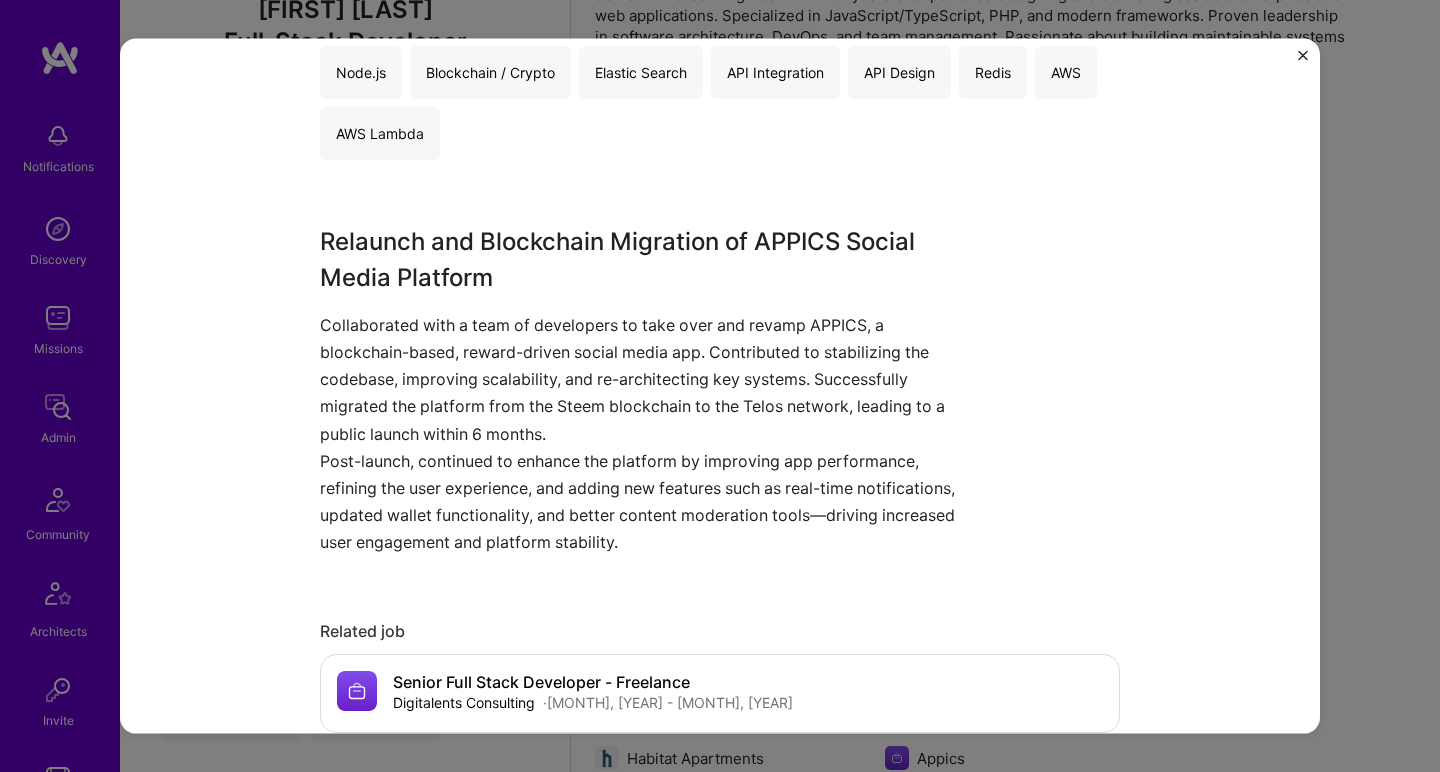scroll, scrollTop: 1375, scrollLeft: 0, axis: vertical 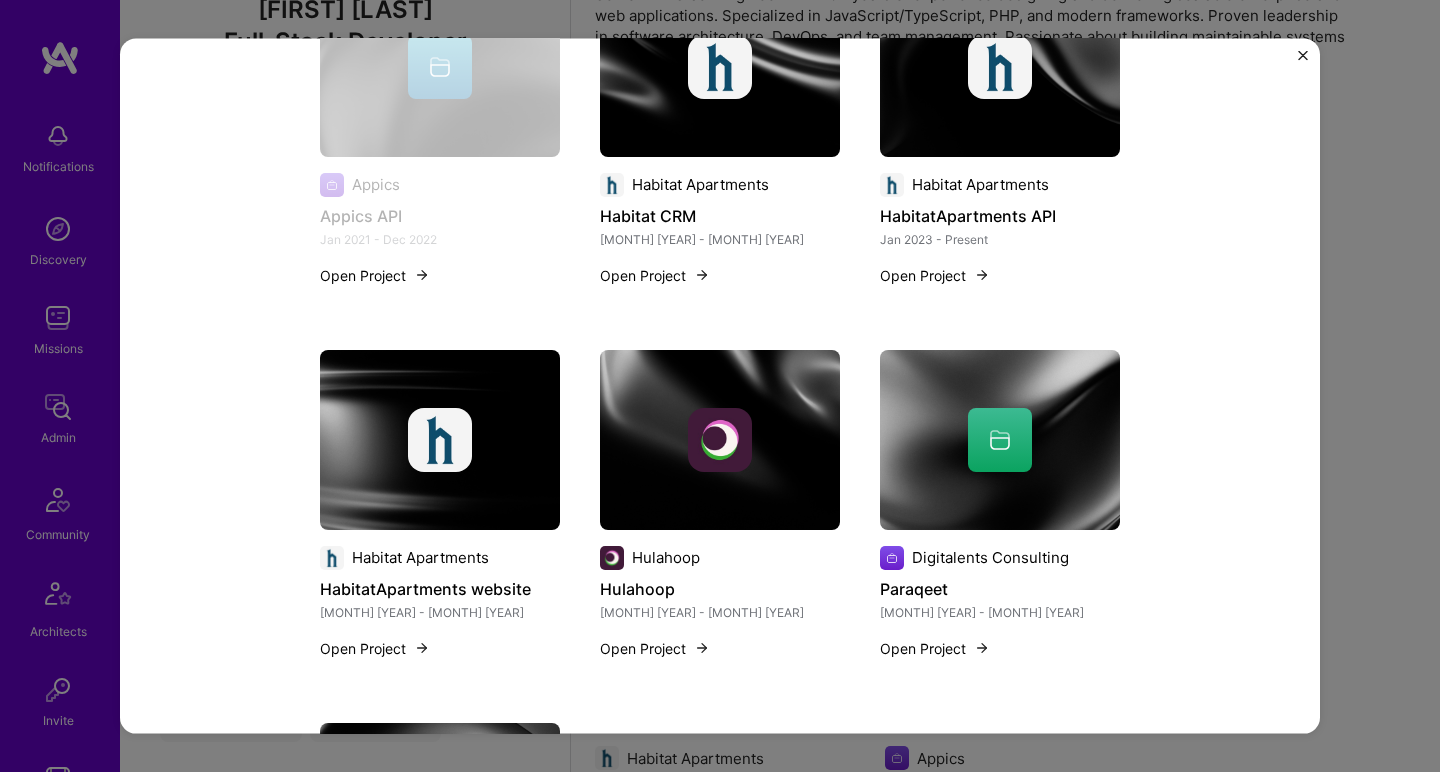 click at bounding box center (720, 66) 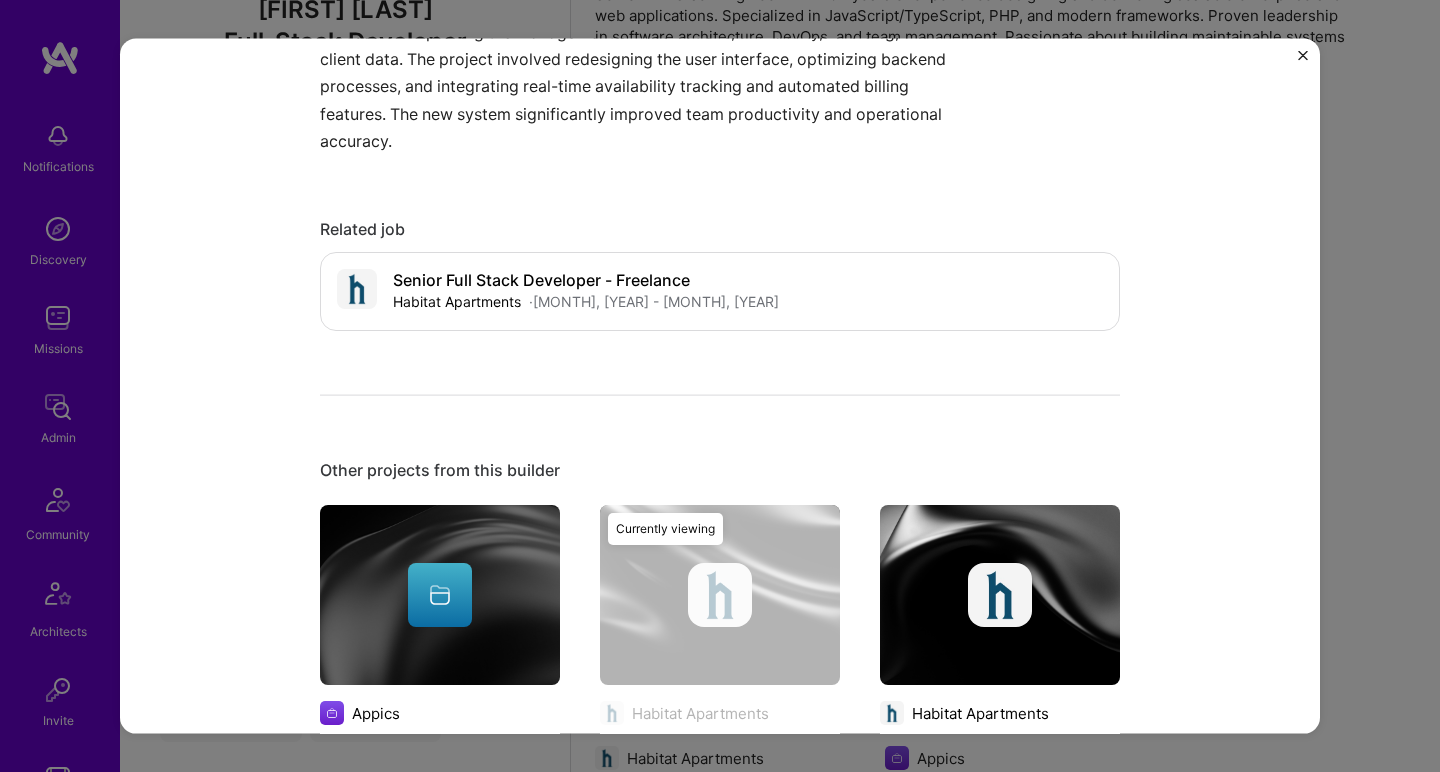 scroll, scrollTop: 1592, scrollLeft: 0, axis: vertical 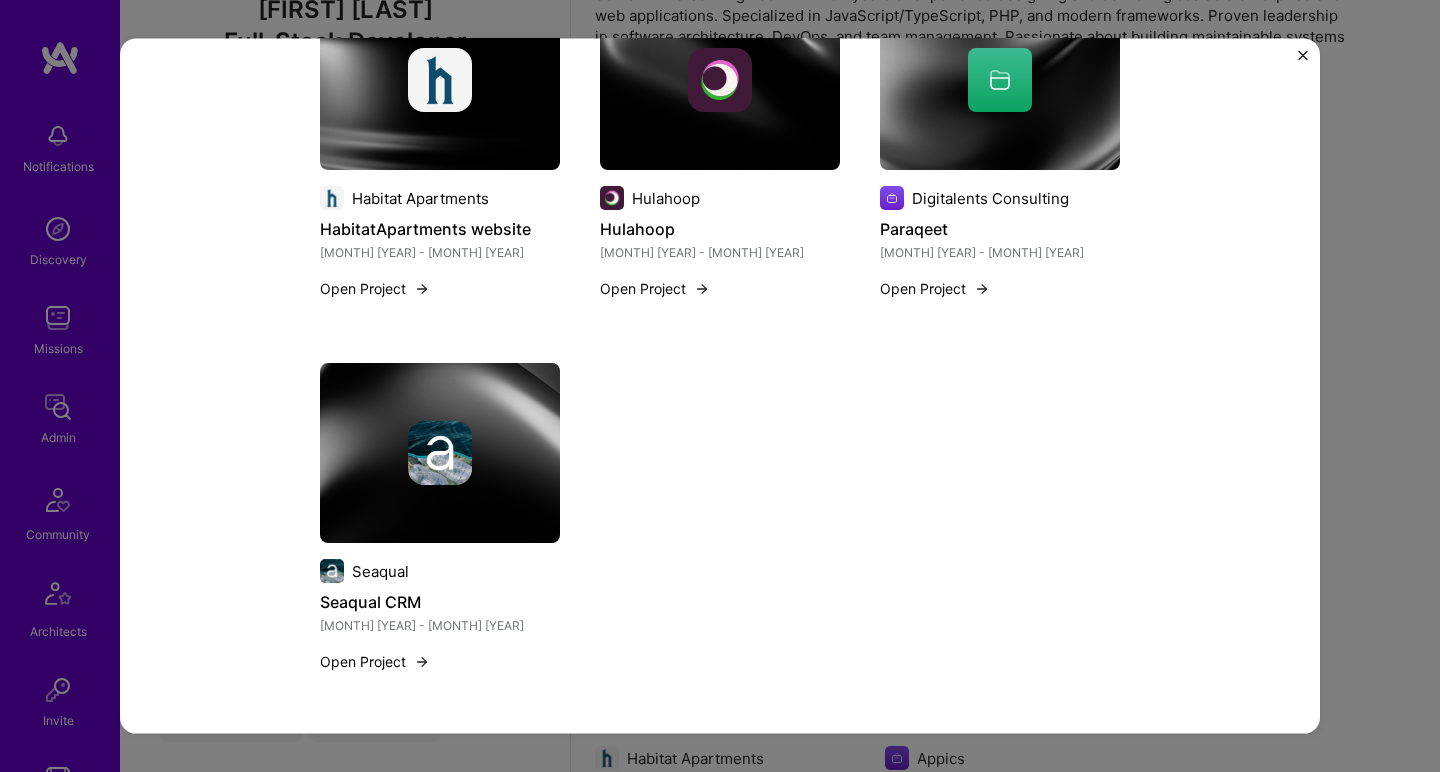 click at bounding box center [720, 80] 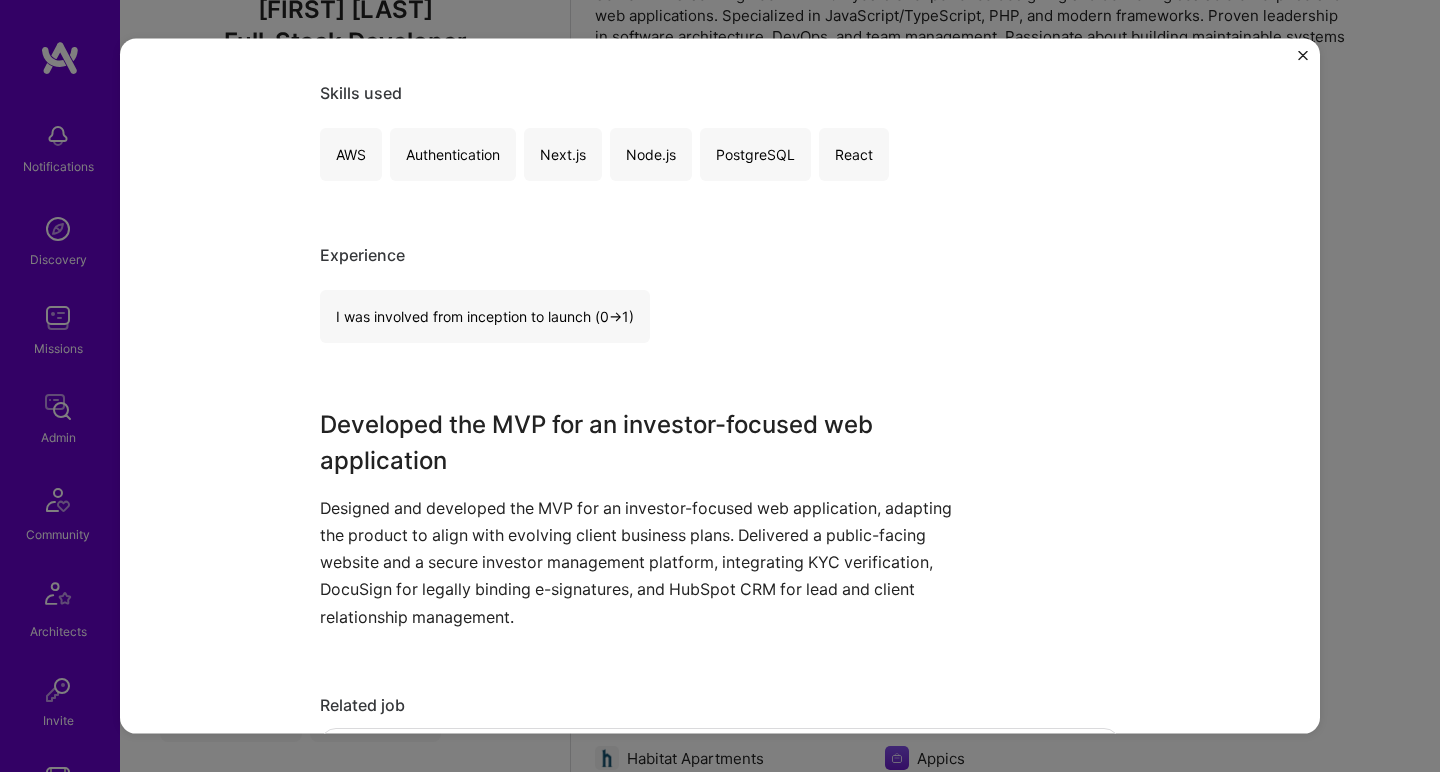 scroll, scrollTop: 1727, scrollLeft: 0, axis: vertical 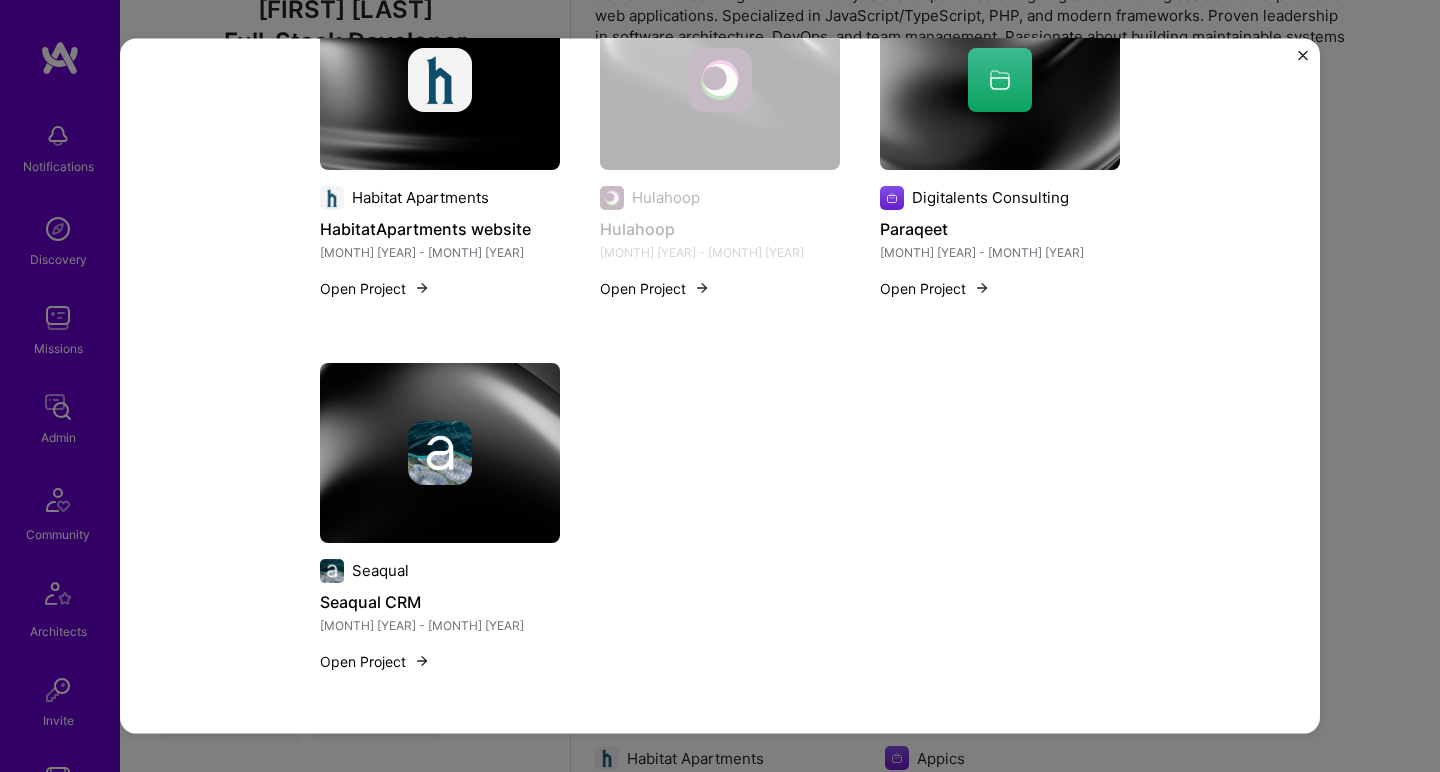click at bounding box center (1000, 79) 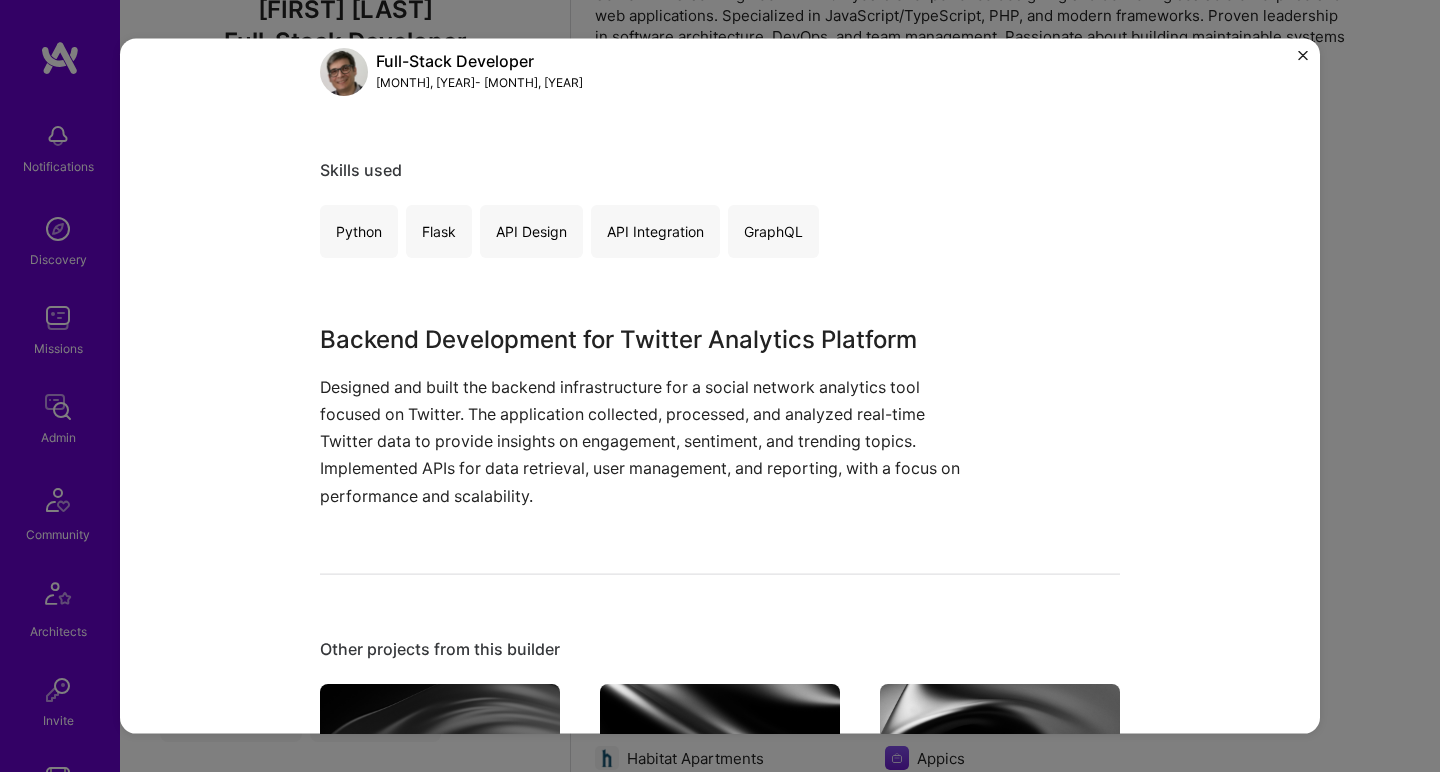 scroll, scrollTop: 63, scrollLeft: 0, axis: vertical 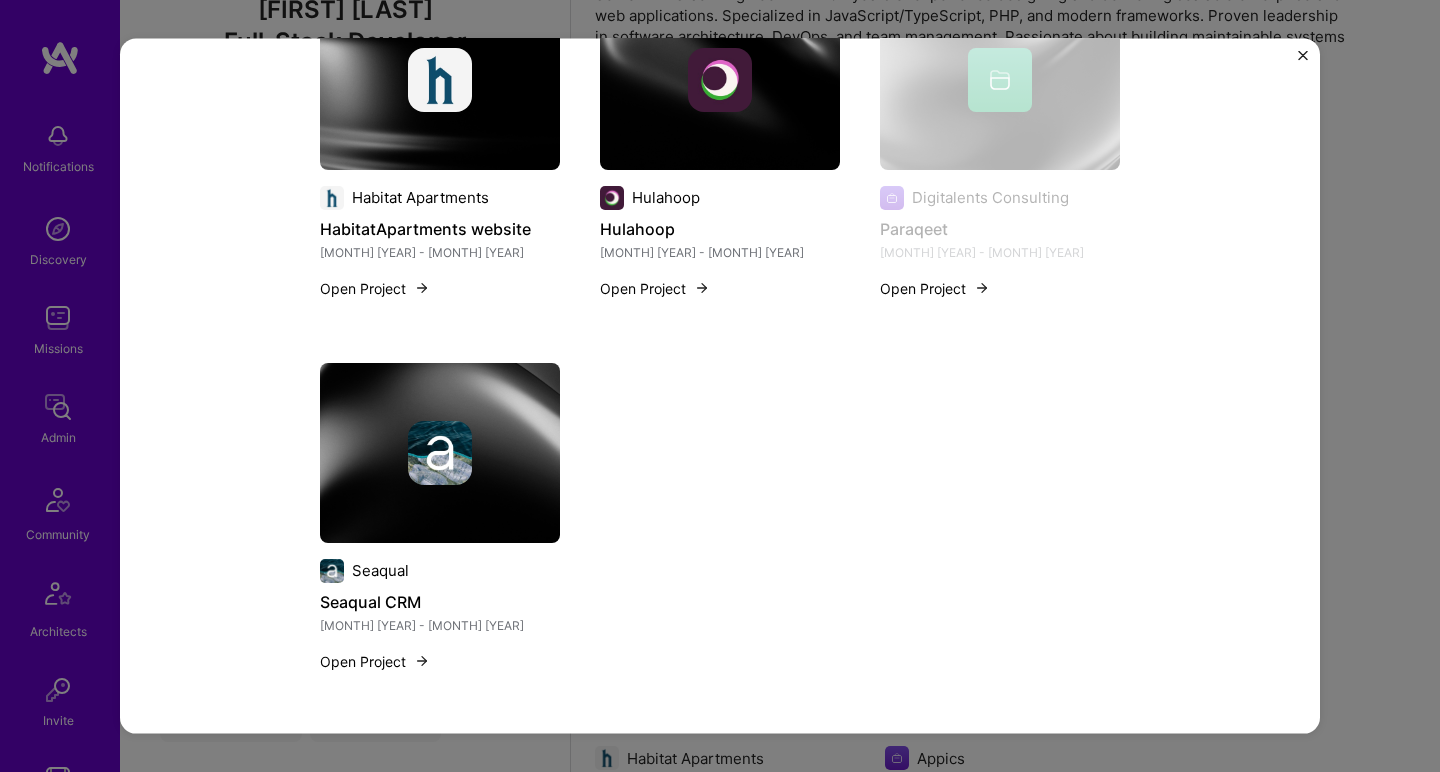 click at bounding box center (440, 452) 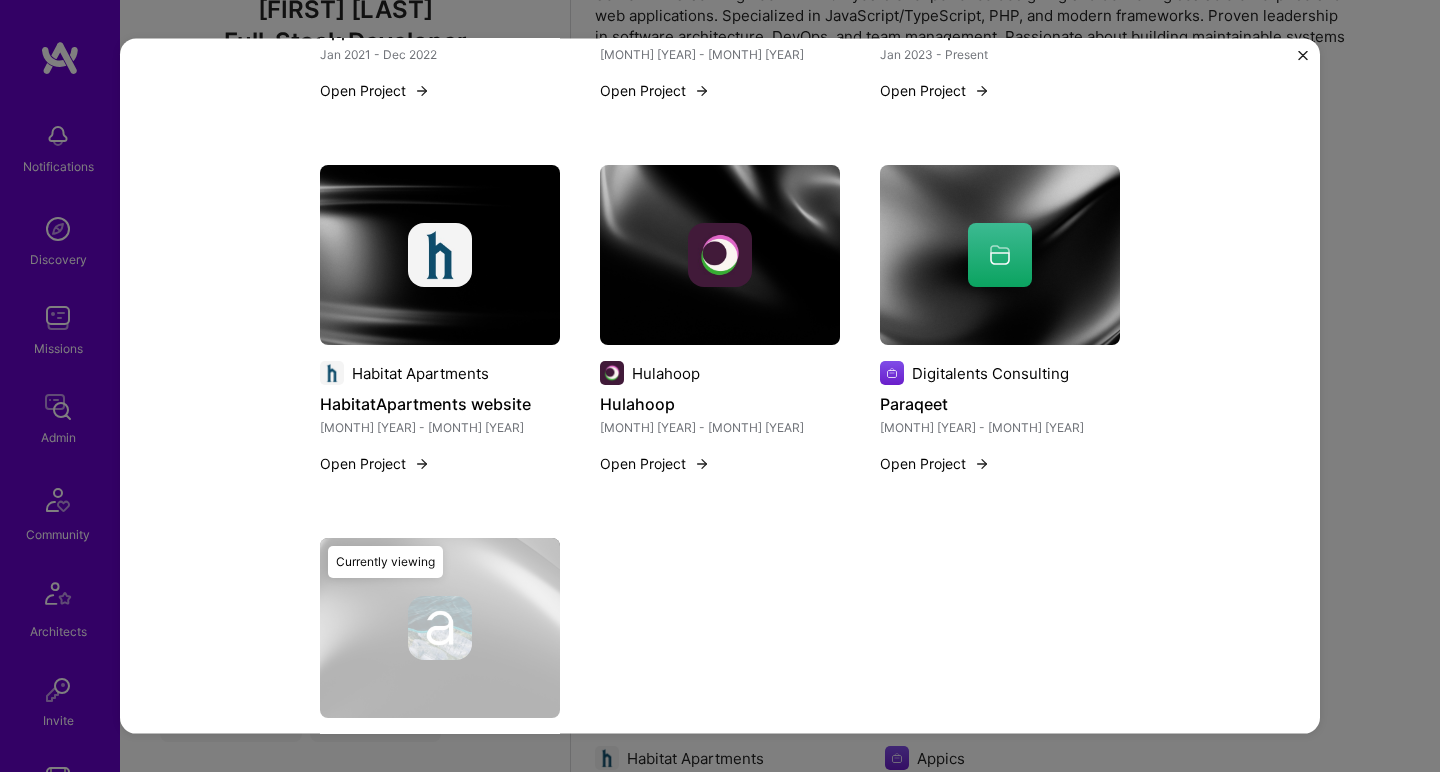 scroll, scrollTop: 1254, scrollLeft: 0, axis: vertical 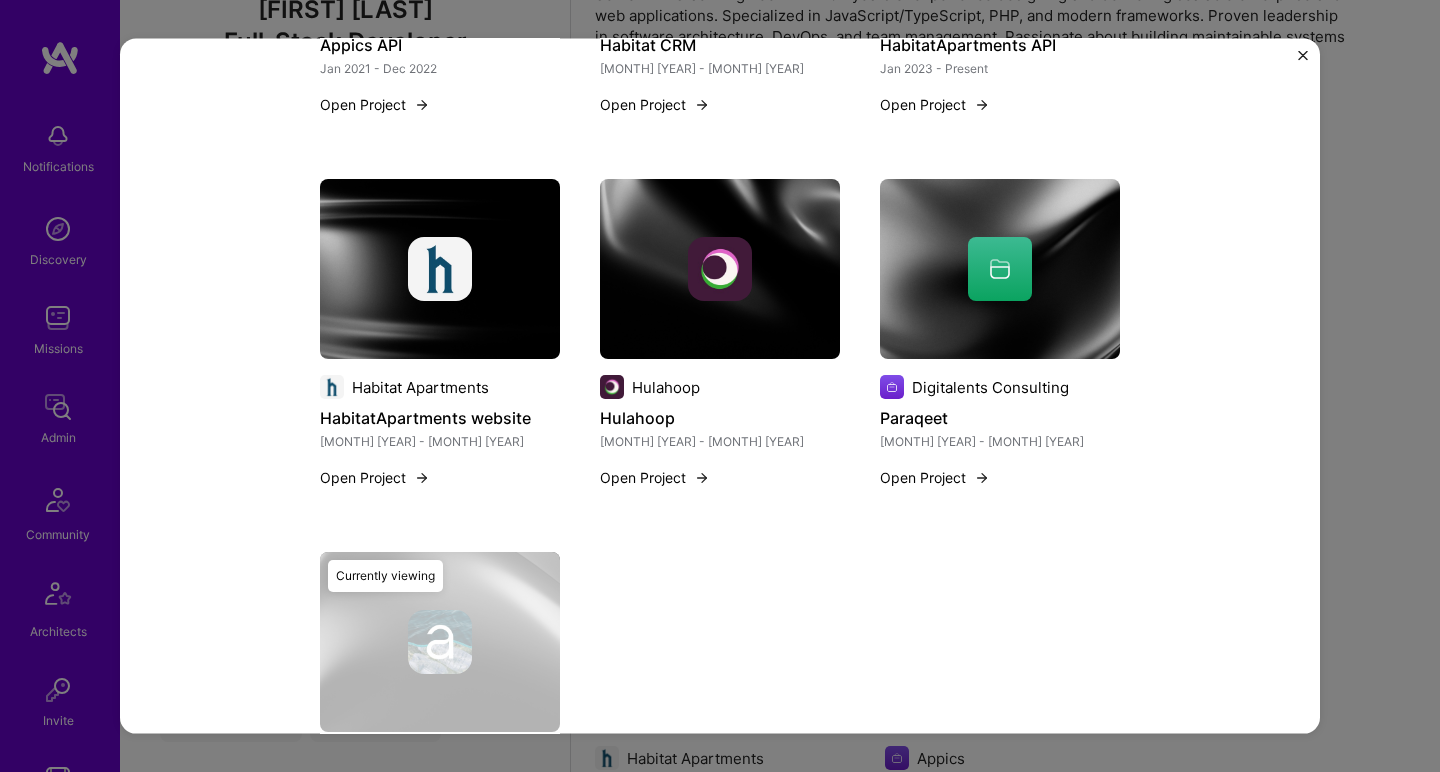 click at bounding box center (440, 269) 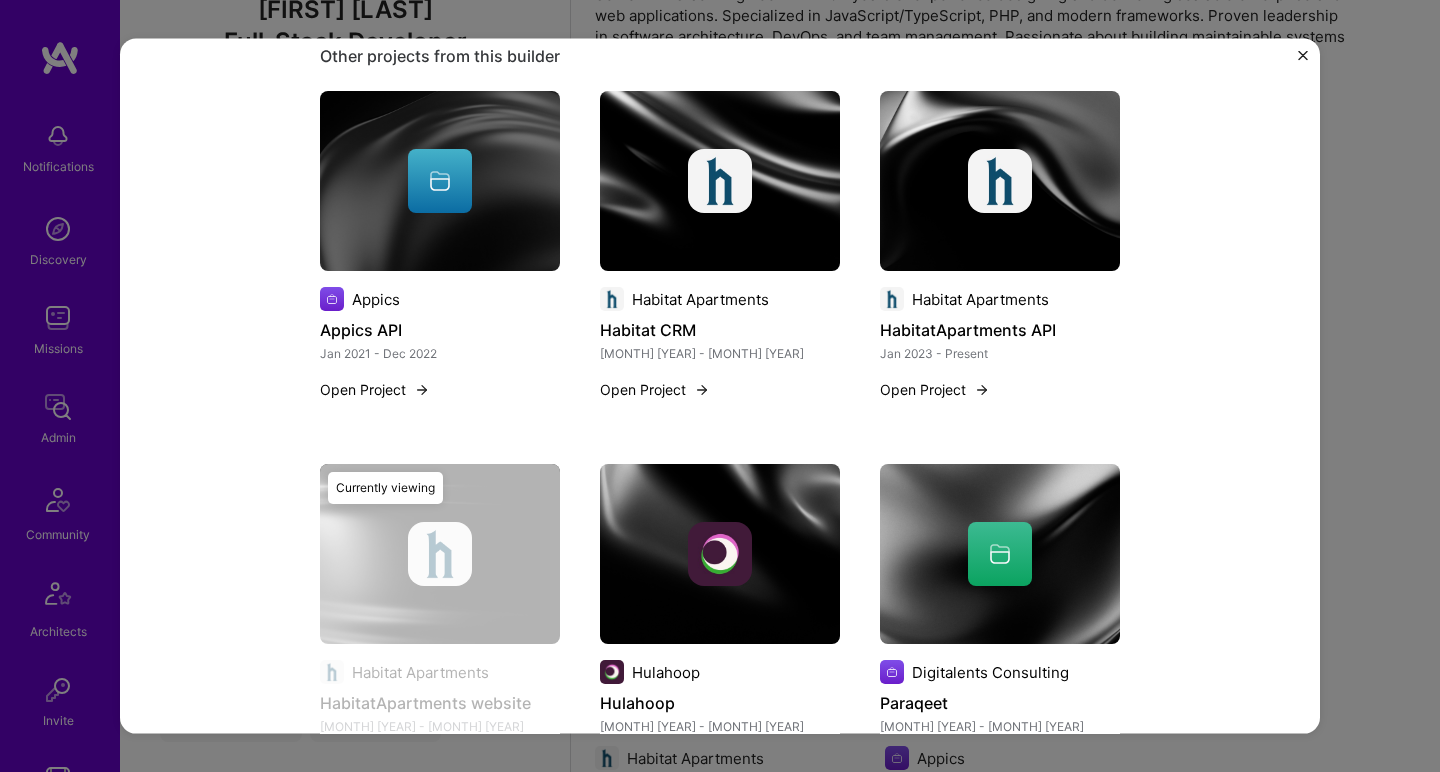 scroll, scrollTop: 1476, scrollLeft: 0, axis: vertical 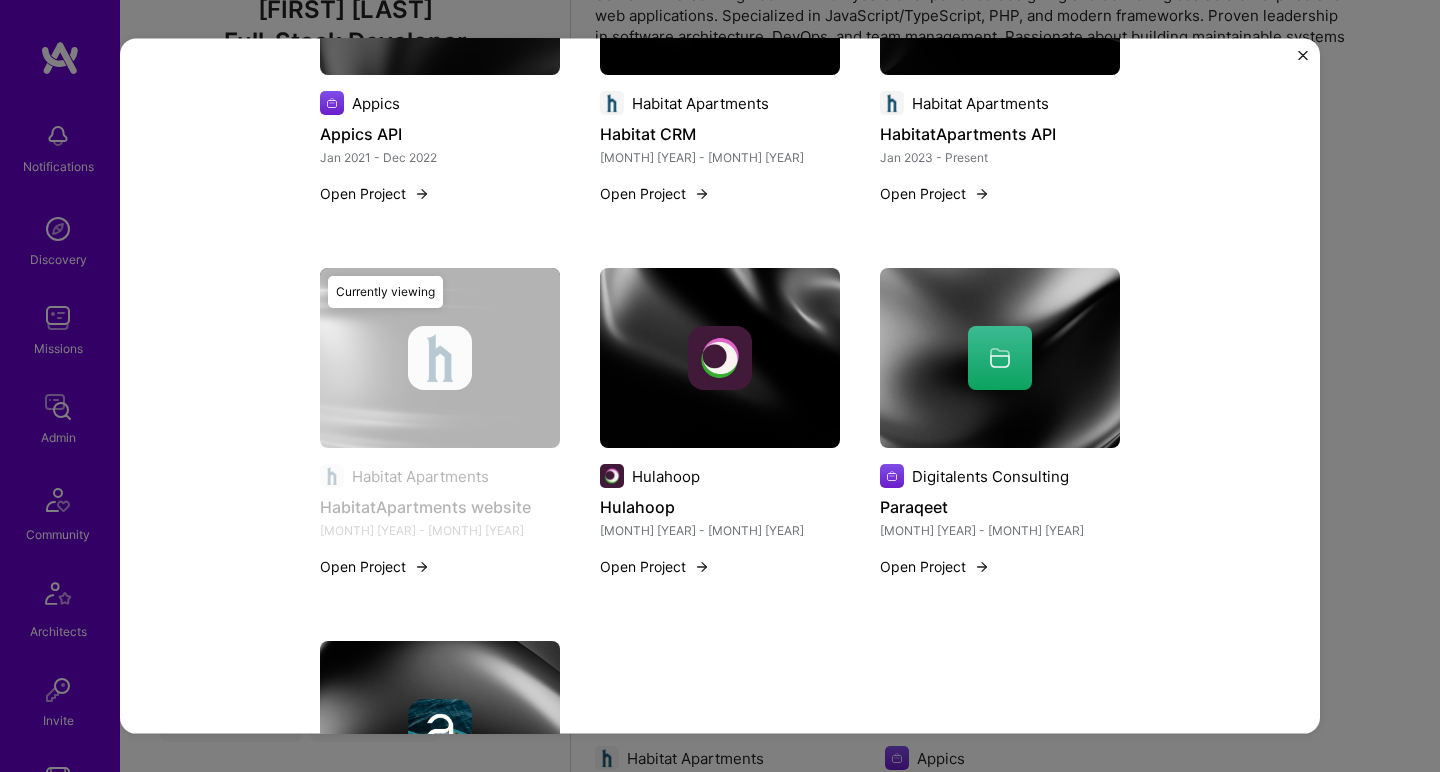 click at bounding box center (720, 358) 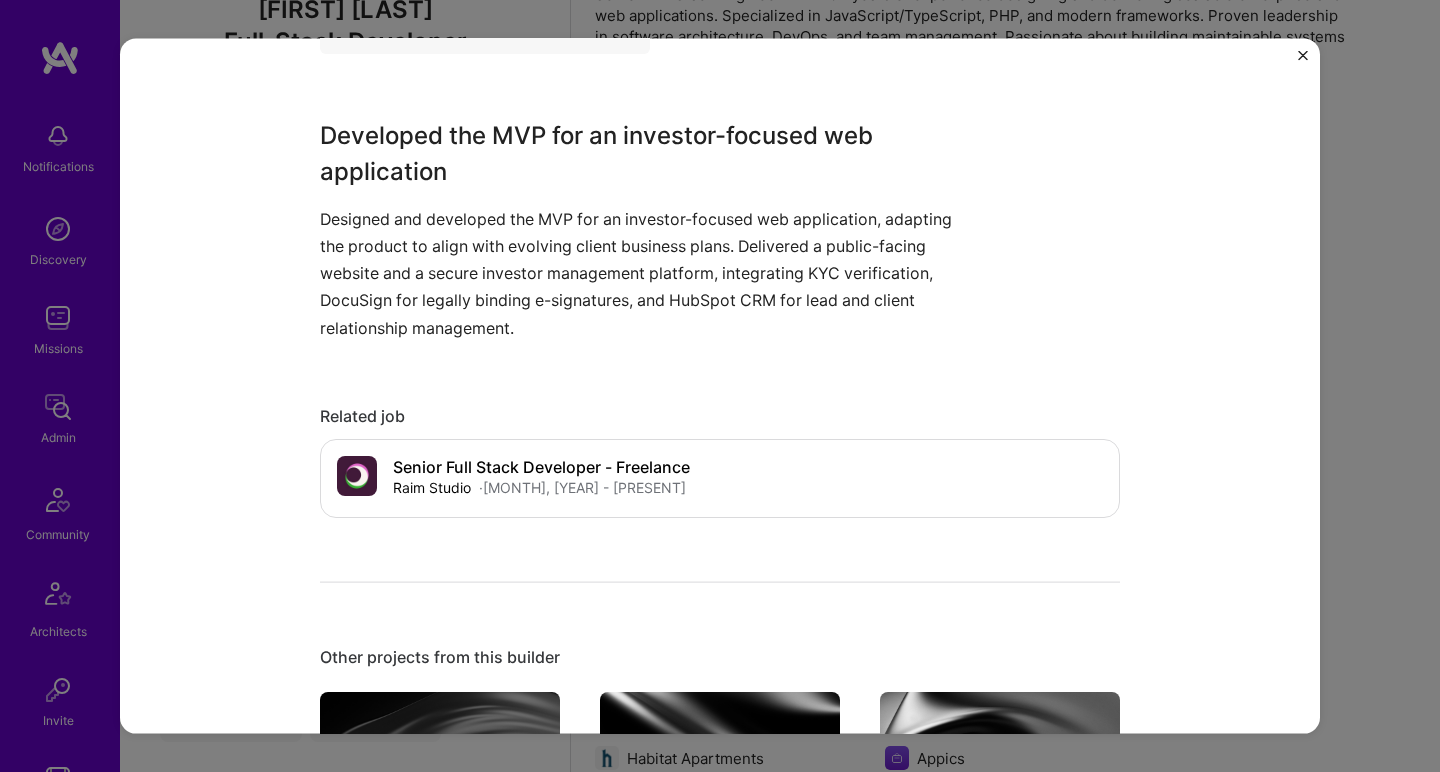 scroll, scrollTop: 1328, scrollLeft: 0, axis: vertical 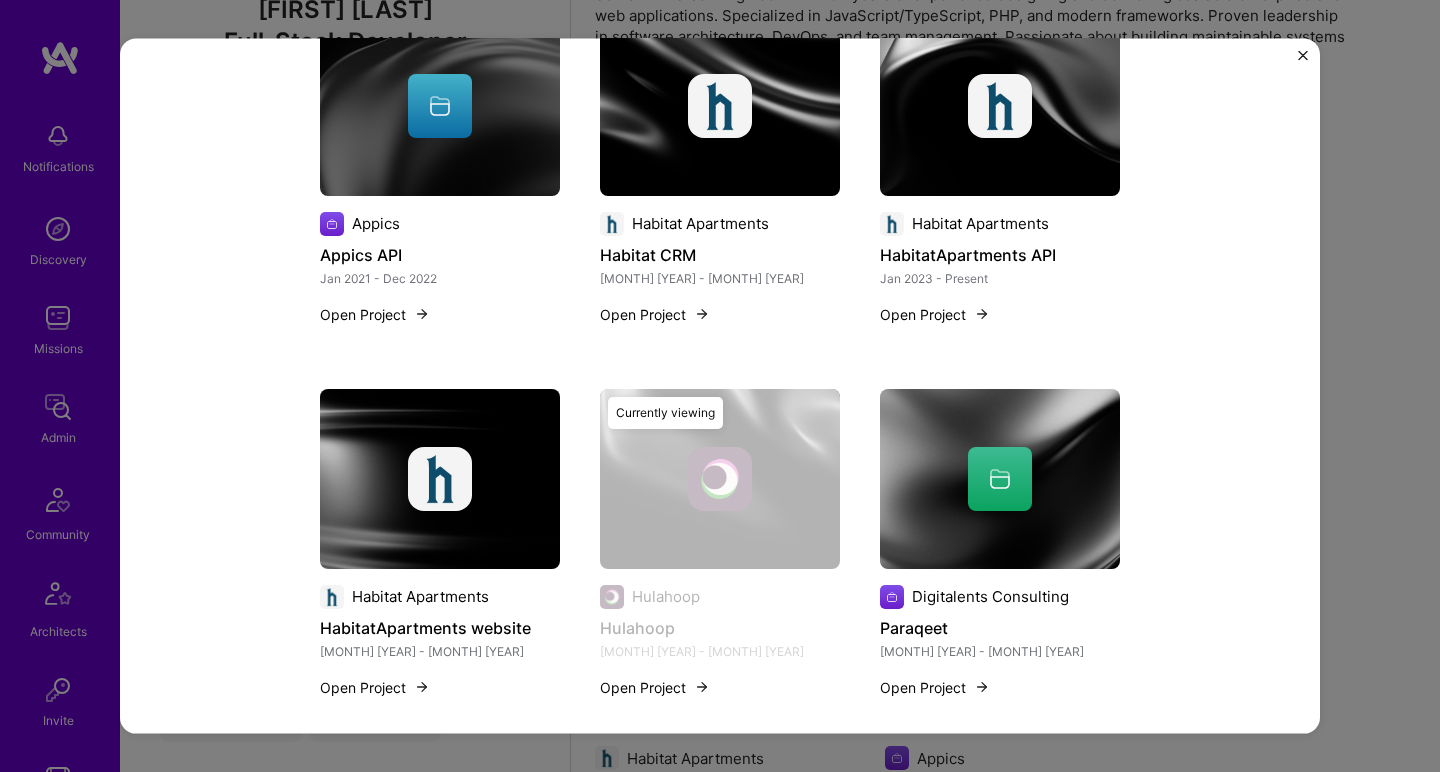 click at bounding box center (1000, 105) 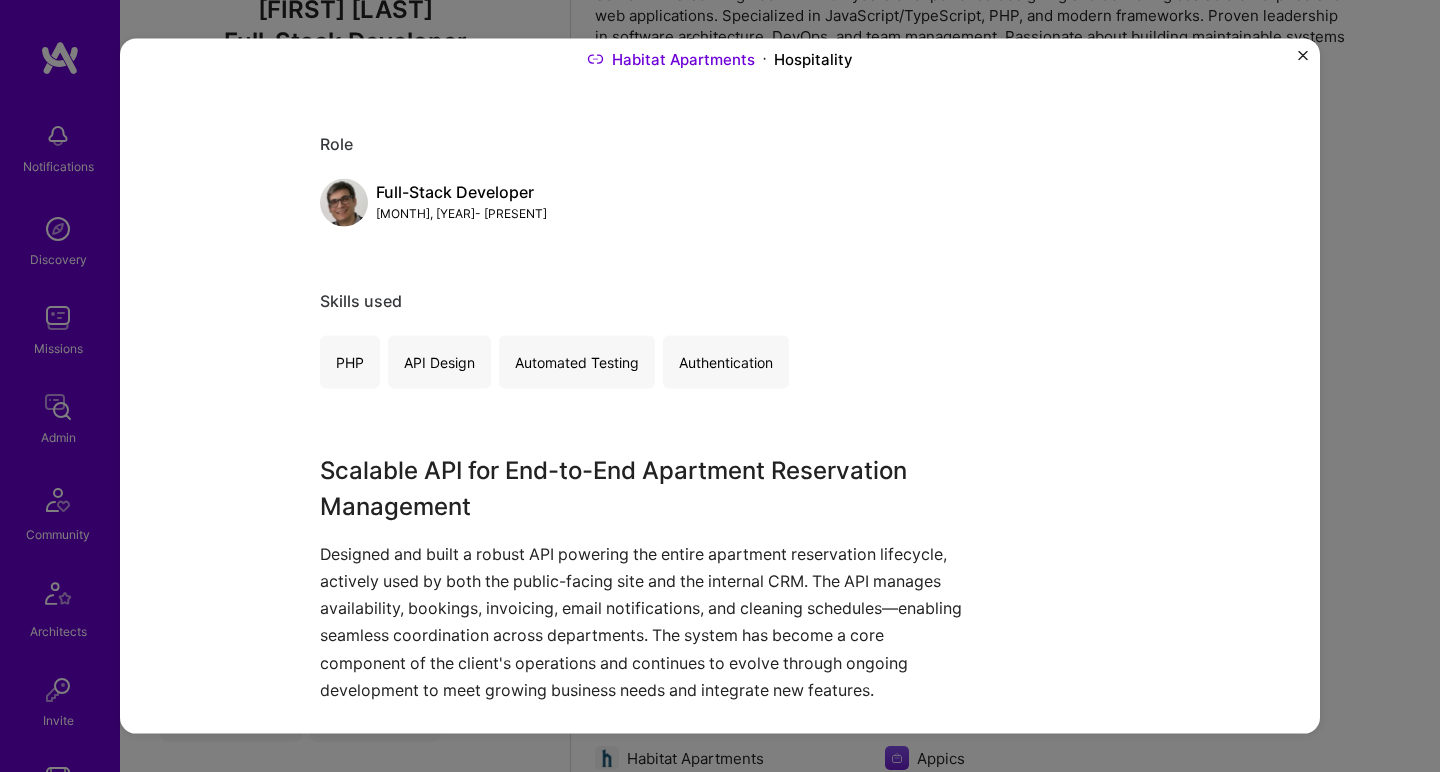 scroll, scrollTop: 800, scrollLeft: 0, axis: vertical 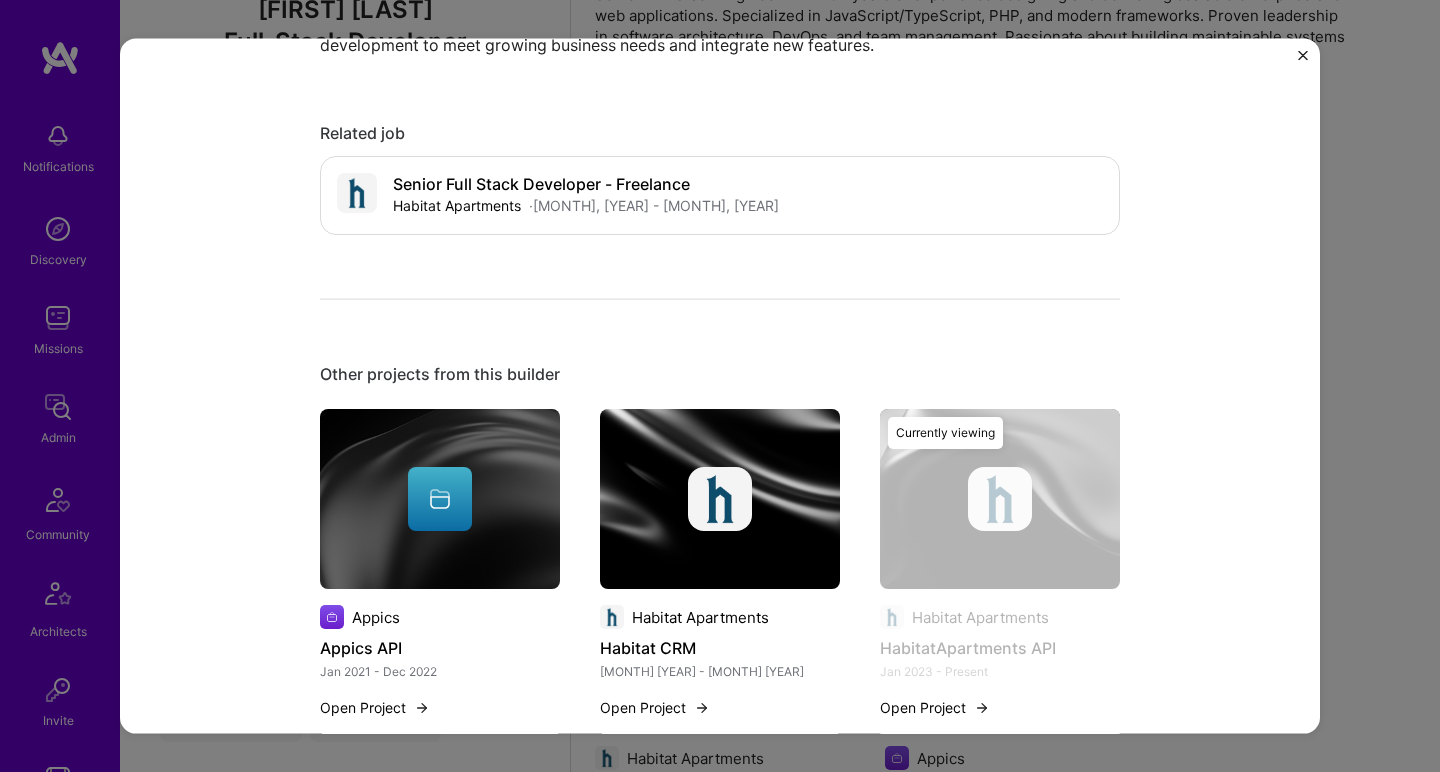 click at bounding box center (720, 499) 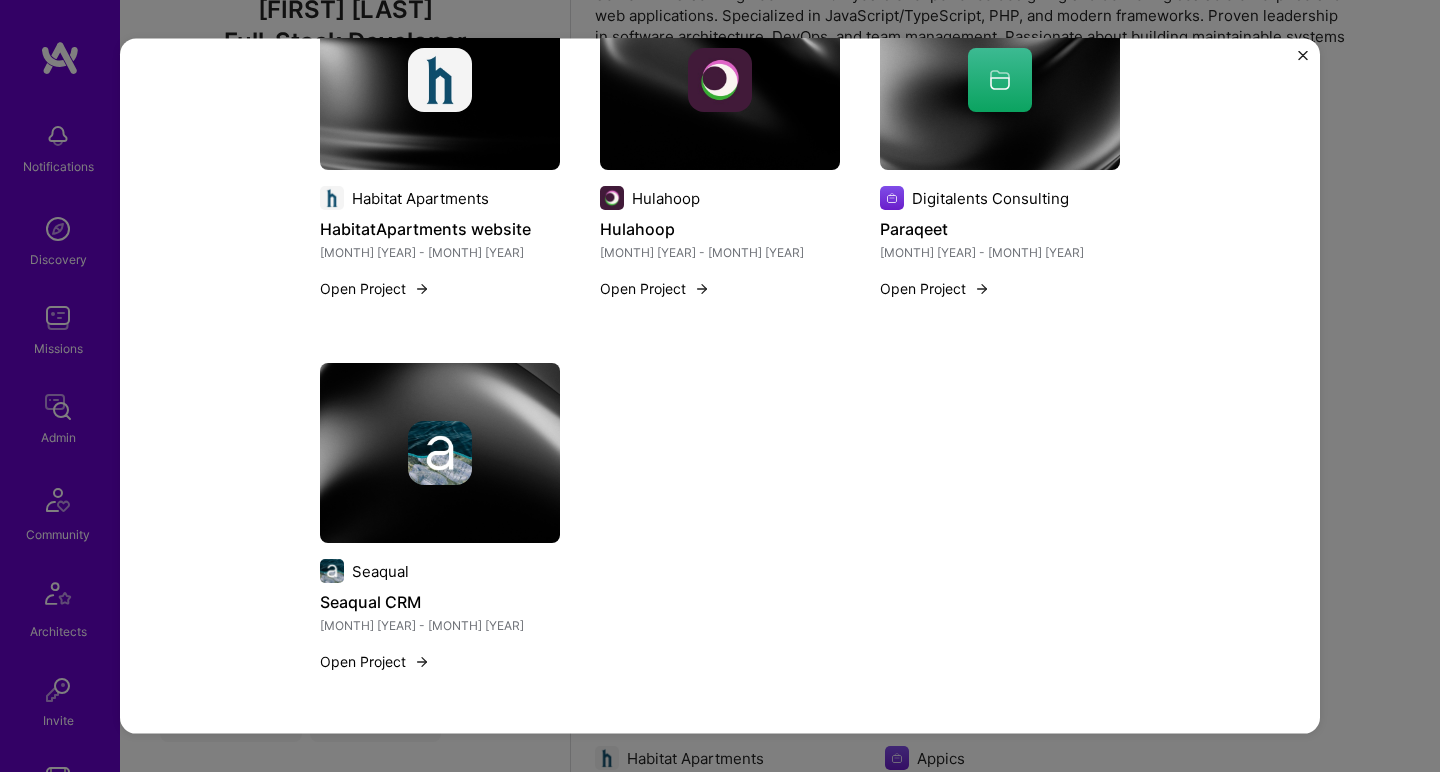 scroll, scrollTop: 1166, scrollLeft: 0, axis: vertical 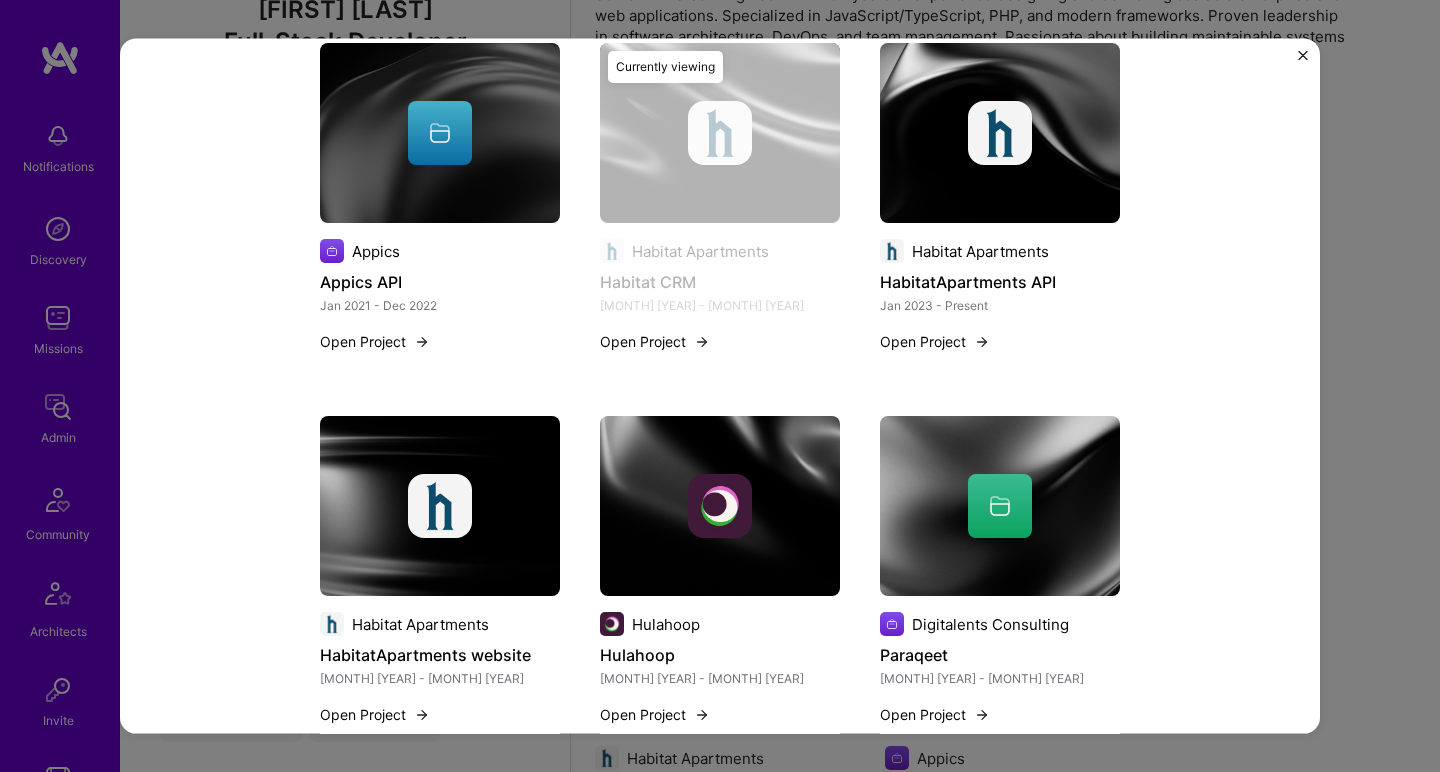 click at bounding box center [440, 133] 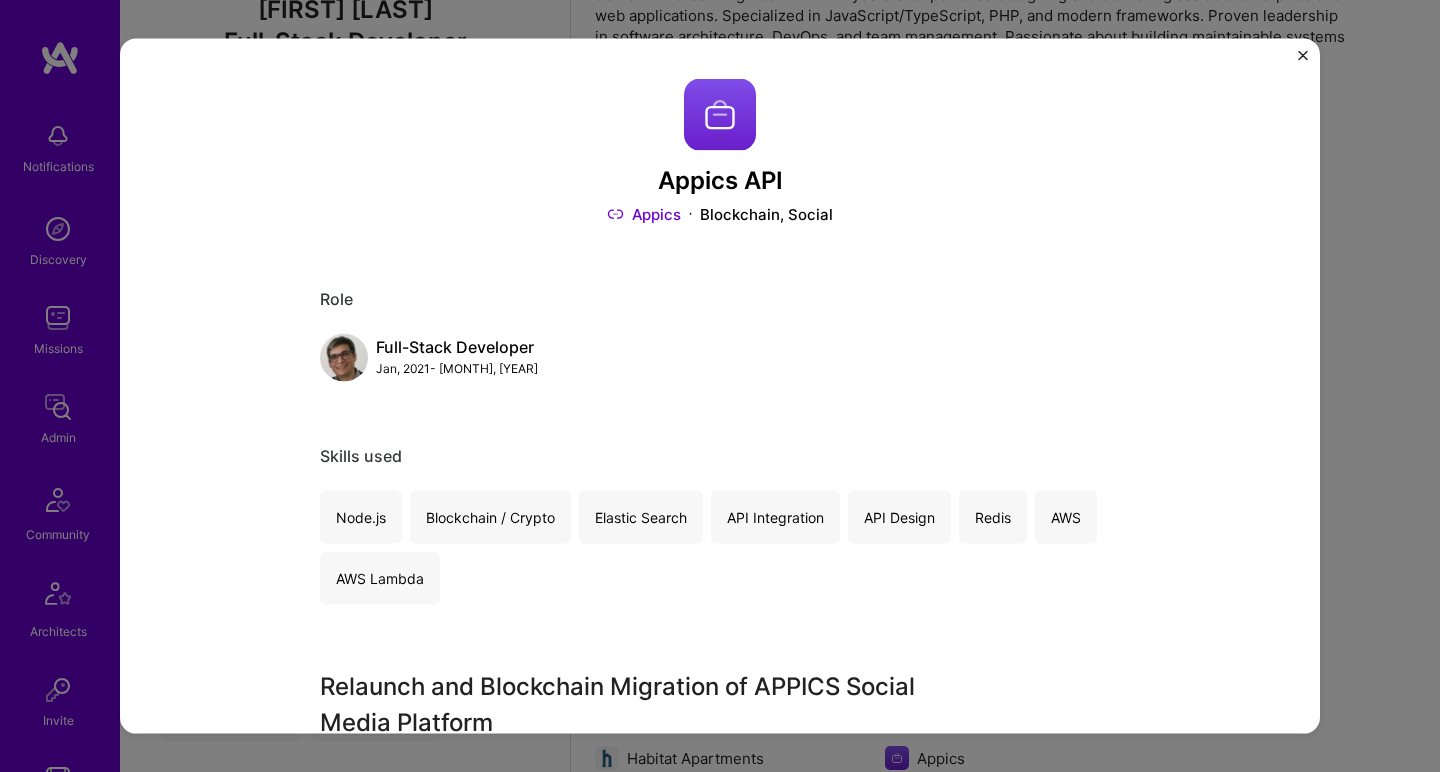 scroll, scrollTop: 533, scrollLeft: 0, axis: vertical 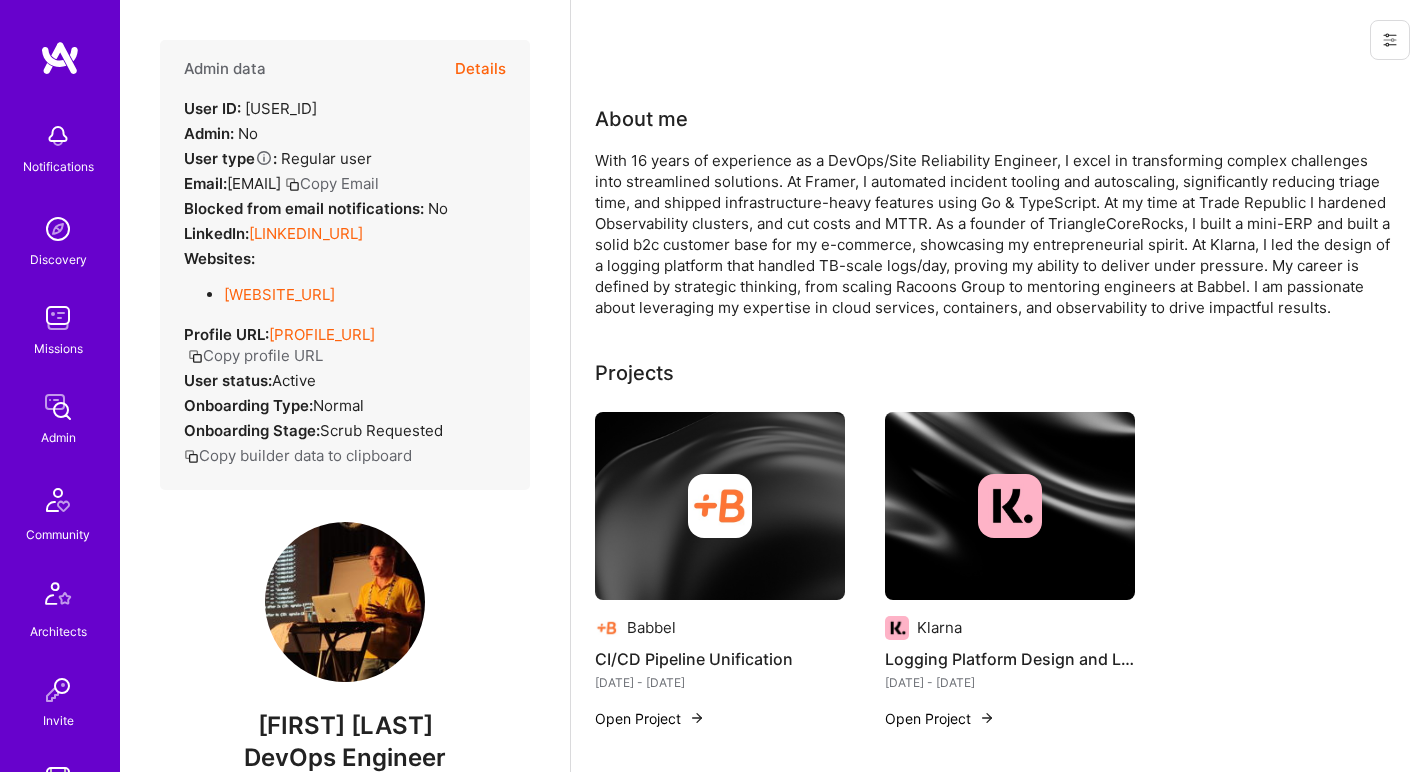 click on "https://linkedin.com/in/kzonov" at bounding box center (306, 233) 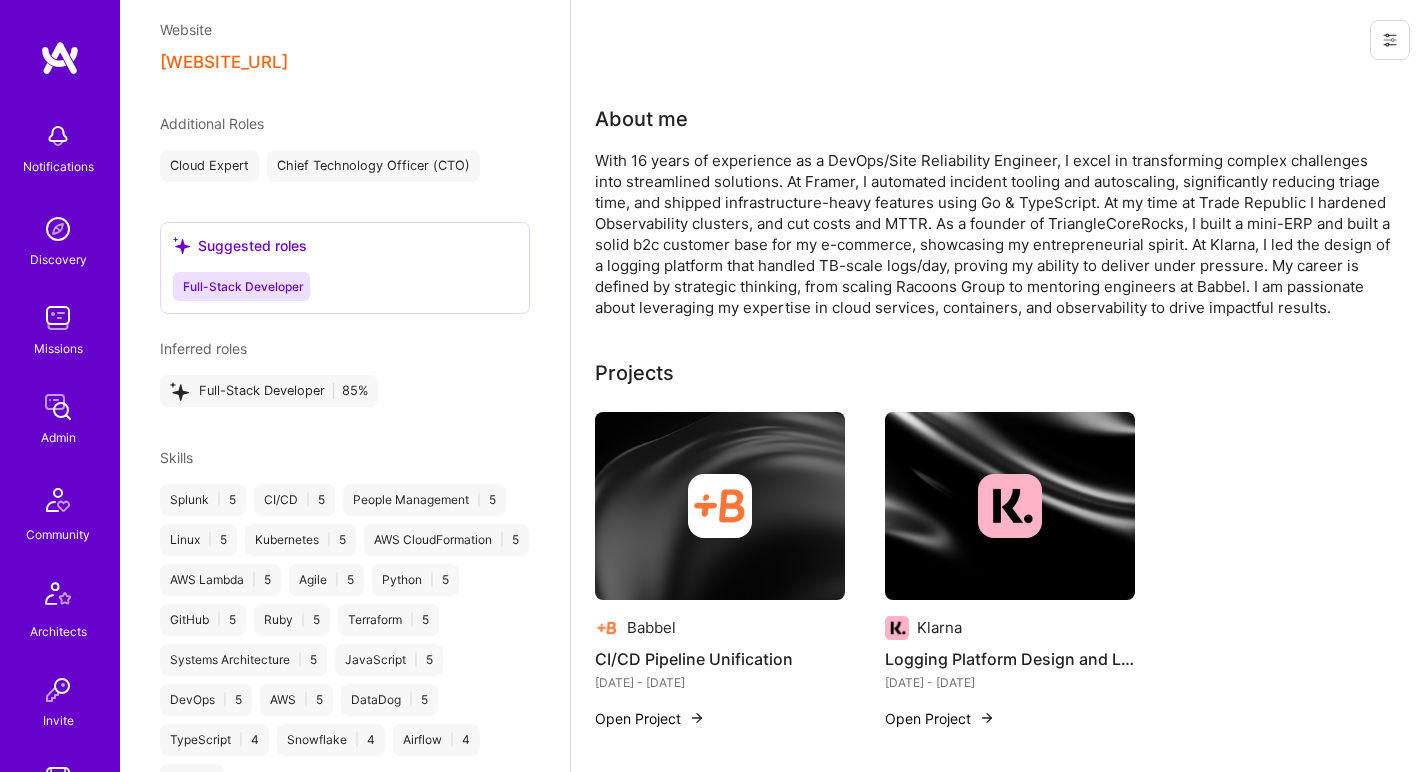 scroll, scrollTop: 1294, scrollLeft: 0, axis: vertical 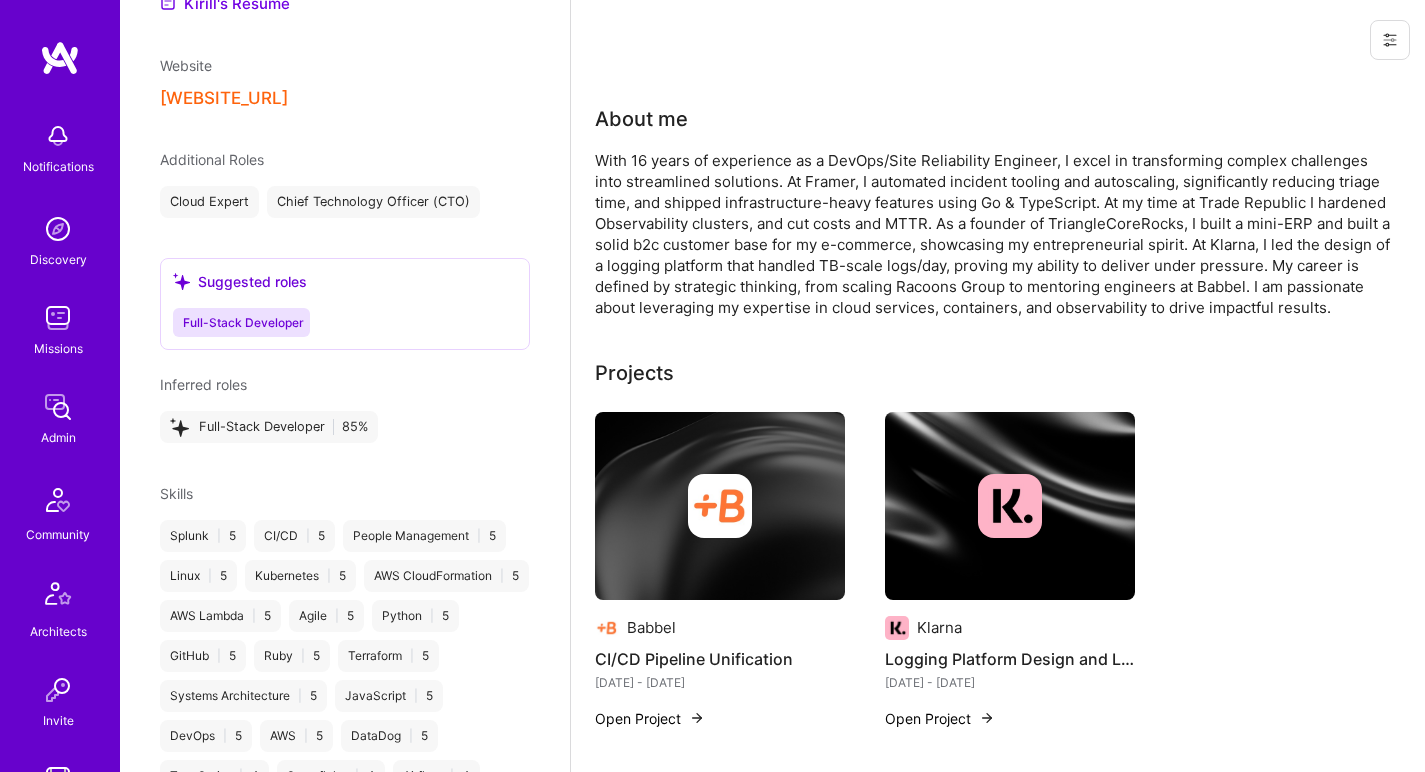 click on "https://zonov.me" at bounding box center (224, 98) 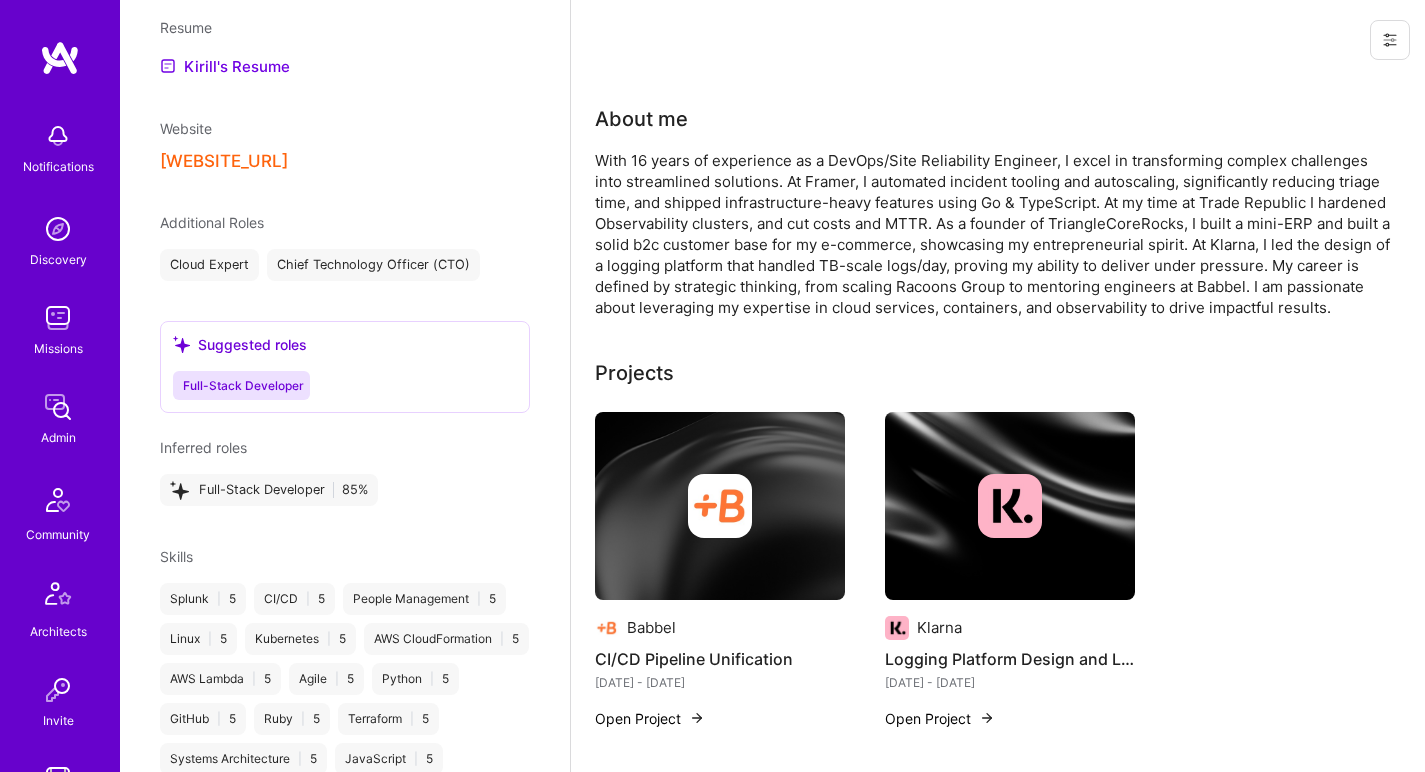 scroll, scrollTop: 1204, scrollLeft: 0, axis: vertical 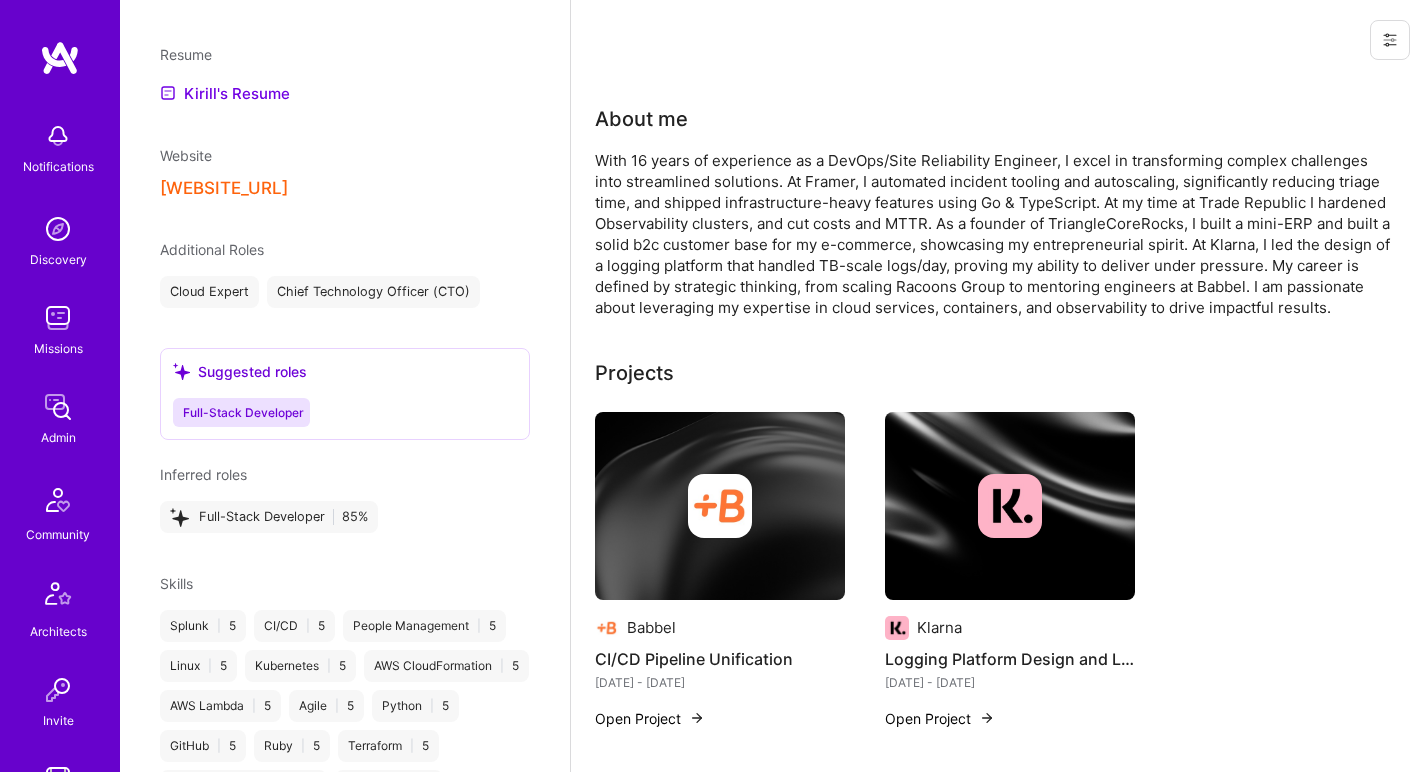 click on "Admin data Details User ID:   6880cf193da7ea7349bb8982 Admin:   No User type  Regular user or Company user  :   Regular user Email:  zonov@duck.com  Copy Email Blocked from email notifications:   No LinkedIn:  https://linkedin.com/in/kzonov Websites:  https://zonov.me Profile URL:  https://client.a.team/builders/6880cf193da7ea7349bb8982  Copy profile URL User status:  Active Onboarding Type:  normal Onboarding Stage:  Scrub Requested  Copy builder data to clipboard Kirill Zonov DevOps Engineer 16 Years Experience Location  mismatch
Berlin, Berlin, Germany Time Zone Europe/Berlin (GMT+01:00 ) Working hours range From  8:30 AM    to  7:30 PM Phone Number +491626052365 Resume Kirill's Resume Website https://zonov.me Additional Roles Cloud Expert Chief Technology Officer (CTO) Suggested roles Full-Stack Developer Inferred roles Full-Stack Developer 85% Skills Splunk | 5 CI/CD | 5 People Management | 5 Linux | 5 Kubernetes | 5 AWS CloudFormation | 5 AWS Lambda | 5 Agile | 5 Python | 5 GitHub | 5 Ruby" at bounding box center (345, 386) 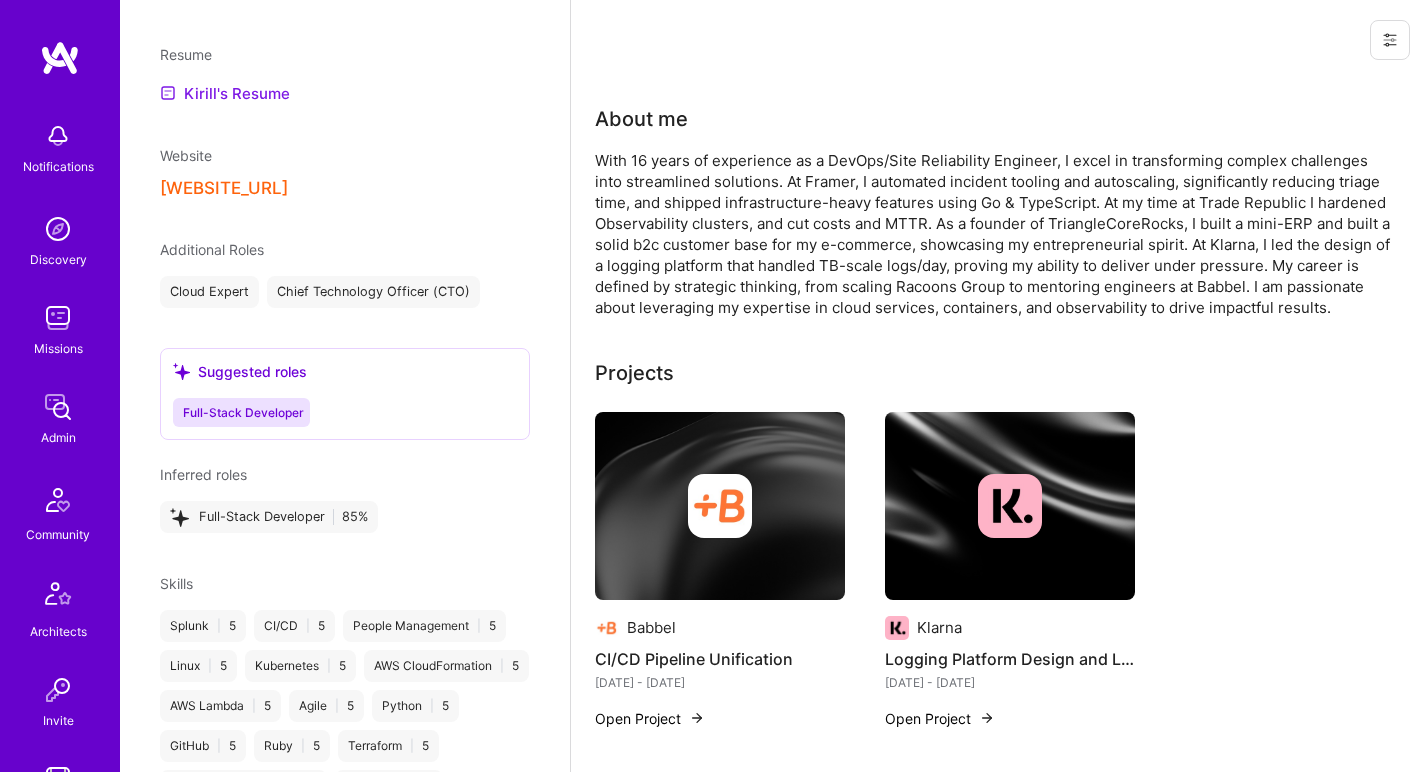click on "Kirill's Resume" at bounding box center [225, 93] 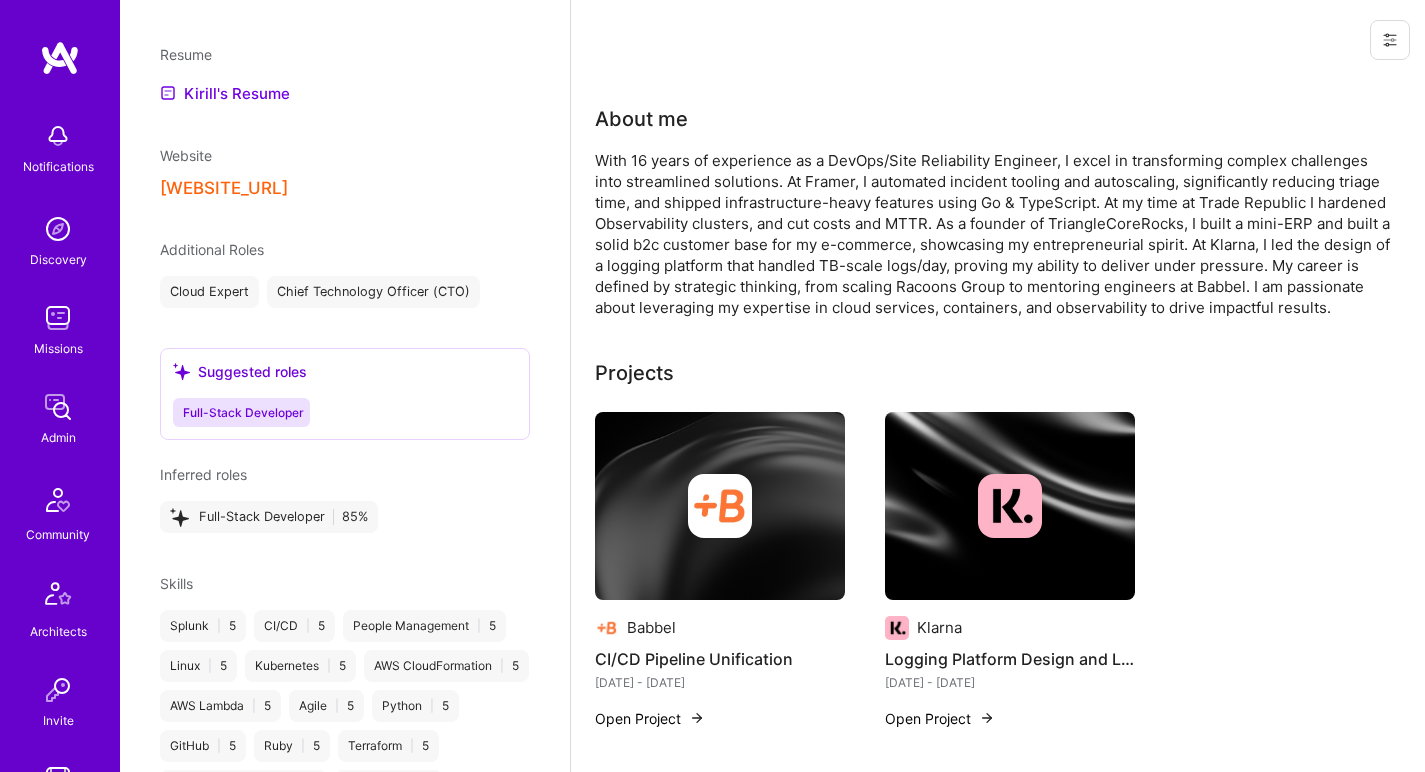 click on "With 16 years of experience as a DevOps/Site Reliability Engineer, I excel in transforming complex challenges into streamlined solutions. At Framer, I automated incident tooling and autoscaling, significantly reducing triage time, and shipped infrastructure-heavy features using Go & TypeScript. At my time at Trade Republic I hardened Observability clusters, and cut costs and MTTR. As a founder of TriangleCoreRocks, I built a mini-ERP and built a solid b2c customer base for my e-commerce, showcasing my entrepreneurial spirit. At Klarna, I led the design of a logging platform that handled TB-scale logs/day, proving my ability to deliver under pressure. My career is defined by strategic thinking, from scaling Racoons Group to mentoring engineers at Babbel. I am passionate about leveraging my expertise in cloud services, containers, and observability to drive impactful results." at bounding box center (995, 234) 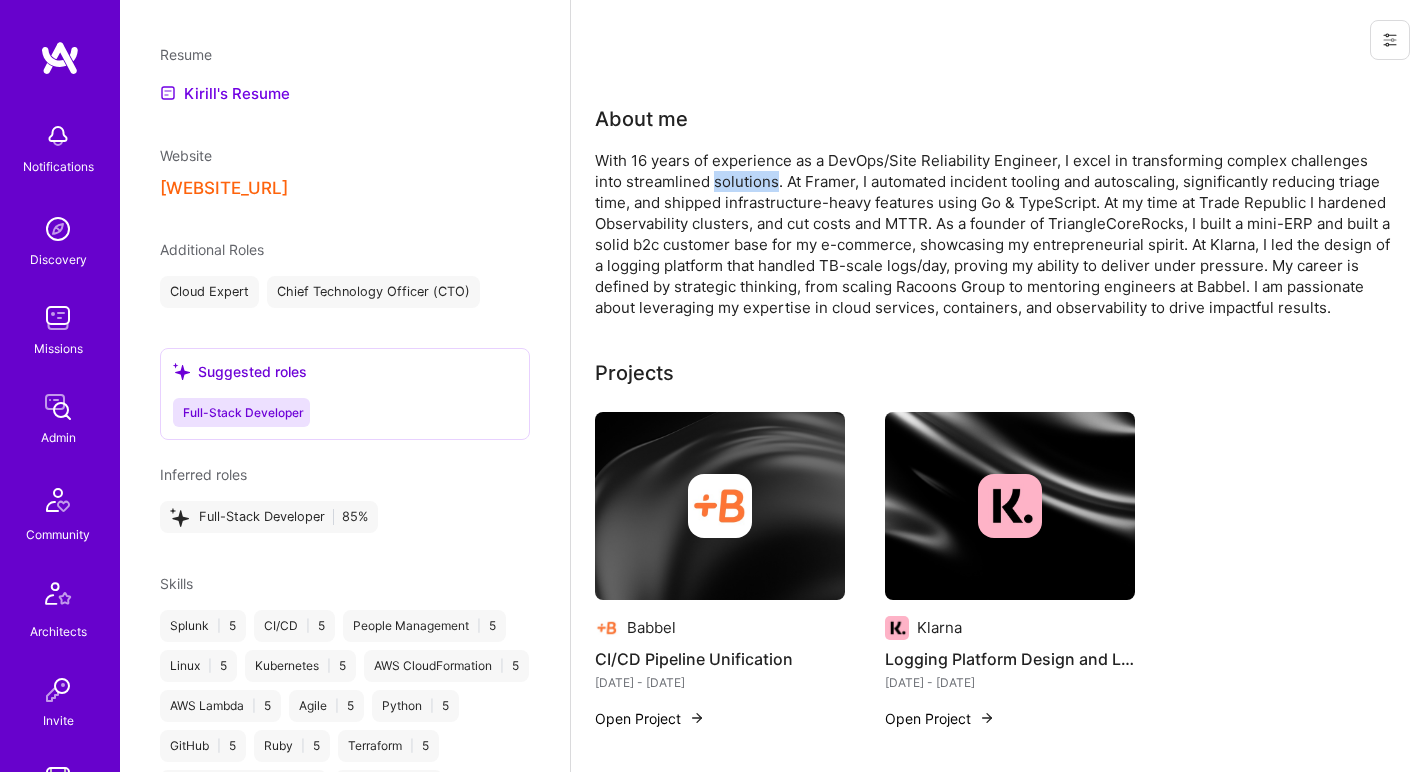 click on "With 16 years of experience as a DevOps/Site Reliability Engineer, I excel in transforming complex challenges into streamlined solutions. At Framer, I automated incident tooling and autoscaling, significantly reducing triage time, and shipped infrastructure-heavy features using Go & TypeScript. At my time at Trade Republic I hardened Observability clusters, and cut costs and MTTR. As a founder of TriangleCoreRocks, I built a mini-ERP and built a solid b2c customer base for my e-commerce, showcasing my entrepreneurial spirit. At Klarna, I led the design of a logging platform that handled TB-scale logs/day, proving my ability to deliver under pressure. My career is defined by strategic thinking, from scaling Racoons Group to mentoring engineers at Babbel. I am passionate about leveraging my expertise in cloud services, containers, and observability to drive impactful results." at bounding box center [995, 234] 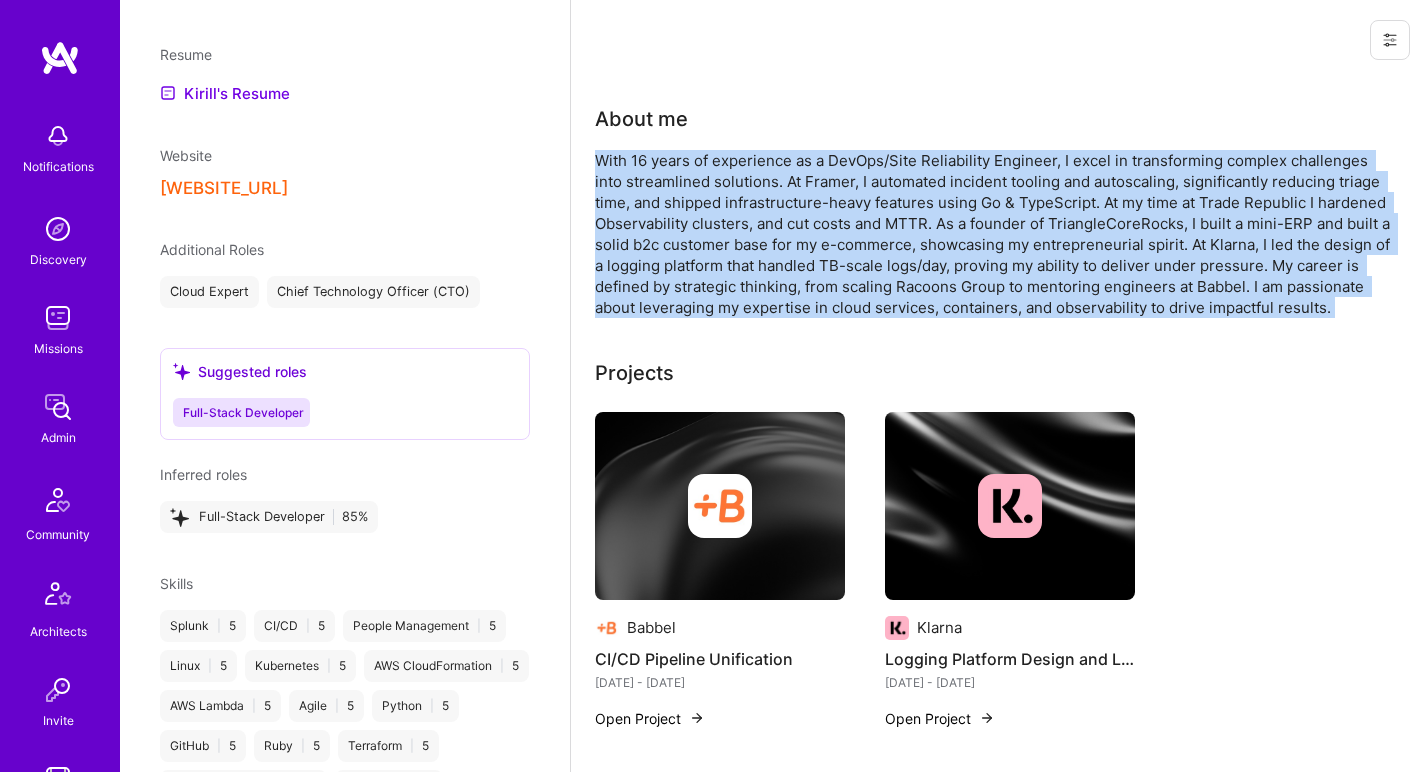 click on "With 16 years of experience as a DevOps/Site Reliability Engineer, I excel in transforming complex challenges into streamlined solutions. At Framer, I automated incident tooling and autoscaling, significantly reducing triage time, and shipped infrastructure-heavy features using Go & TypeScript. At my time at Trade Republic I hardened Observability clusters, and cut costs and MTTR. As a founder of TriangleCoreRocks, I built a mini-ERP and built a solid b2c customer base for my e-commerce, showcasing my entrepreneurial spirit. At Klarna, I led the design of a logging platform that handled TB-scale logs/day, proving my ability to deliver under pressure. My career is defined by strategic thinking, from scaling Racoons Group to mentoring engineers at Babbel. I am passionate about leveraging my expertise in cloud services, containers, and observability to drive impactful results." at bounding box center [995, 234] 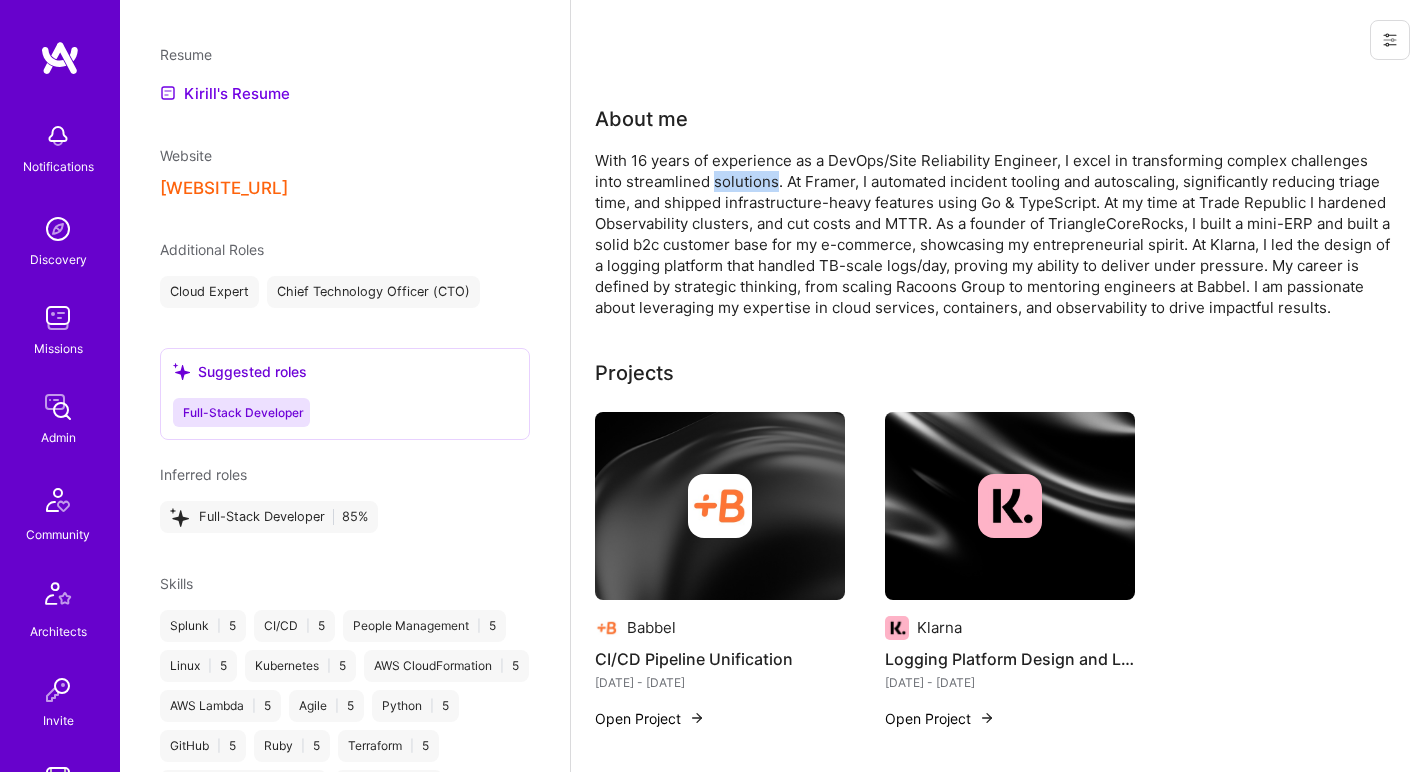 click on "With 16 years of experience as a DevOps/Site Reliability Engineer, I excel in transforming complex challenges into streamlined solutions. At Framer, I automated incident tooling and autoscaling, significantly reducing triage time, and shipped infrastructure-heavy features using Go & TypeScript. At my time at Trade Republic I hardened Observability clusters, and cut costs and MTTR. As a founder of TriangleCoreRocks, I built a mini-ERP and built a solid b2c customer base for my e-commerce, showcasing my entrepreneurial spirit. At Klarna, I led the design of a logging platform that handled TB-scale logs/day, proving my ability to deliver under pressure. My career is defined by strategic thinking, from scaling Racoons Group to mentoring engineers at Babbel. I am passionate about leveraging my expertise in cloud services, containers, and observability to drive impactful results." at bounding box center (995, 234) 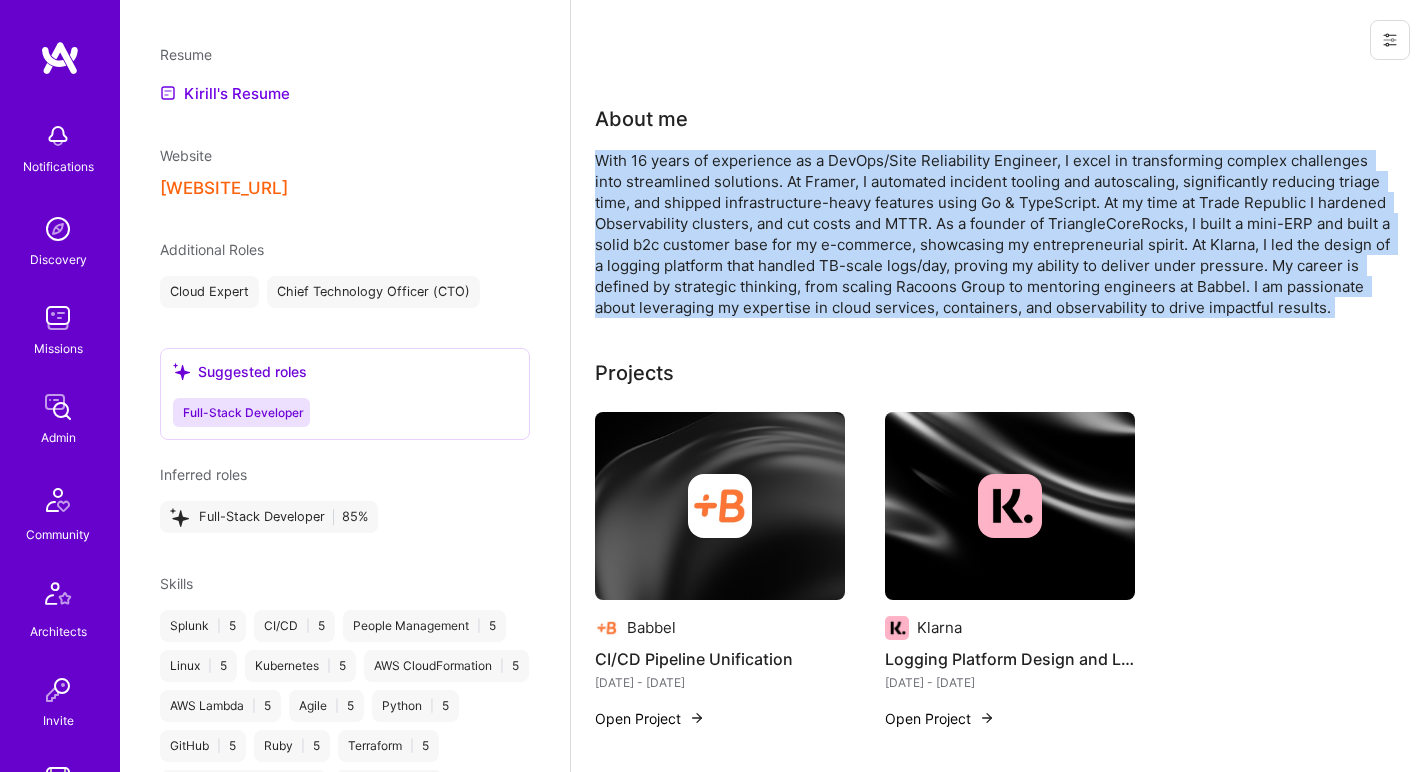 click on "With 16 years of experience as a DevOps/Site Reliability Engineer, I excel in transforming complex challenges into streamlined solutions. At Framer, I automated incident tooling and autoscaling, significantly reducing triage time, and shipped infrastructure-heavy features using Go & TypeScript. At my time at Trade Republic I hardened Observability clusters, and cut costs and MTTR. As a founder of TriangleCoreRocks, I built a mini-ERP and built a solid b2c customer base for my e-commerce, showcasing my entrepreneurial spirit. At Klarna, I led the design of a logging platform that handled TB-scale logs/day, proving my ability to deliver under pressure. My career is defined by strategic thinking, from scaling Racoons Group to mentoring engineers at Babbel. I am passionate about leveraging my expertise in cloud services, containers, and observability to drive impactful results." at bounding box center [995, 234] 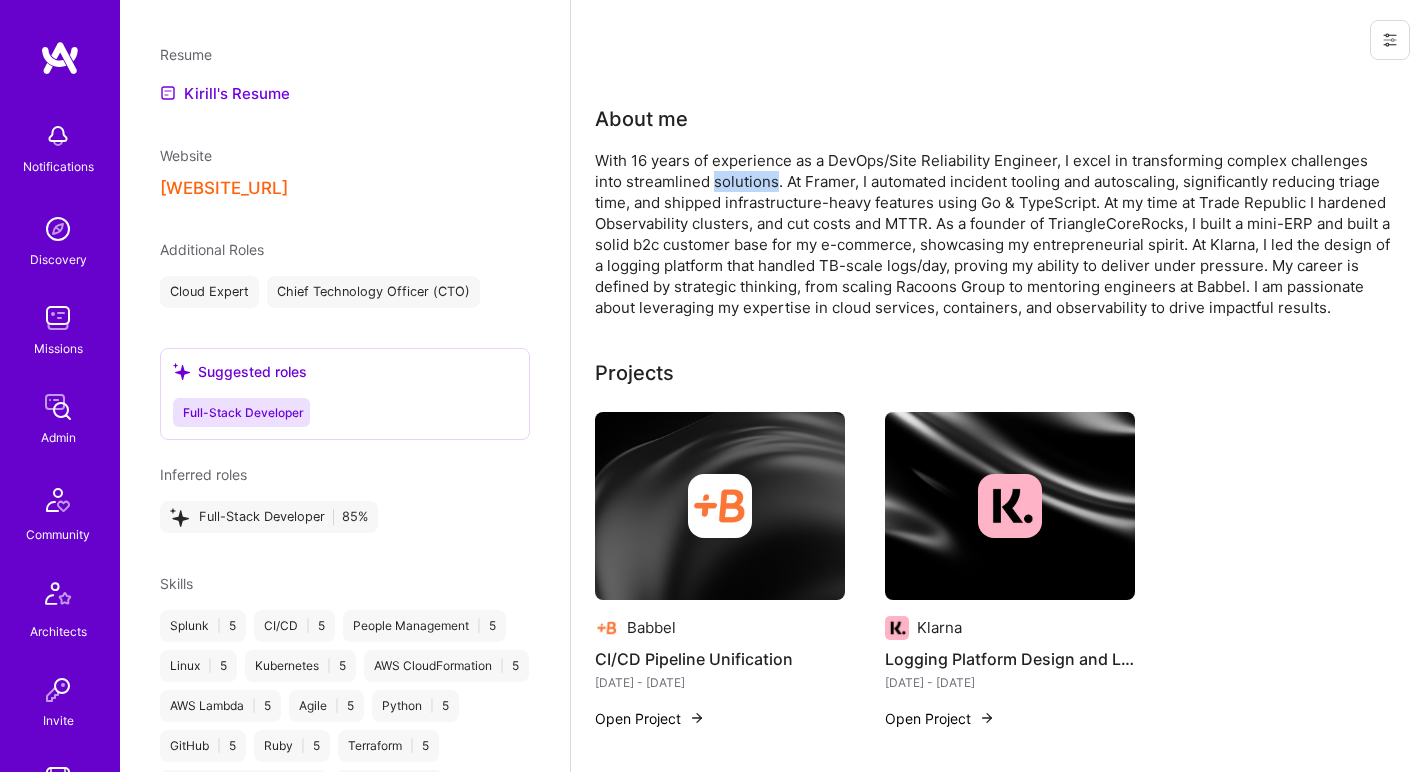 click on "With 16 years of experience as a DevOps/Site Reliability Engineer, I excel in transforming complex challenges into streamlined solutions. At Framer, I automated incident tooling and autoscaling, significantly reducing triage time, and shipped infrastructure-heavy features using Go & TypeScript. At my time at Trade Republic I hardened Observability clusters, and cut costs and MTTR. As a founder of TriangleCoreRocks, I built a mini-ERP and built a solid b2c customer base for my e-commerce, showcasing my entrepreneurial spirit. At Klarna, I led the design of a logging platform that handled TB-scale logs/day, proving my ability to deliver under pressure. My career is defined by strategic thinking, from scaling Racoons Group to mentoring engineers at Babbel. I am passionate about leveraging my expertise in cloud services, containers, and observability to drive impactful results." at bounding box center [995, 234] 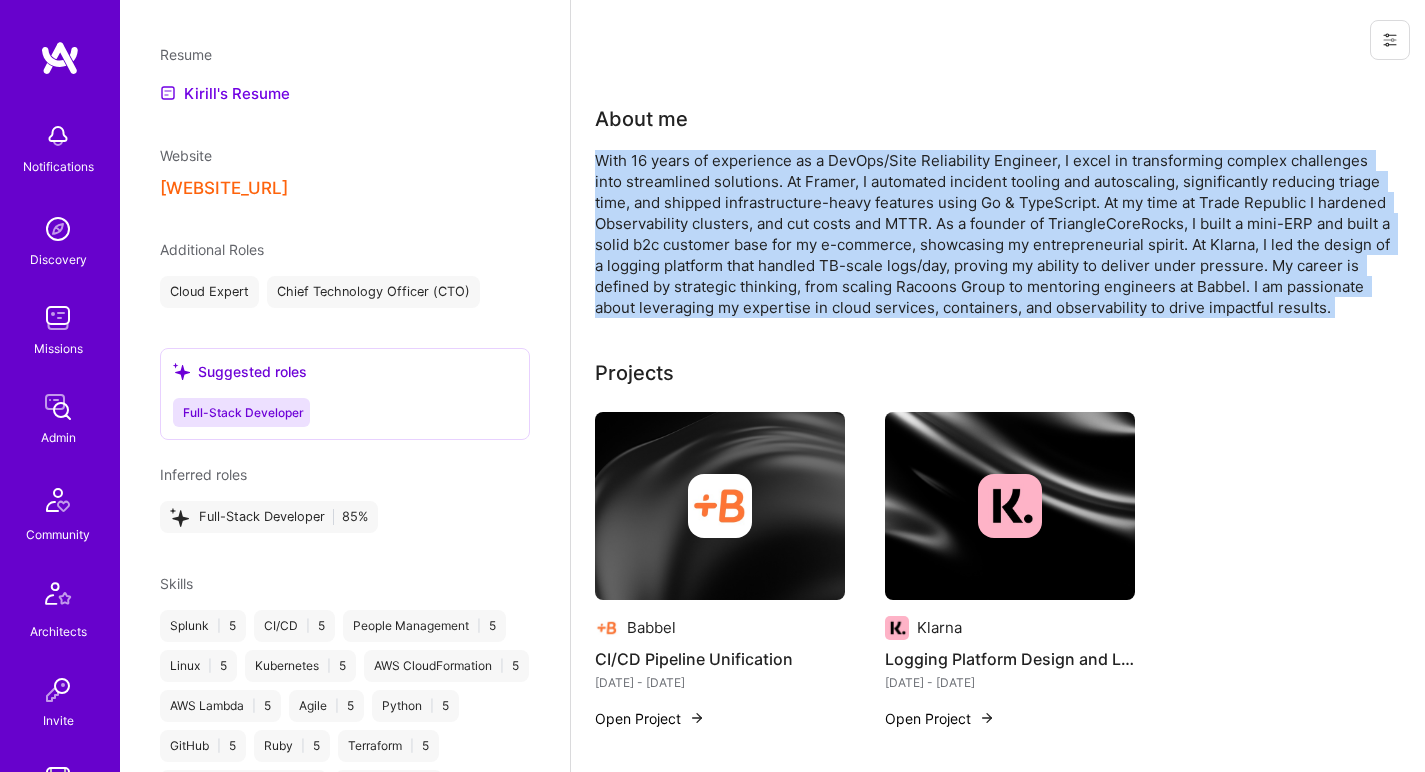 click on "With 16 years of experience as a DevOps/Site Reliability Engineer, I excel in transforming complex challenges into streamlined solutions. At Framer, I automated incident tooling and autoscaling, significantly reducing triage time, and shipped infrastructure-heavy features using Go & TypeScript. At my time at Trade Republic I hardened Observability clusters, and cut costs and MTTR. As a founder of TriangleCoreRocks, I built a mini-ERP and built a solid b2c customer base for my e-commerce, showcasing my entrepreneurial spirit. At Klarna, I led the design of a logging platform that handled TB-scale logs/day, proving my ability to deliver under pressure. My career is defined by strategic thinking, from scaling Racoons Group to mentoring engineers at Babbel. I am passionate about leveraging my expertise in cloud services, containers, and observability to drive impactful results." at bounding box center (995, 234) 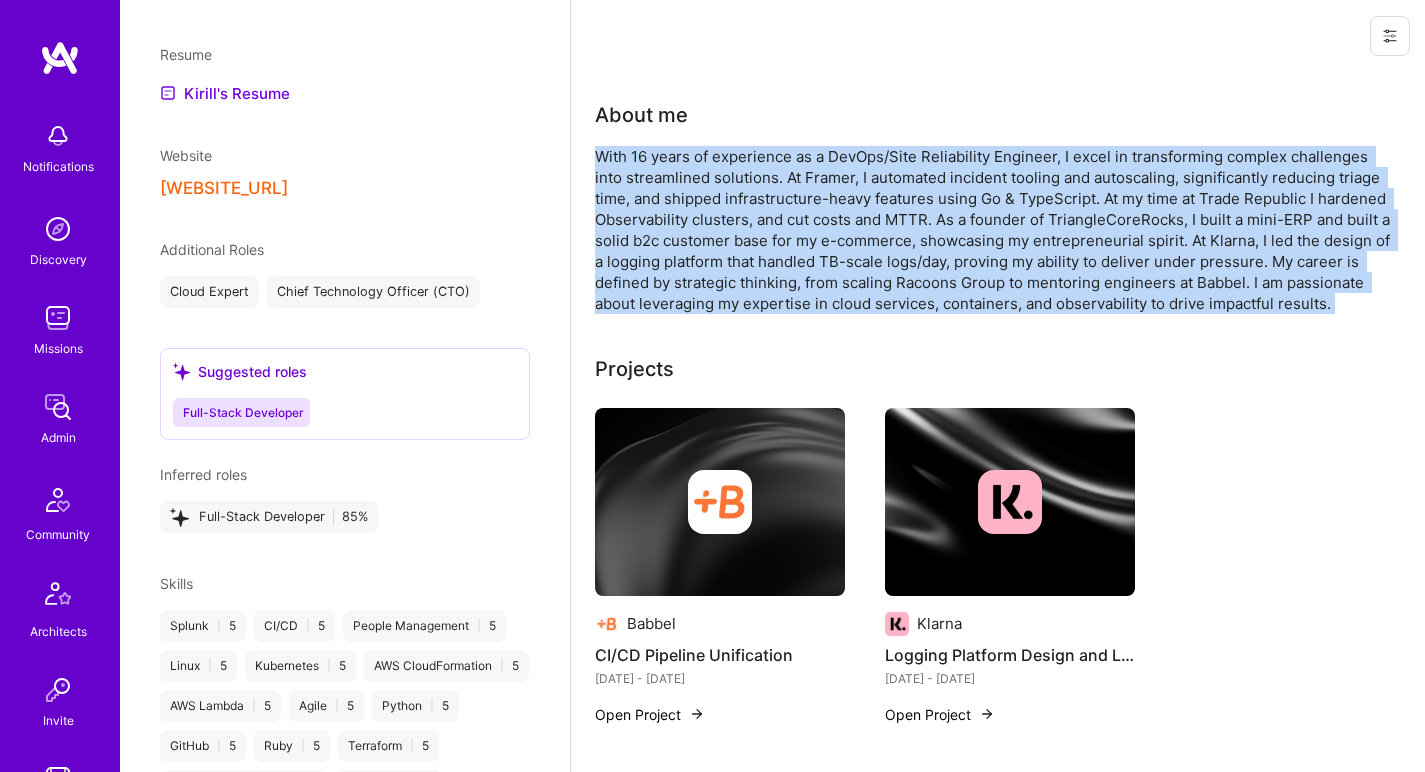 scroll, scrollTop: 24, scrollLeft: 0, axis: vertical 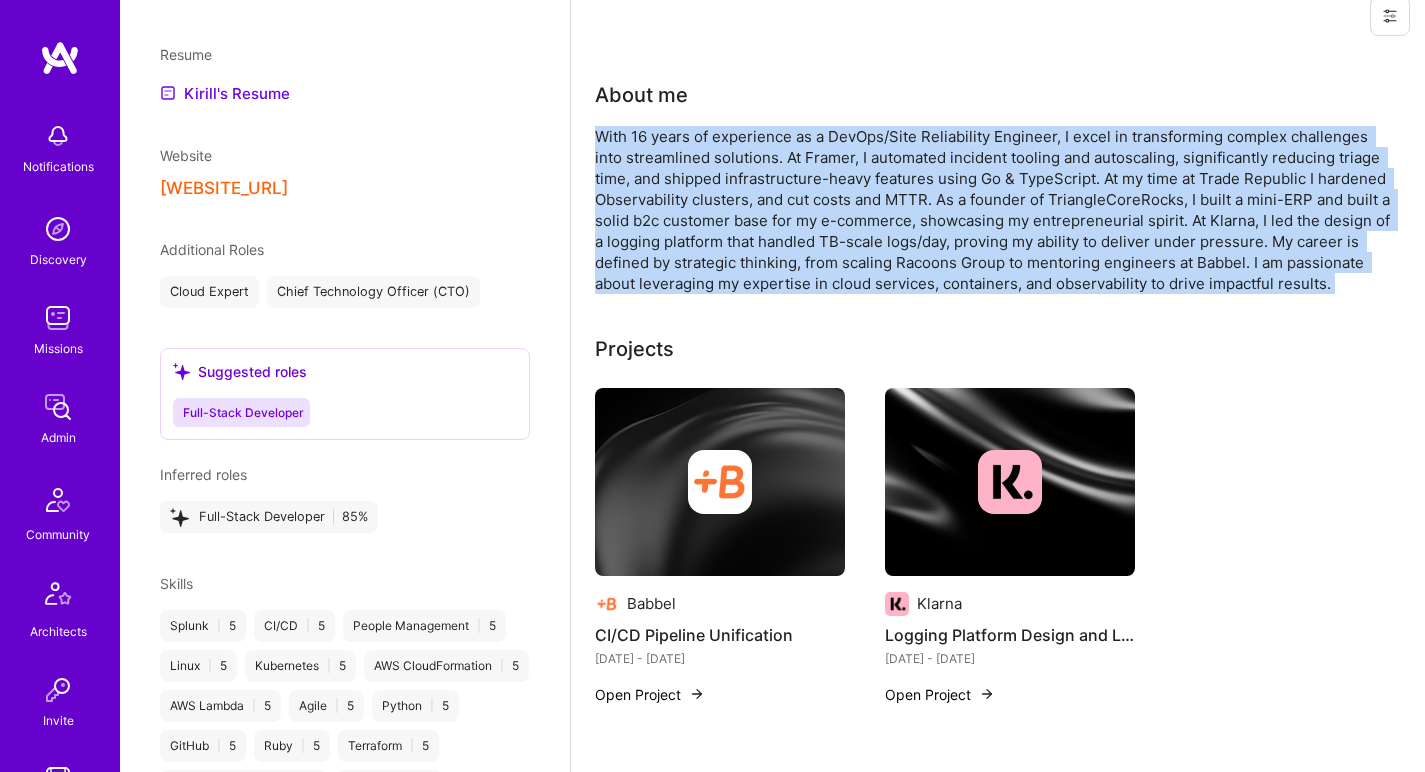 click on "With 16 years of experience as a DevOps/Site Reliability Engineer, I excel in transforming complex challenges into streamlined solutions. At Framer, I automated incident tooling and autoscaling, significantly reducing triage time, and shipped infrastructure-heavy features using Go & TypeScript. At my time at Trade Republic I hardened Observability clusters, and cut costs and MTTR. As a founder of TriangleCoreRocks, I built a mini-ERP and built a solid b2c customer base for my e-commerce, showcasing my entrepreneurial spirit. At Klarna, I led the design of a logging platform that handled TB-scale logs/day, proving my ability to deliver under pressure. My career is defined by strategic thinking, from scaling Racoons Group to mentoring engineers at Babbel. I am passionate about leveraging my expertise in cloud services, containers, and observability to drive impactful results." at bounding box center [995, 210] 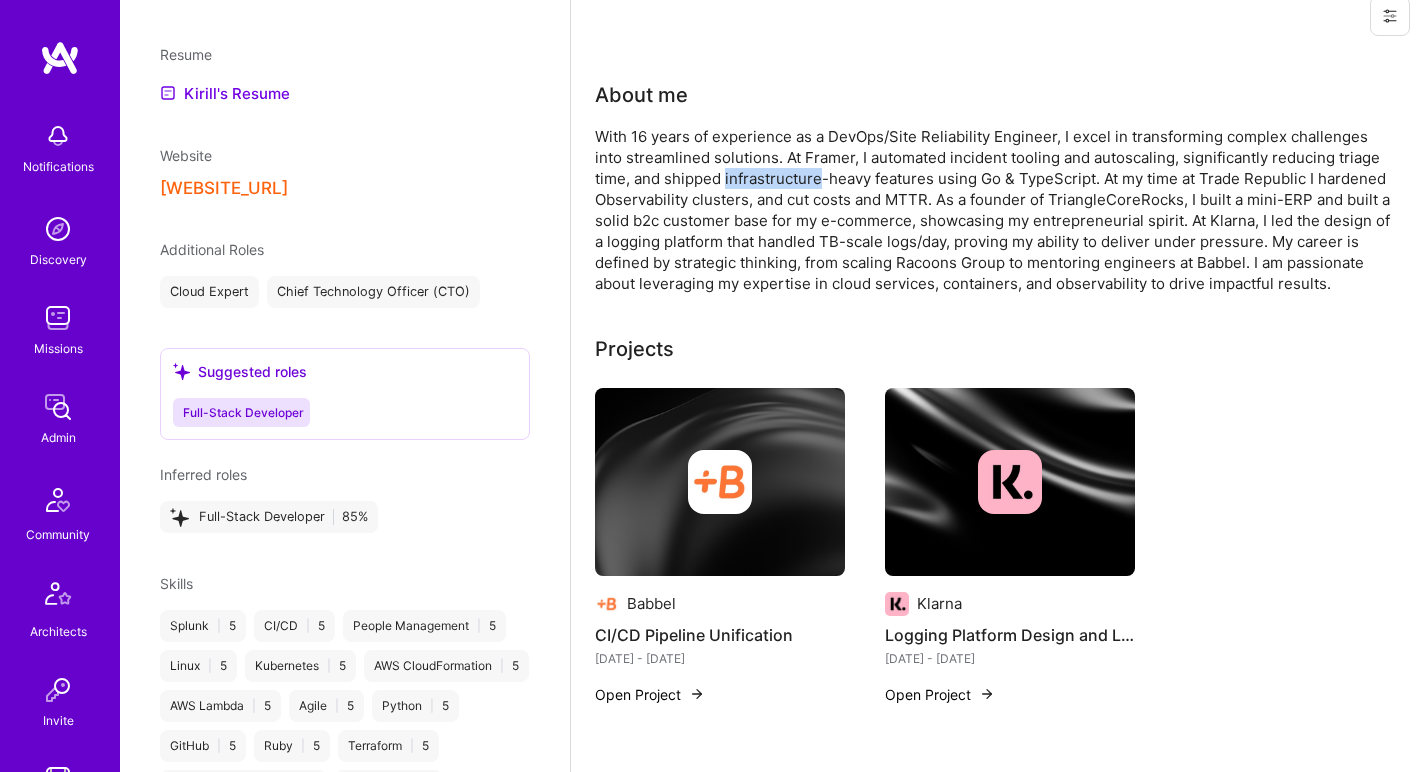 click on "With 16 years of experience as a DevOps/Site Reliability Engineer, I excel in transforming complex challenges into streamlined solutions. At Framer, I automated incident tooling and autoscaling, significantly reducing triage time, and shipped infrastructure-heavy features using Go & TypeScript. At my time at Trade Republic I hardened Observability clusters, and cut costs and MTTR. As a founder of TriangleCoreRocks, I built a mini-ERP and built a solid b2c customer base for my e-commerce, showcasing my entrepreneurial spirit. At Klarna, I led the design of a logging platform that handled TB-scale logs/day, proving my ability to deliver under pressure. My career is defined by strategic thinking, from scaling Racoons Group to mentoring engineers at Babbel. I am passionate about leveraging my expertise in cloud services, containers, and observability to drive impactful results." at bounding box center [995, 210] 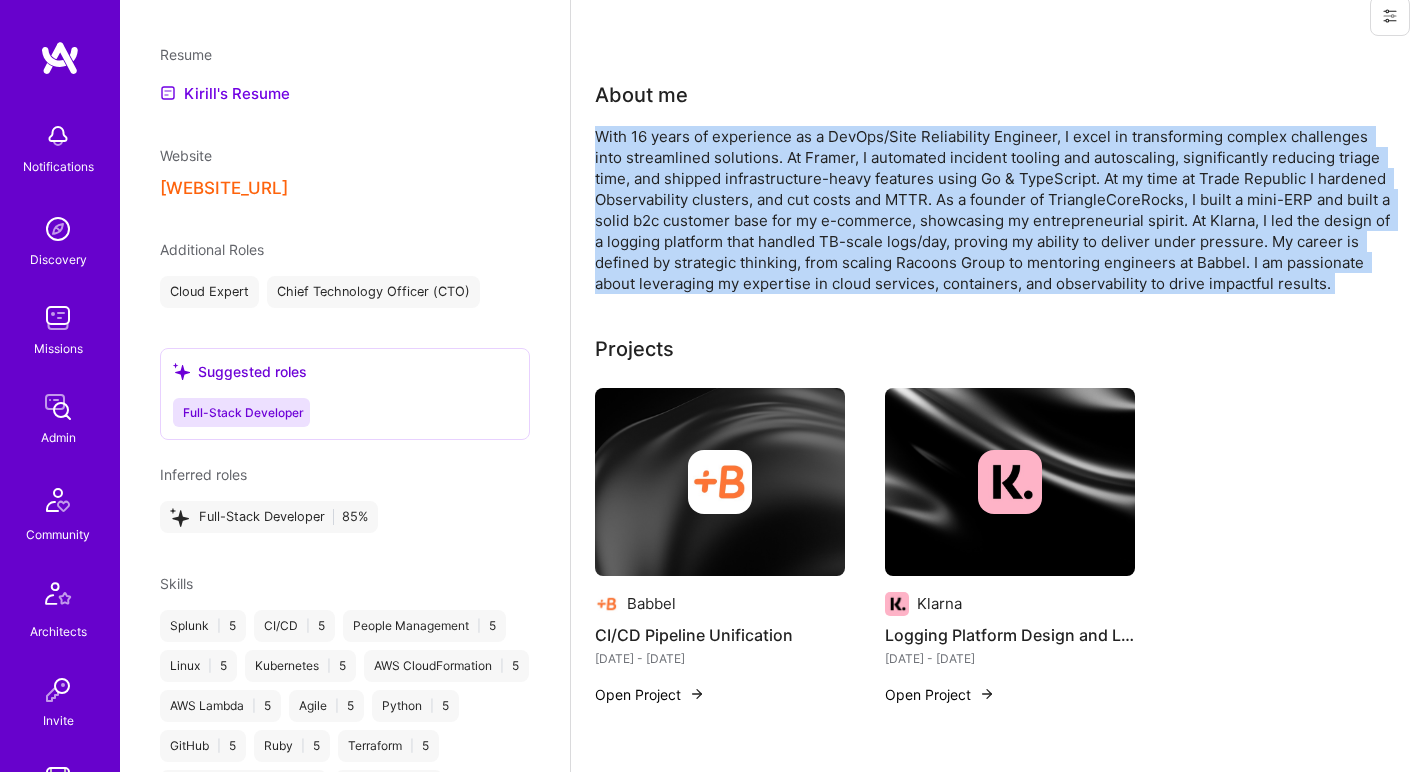 click on "With 16 years of experience as a DevOps/Site Reliability Engineer, I excel in transforming complex challenges into streamlined solutions. At Framer, I automated incident tooling and autoscaling, significantly reducing triage time, and shipped infrastructure-heavy features using Go & TypeScript. At my time at Trade Republic I hardened Observability clusters, and cut costs and MTTR. As a founder of TriangleCoreRocks, I built a mini-ERP and built a solid b2c customer base for my e-commerce, showcasing my entrepreneurial spirit. At Klarna, I led the design of a logging platform that handled TB-scale logs/day, proving my ability to deliver under pressure. My career is defined by strategic thinking, from scaling Racoons Group to mentoring engineers at Babbel. I am passionate about leveraging my expertise in cloud services, containers, and observability to drive impactful results." at bounding box center (995, 210) 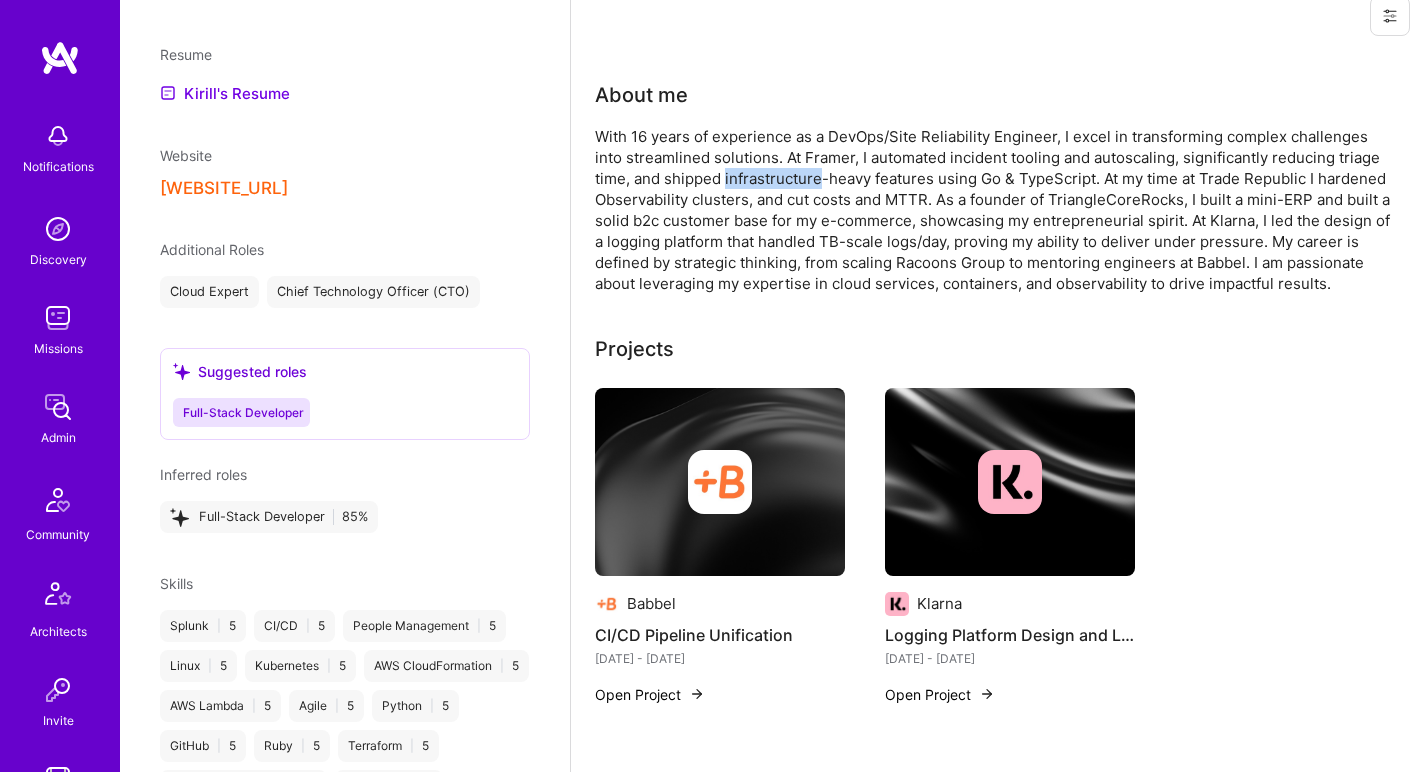 click on "With 16 years of experience as a DevOps/Site Reliability Engineer, I excel in transforming complex challenges into streamlined solutions. At Framer, I automated incident tooling and autoscaling, significantly reducing triage time, and shipped infrastructure-heavy features using Go & TypeScript. At my time at Trade Republic I hardened Observability clusters, and cut costs and MTTR. As a founder of TriangleCoreRocks, I built a mini-ERP and built a solid b2c customer base for my e-commerce, showcasing my entrepreneurial spirit. At Klarna, I led the design of a logging platform that handled TB-scale logs/day, proving my ability to deliver under pressure. My career is defined by strategic thinking, from scaling Racoons Group to mentoring engineers at Babbel. I am passionate about leveraging my expertise in cloud services, containers, and observability to drive impactful results." at bounding box center [995, 210] 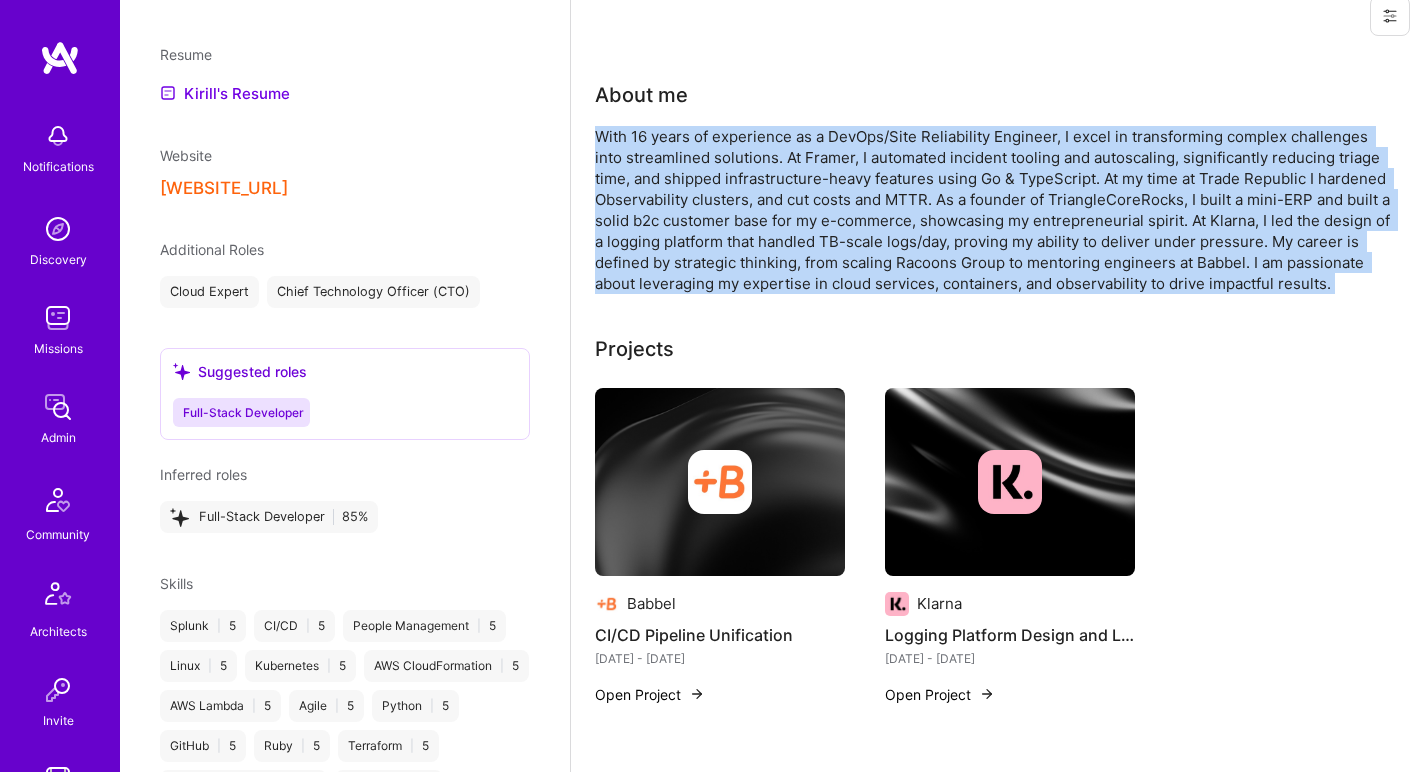 click on "With 16 years of experience as a DevOps/Site Reliability Engineer, I excel in transforming complex challenges into streamlined solutions. At Framer, I automated incident tooling and autoscaling, significantly reducing triage time, and shipped infrastructure-heavy features using Go & TypeScript. At my time at Trade Republic I hardened Observability clusters, and cut costs and MTTR. As a founder of TriangleCoreRocks, I built a mini-ERP and built a solid b2c customer base for my e-commerce, showcasing my entrepreneurial spirit. At Klarna, I led the design of a logging platform that handled TB-scale logs/day, proving my ability to deliver under pressure. My career is defined by strategic thinking, from scaling Racoons Group to mentoring engineers at Babbel. I am passionate about leveraging my expertise in cloud services, containers, and observability to drive impactful results." at bounding box center (995, 210) 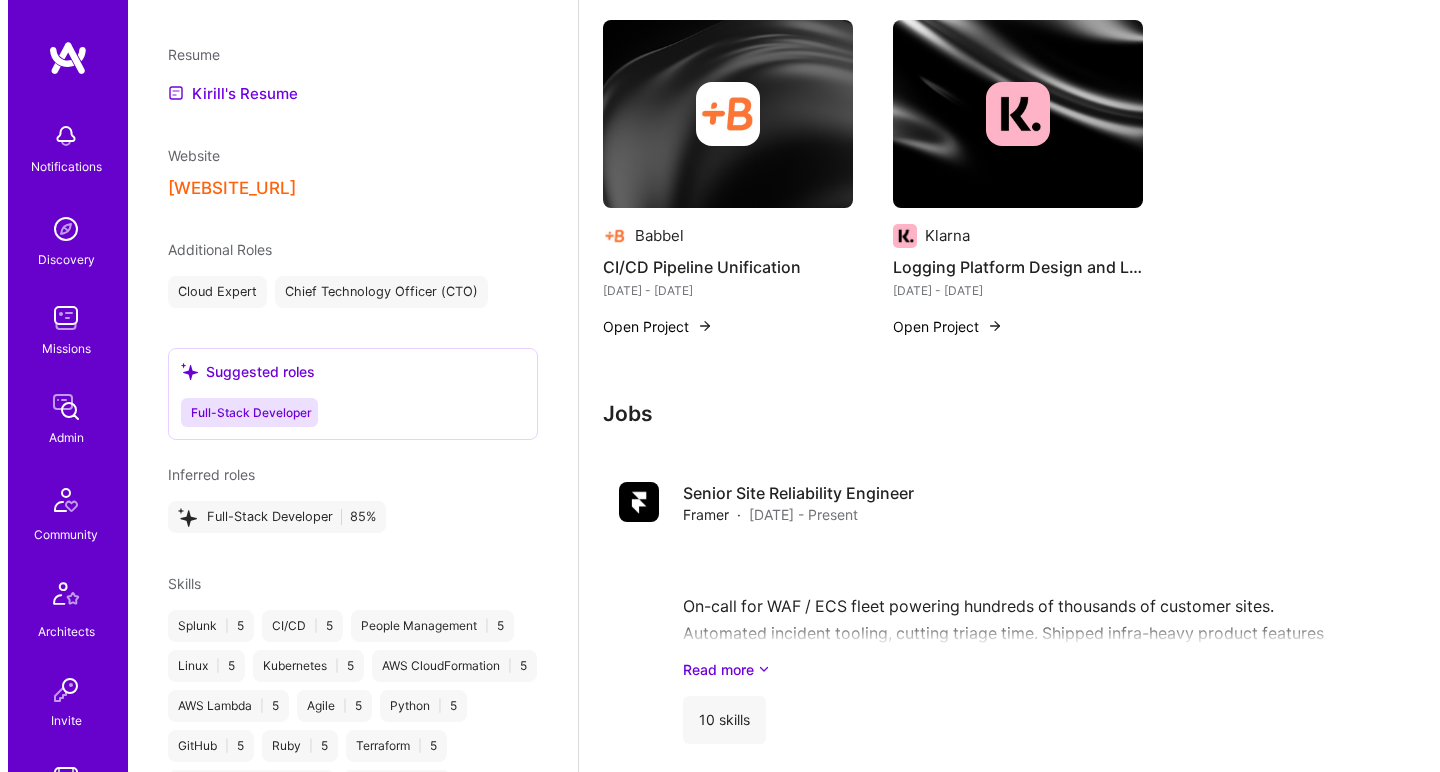 scroll, scrollTop: 146, scrollLeft: 0, axis: vertical 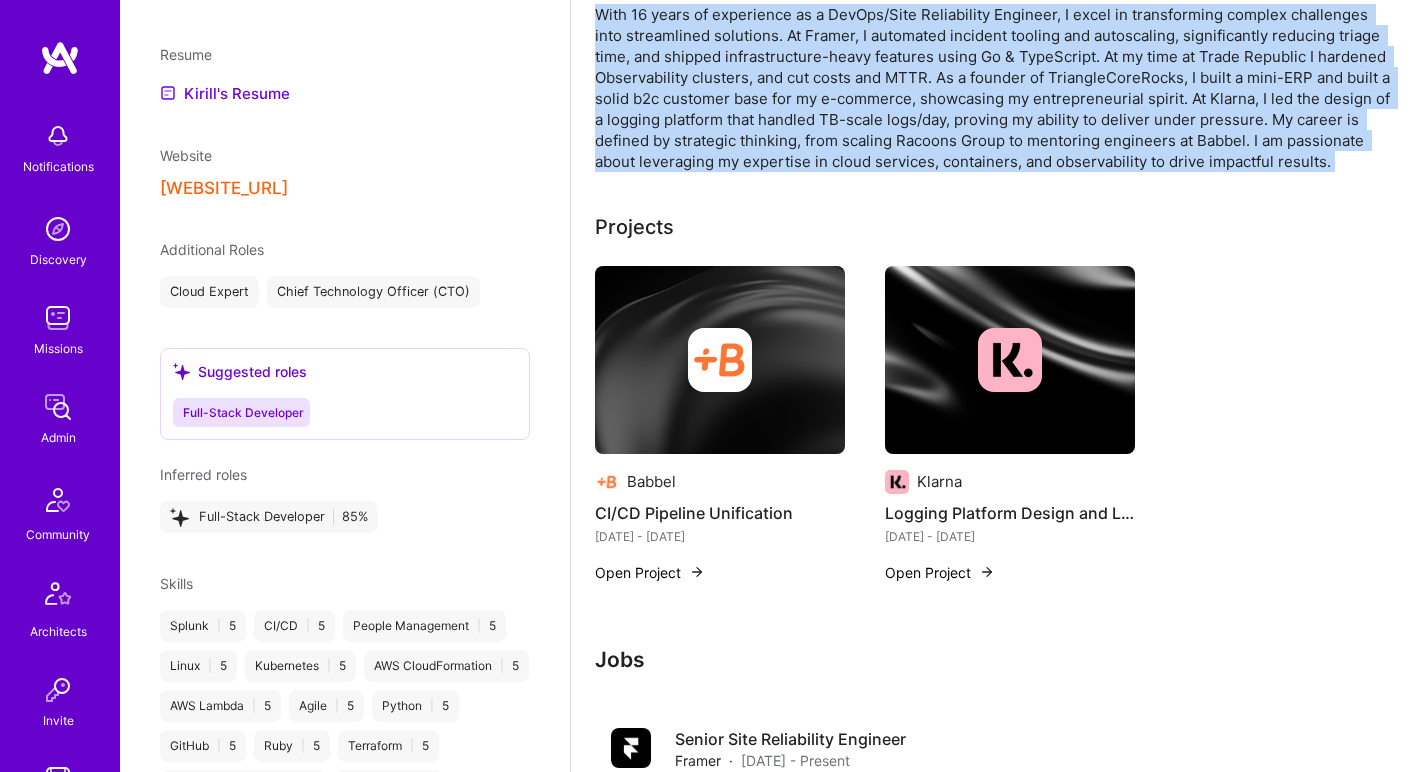 click at bounding box center [720, 360] 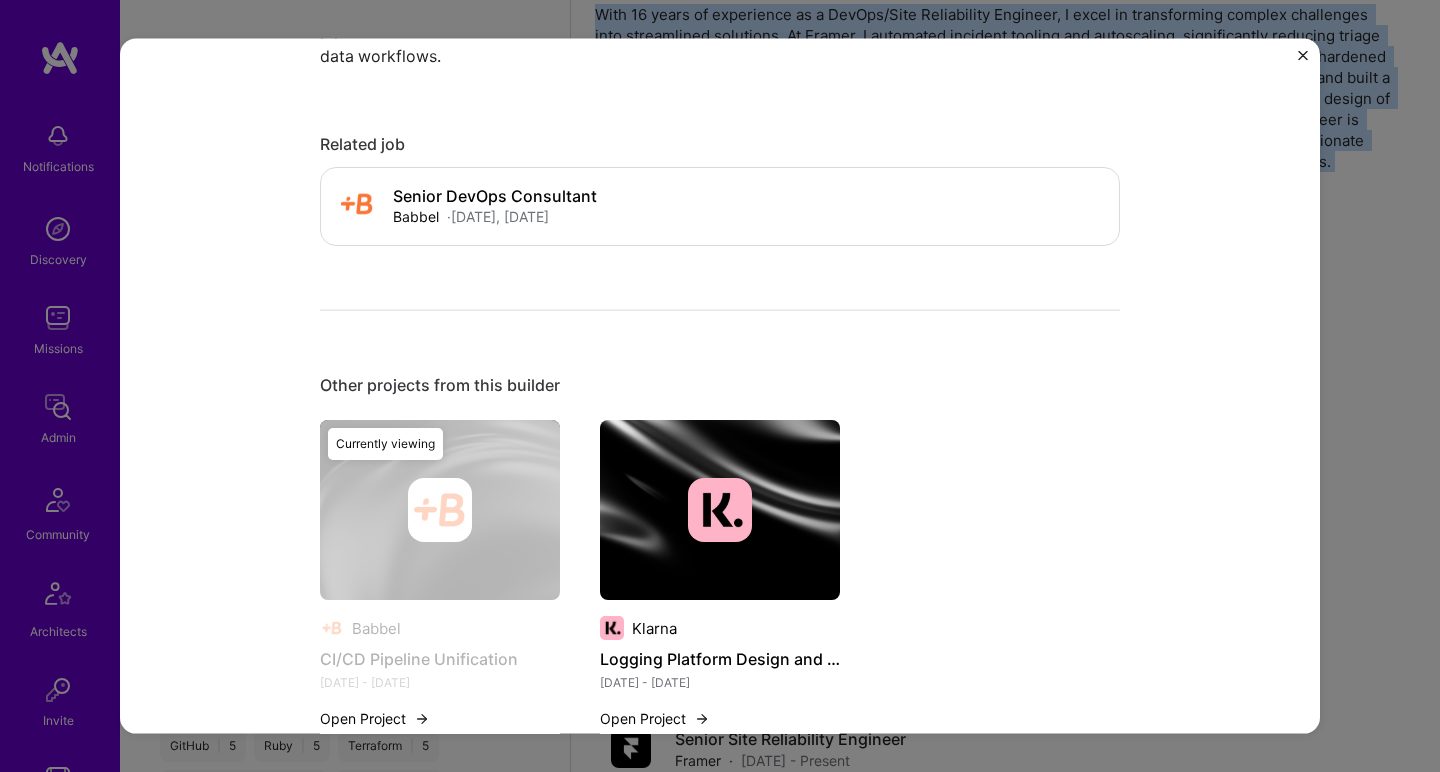 scroll, scrollTop: 729, scrollLeft: 0, axis: vertical 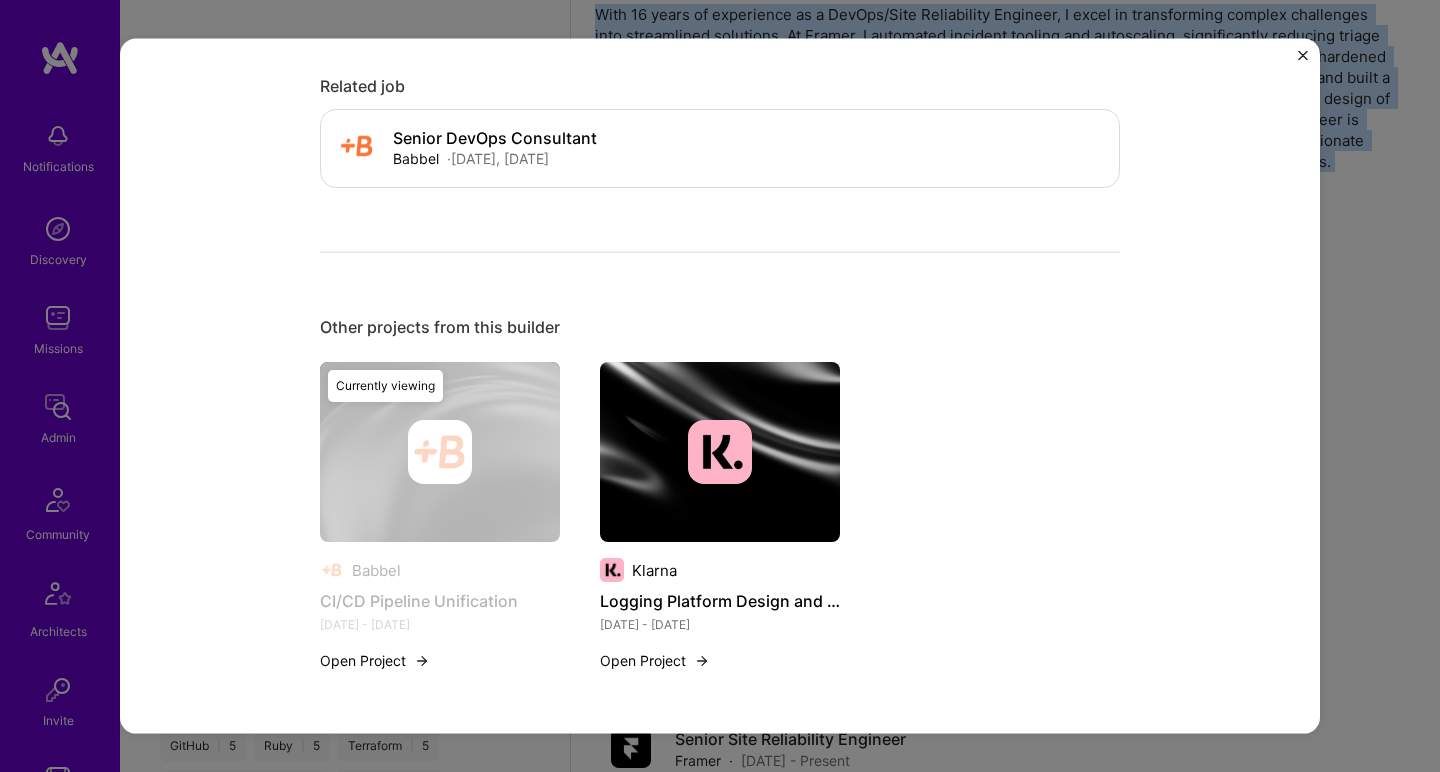 click at bounding box center [720, 452] 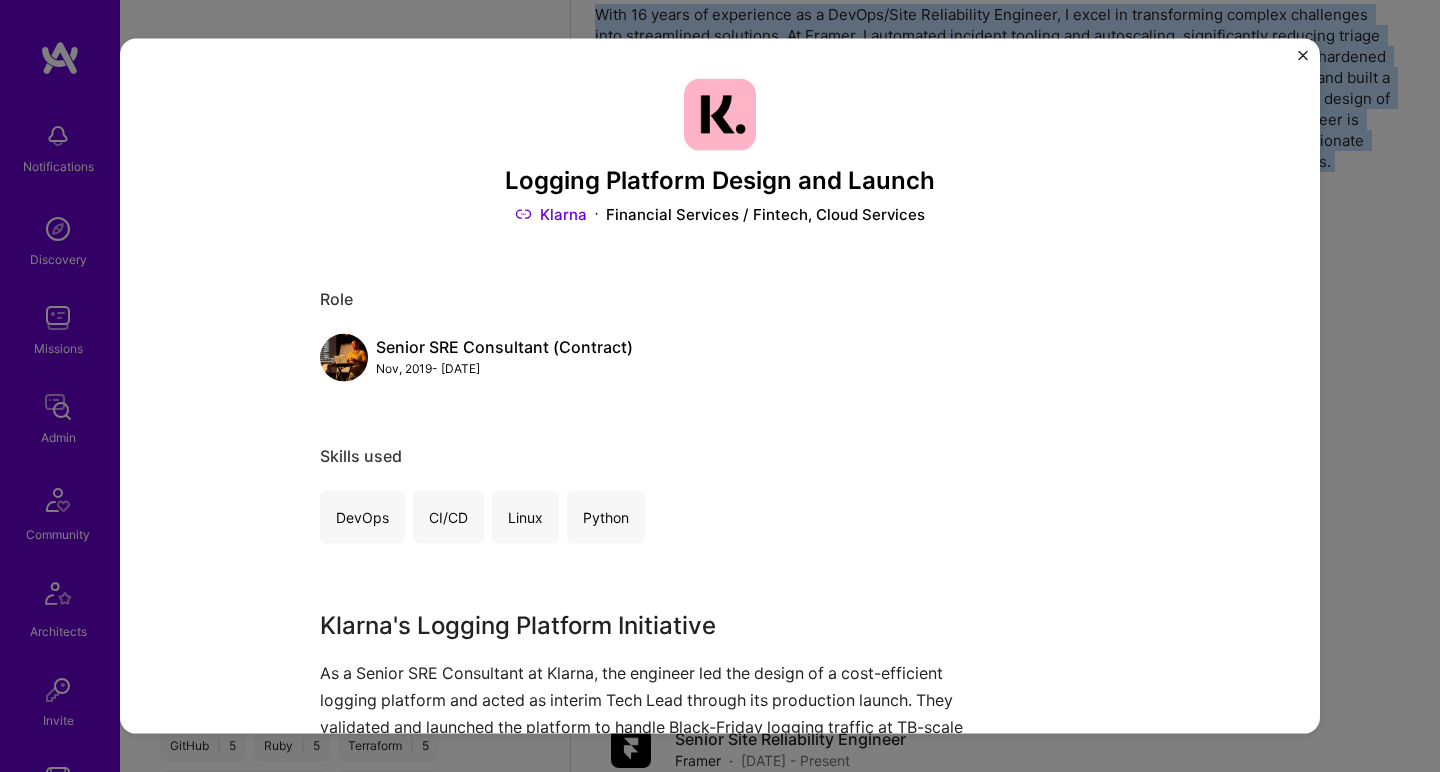 scroll, scrollTop: 297, scrollLeft: 0, axis: vertical 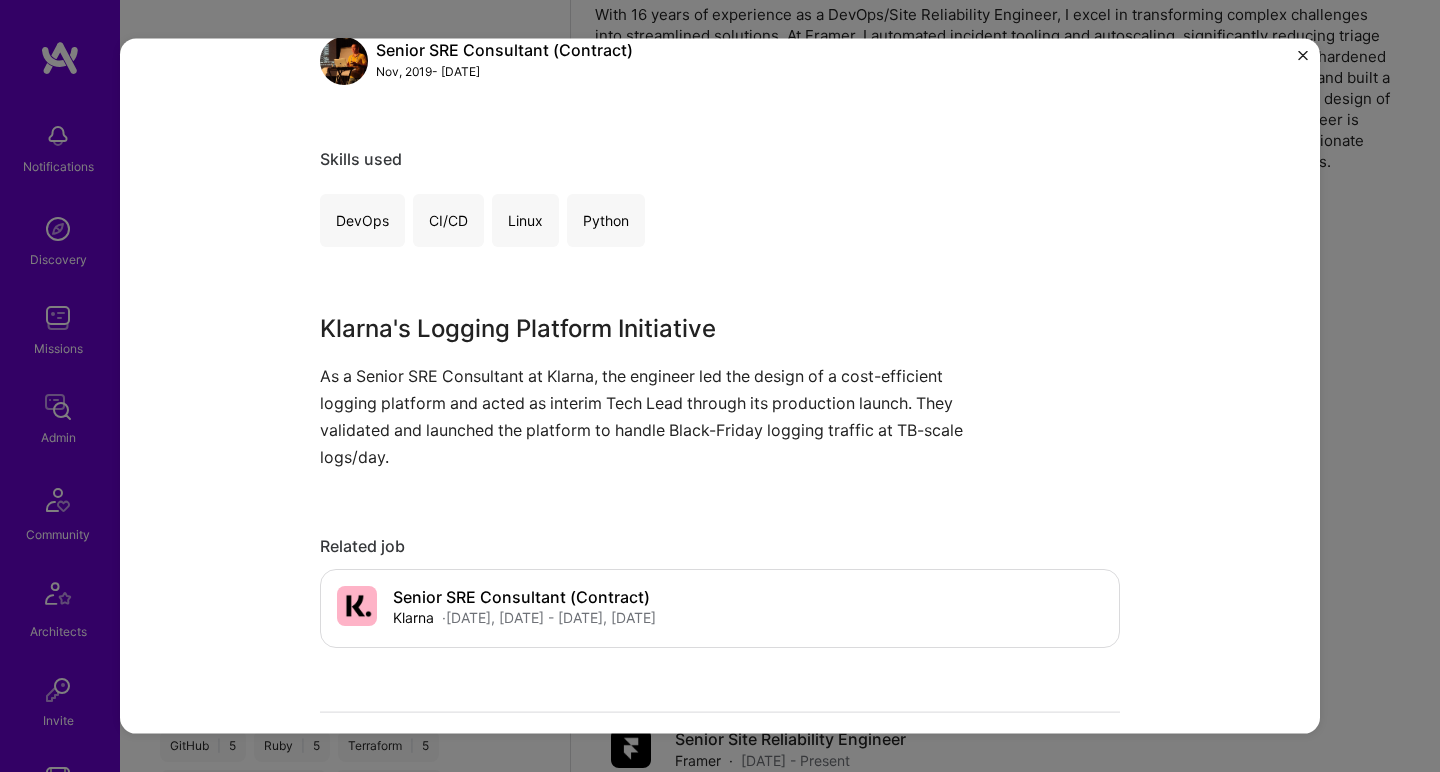 click on "As a Senior SRE Consultant at Klarna, the engineer led the design of a cost-efficient logging platform and acted as interim Tech Lead through its production launch. They validated and launched the platform to handle Black-Friday logging traffic at TB-scale logs/day." at bounding box center (645, 416) 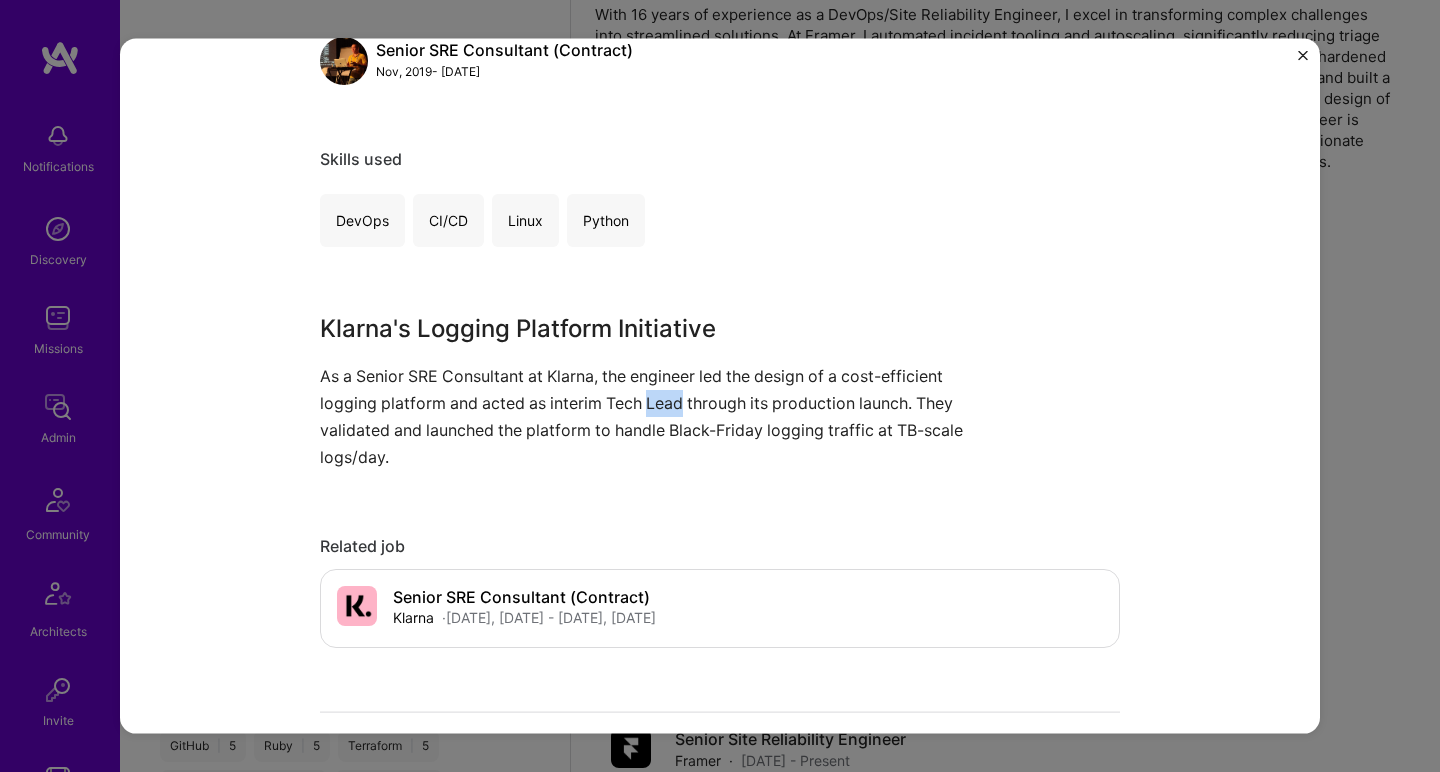 click on "As a Senior SRE Consultant at Klarna, the engineer led the design of a cost-efficient logging platform and acted as interim Tech Lead through its production launch. They validated and launched the platform to handle Black-Friday logging traffic at TB-scale logs/day." at bounding box center (645, 416) 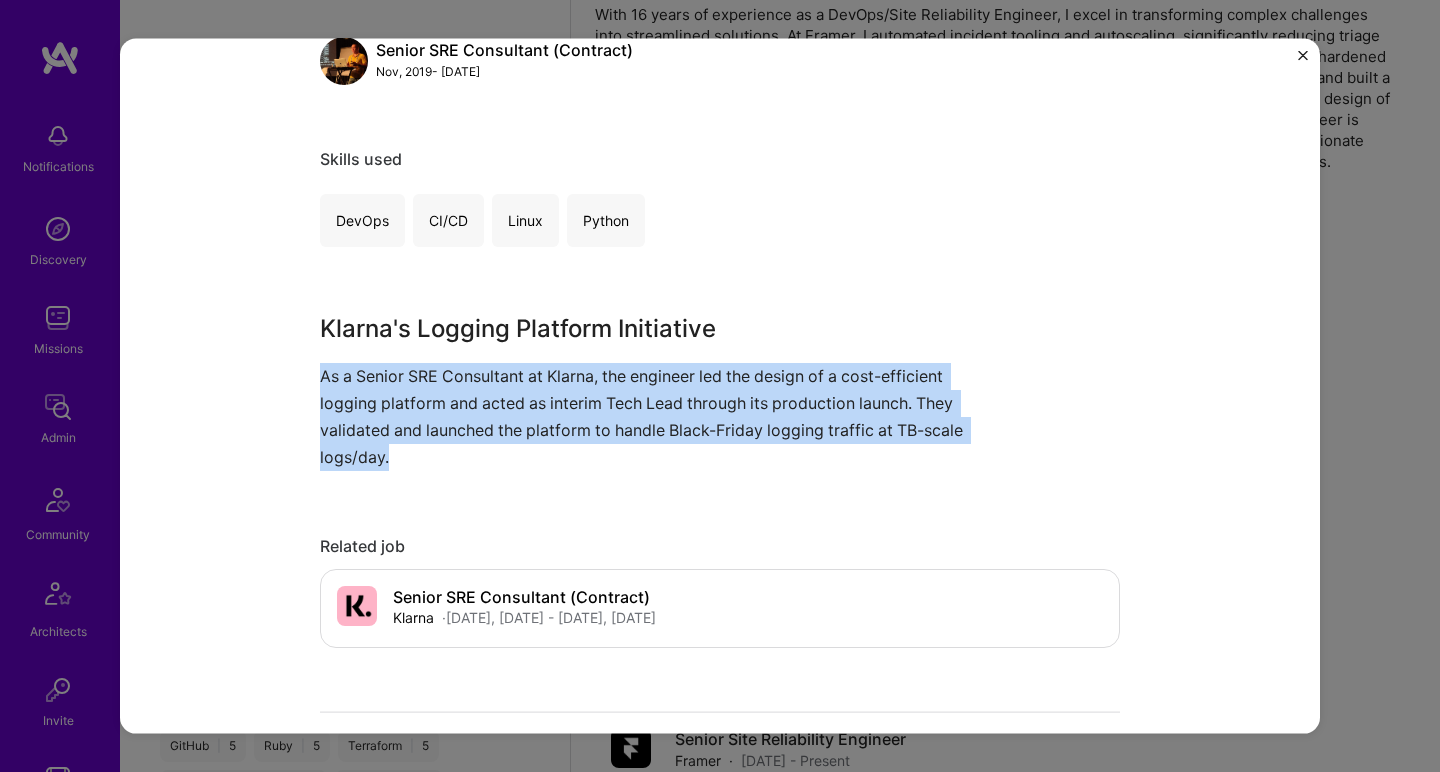 click on "As a Senior SRE Consultant at Klarna, the engineer led the design of a cost-efficient logging platform and acted as interim Tech Lead through its production launch. They validated and launched the platform to handle Black-Friday logging traffic at TB-scale logs/day." at bounding box center (645, 416) 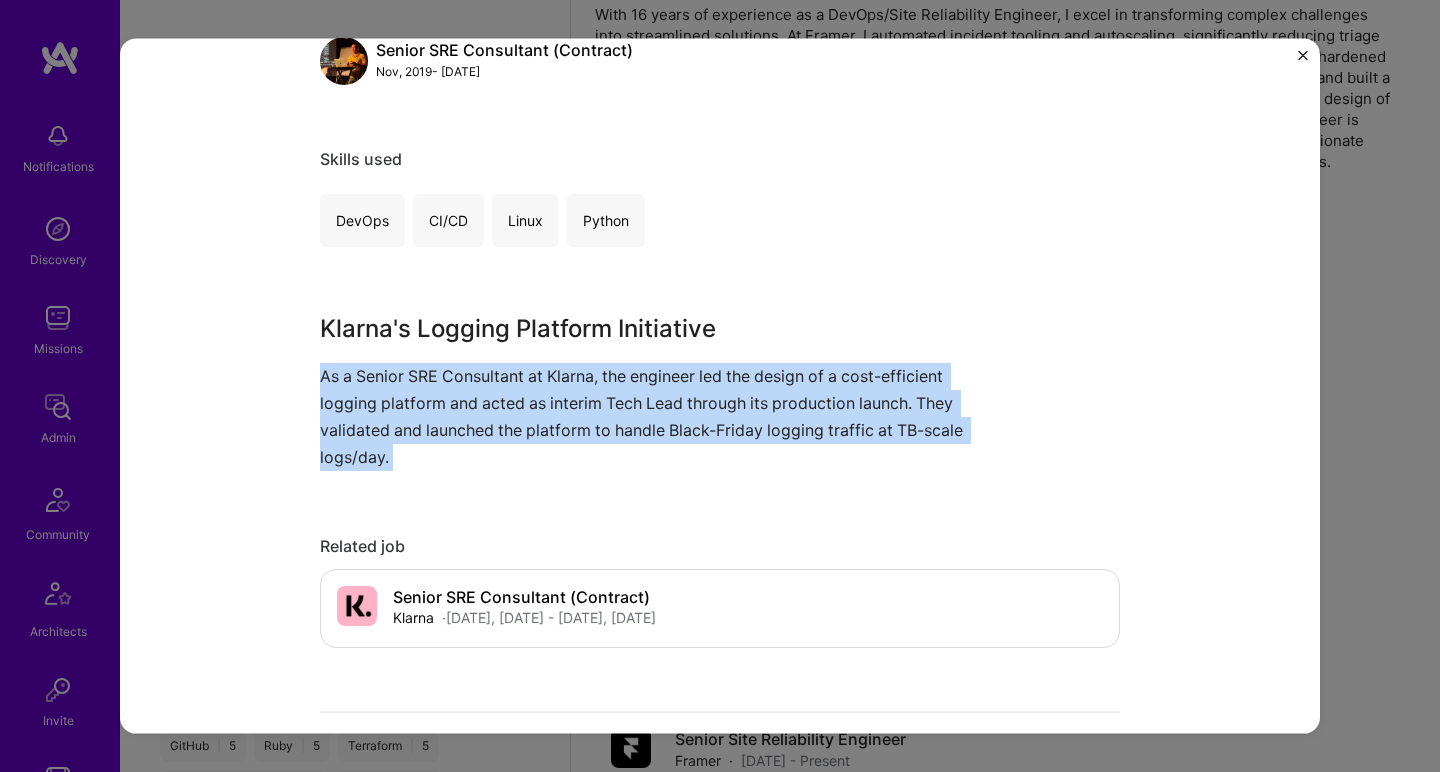 click on "As a Senior SRE Consultant at Klarna, the engineer led the design of a cost-efficient logging platform and acted as interim Tech Lead through its production launch. They validated and launched the platform to handle Black-Friday logging traffic at TB-scale logs/day." at bounding box center [645, 416] 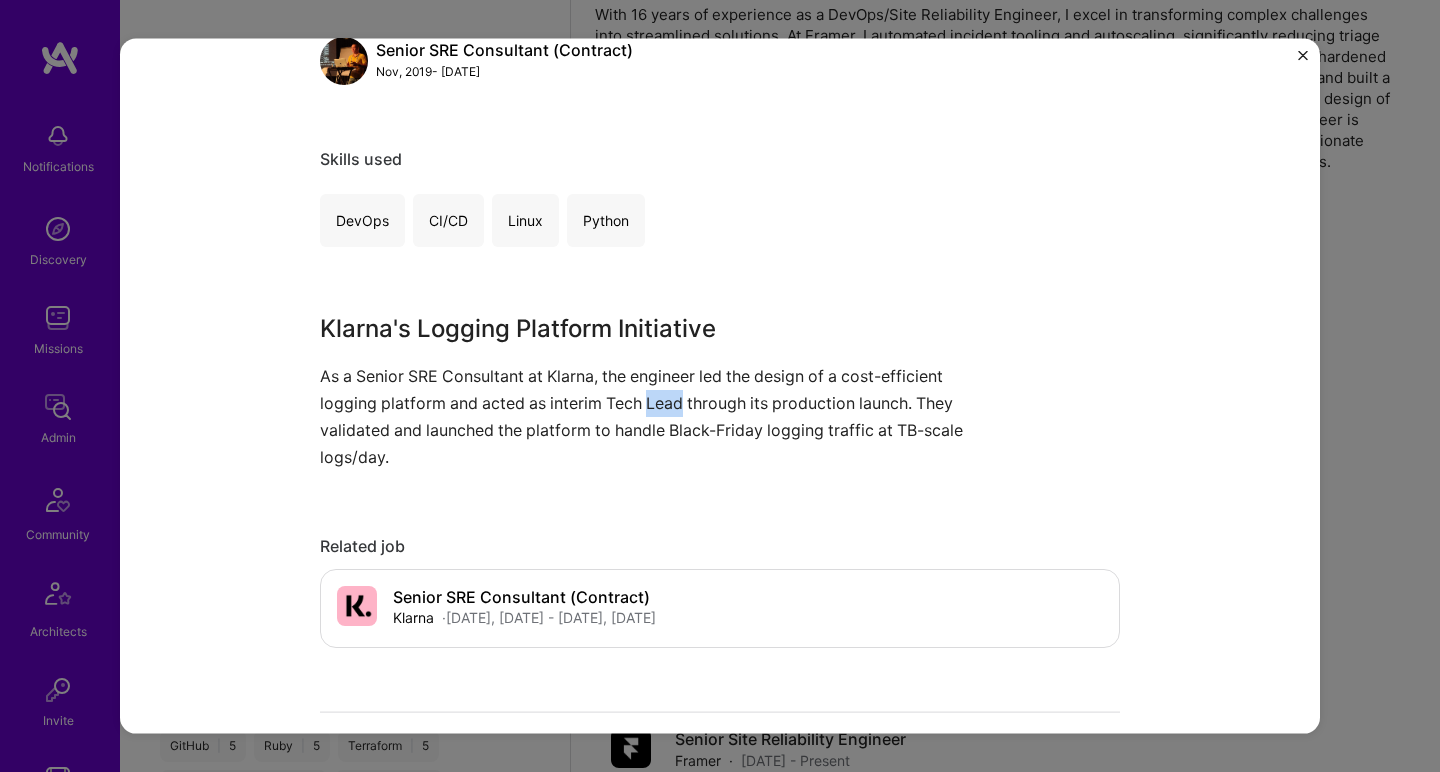 click on "As a Senior SRE Consultant at Klarna, the engineer led the design of a cost-efficient logging platform and acted as interim Tech Lead through its production launch. They validated and launched the platform to handle Black-Friday logging traffic at TB-scale logs/day." at bounding box center (645, 416) 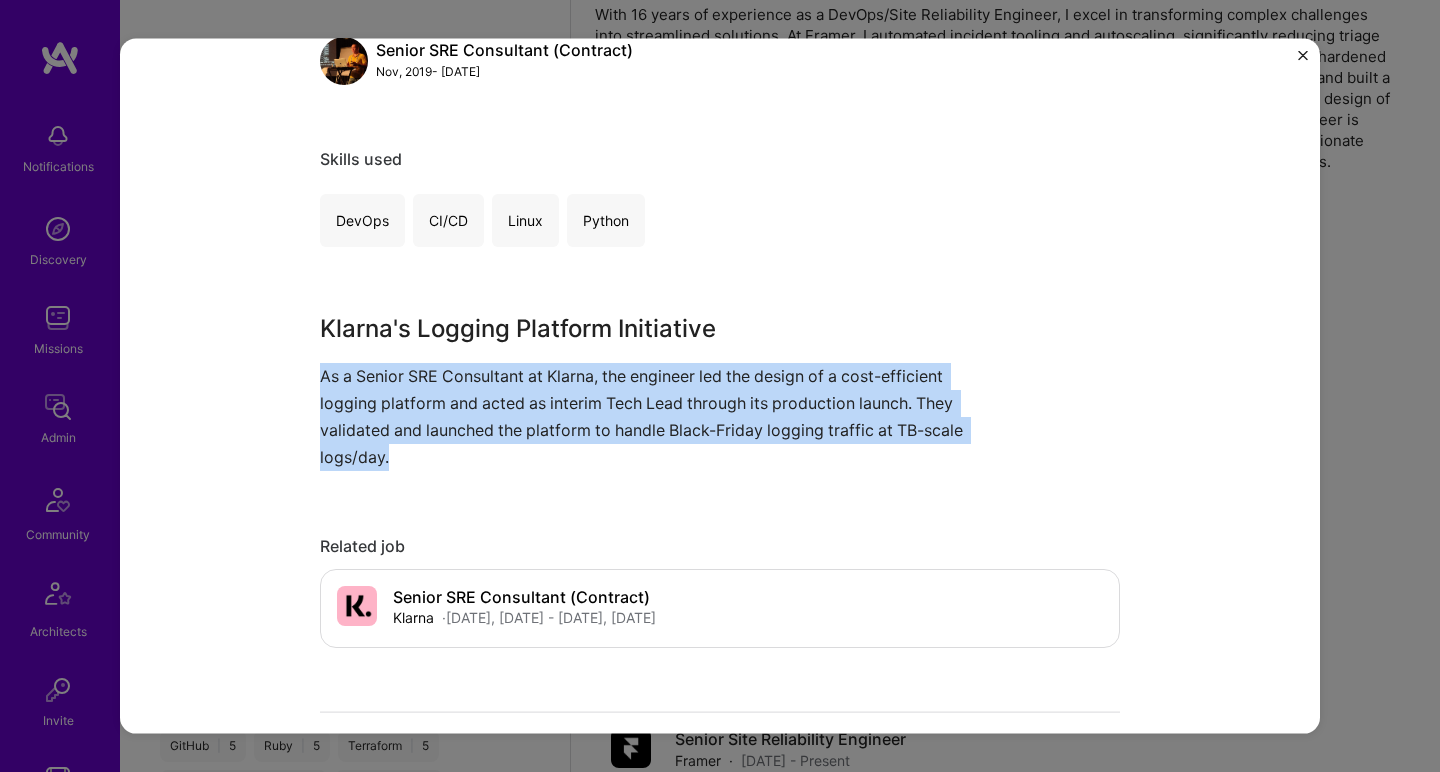 click on "As a Senior SRE Consultant at Klarna, the engineer led the design of a cost-efficient logging platform and acted as interim Tech Lead through its production launch. They validated and launched the platform to handle Black-Friday logging traffic at TB-scale logs/day." at bounding box center (645, 416) 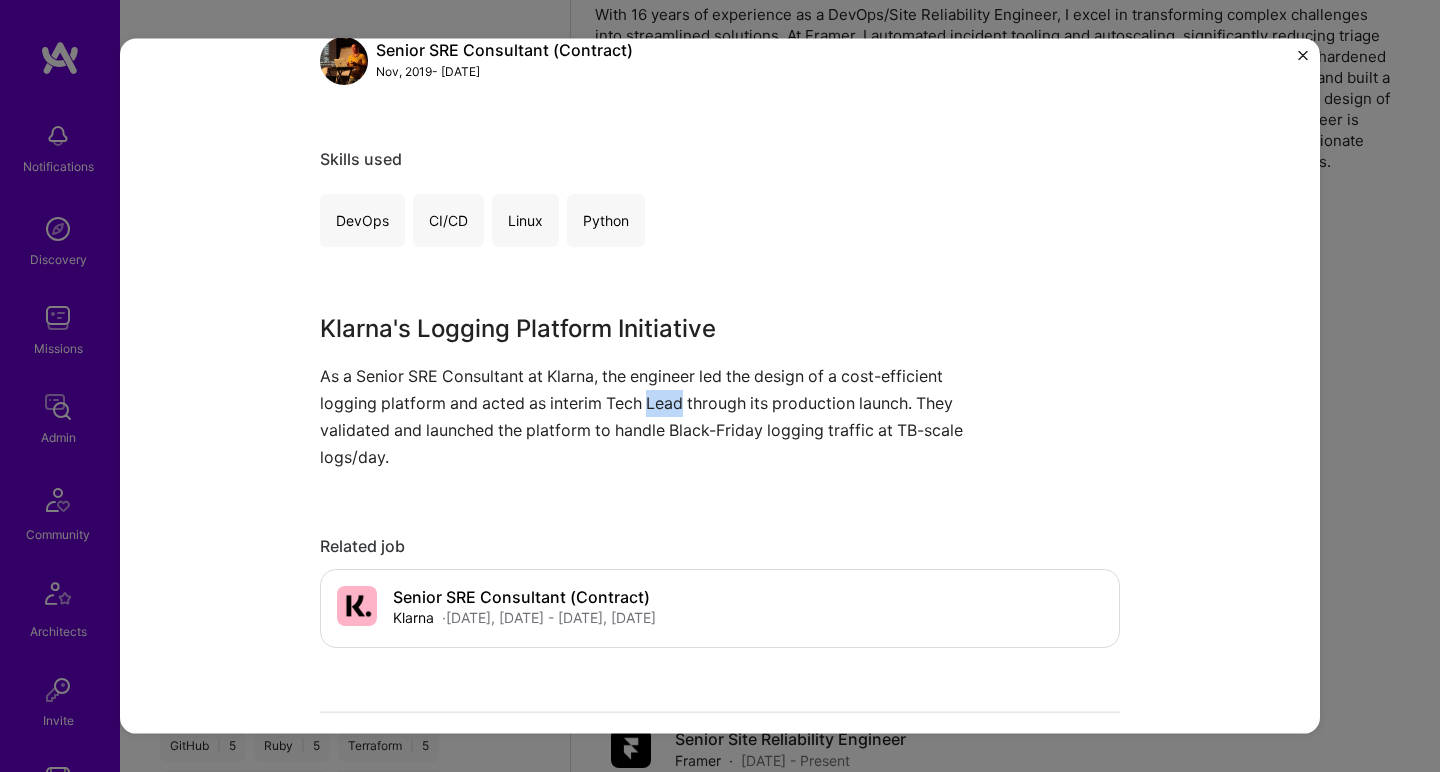 click on "As a Senior SRE Consultant at Klarna, the engineer led the design of a cost-efficient logging platform and acted as interim Tech Lead through its production launch. They validated and launched the platform to handle Black-Friday logging traffic at TB-scale logs/day." at bounding box center [645, 416] 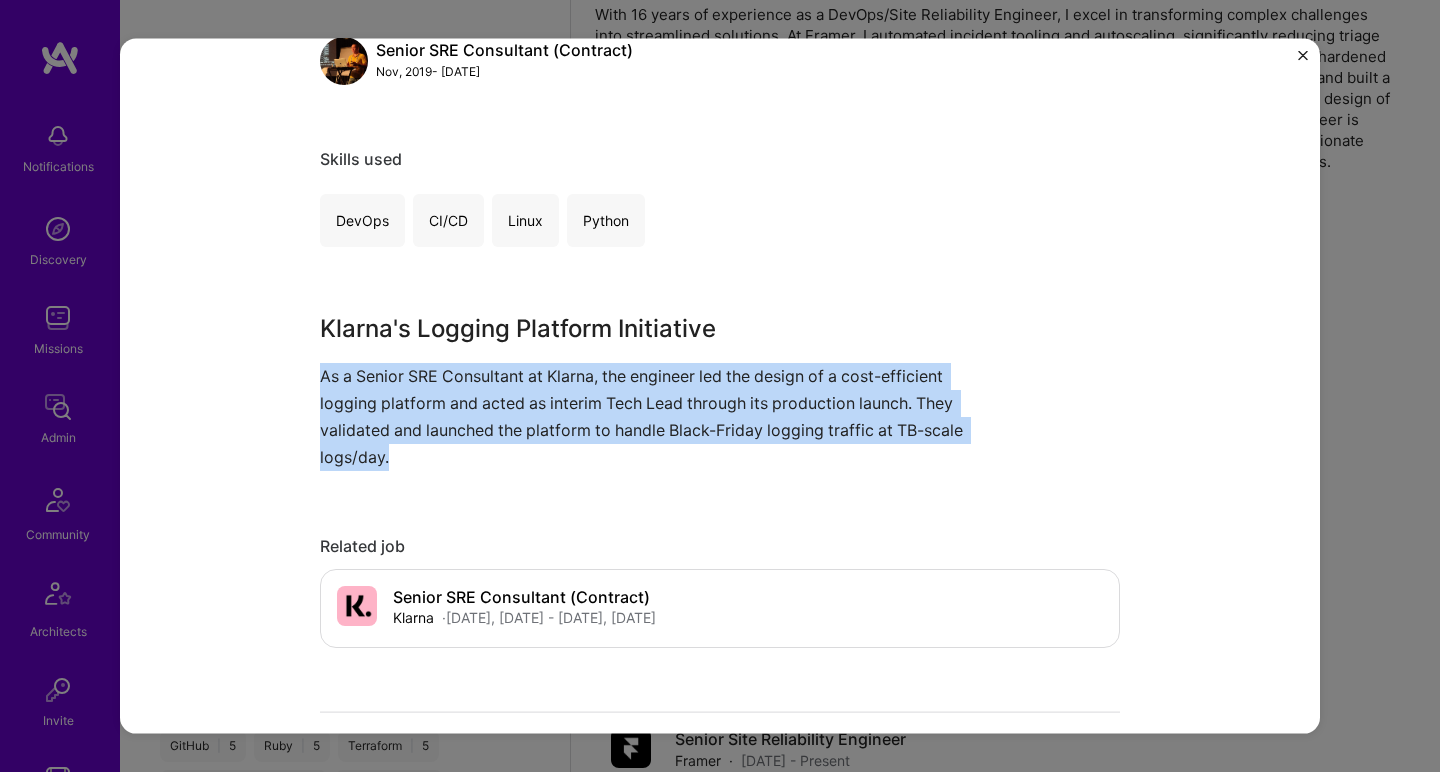 click on "As a Senior SRE Consultant at Klarna, the engineer led the design of a cost-efficient logging platform and acted as interim Tech Lead through its production launch. They validated and launched the platform to handle Black-Friday logging traffic at TB-scale logs/day." at bounding box center [645, 416] 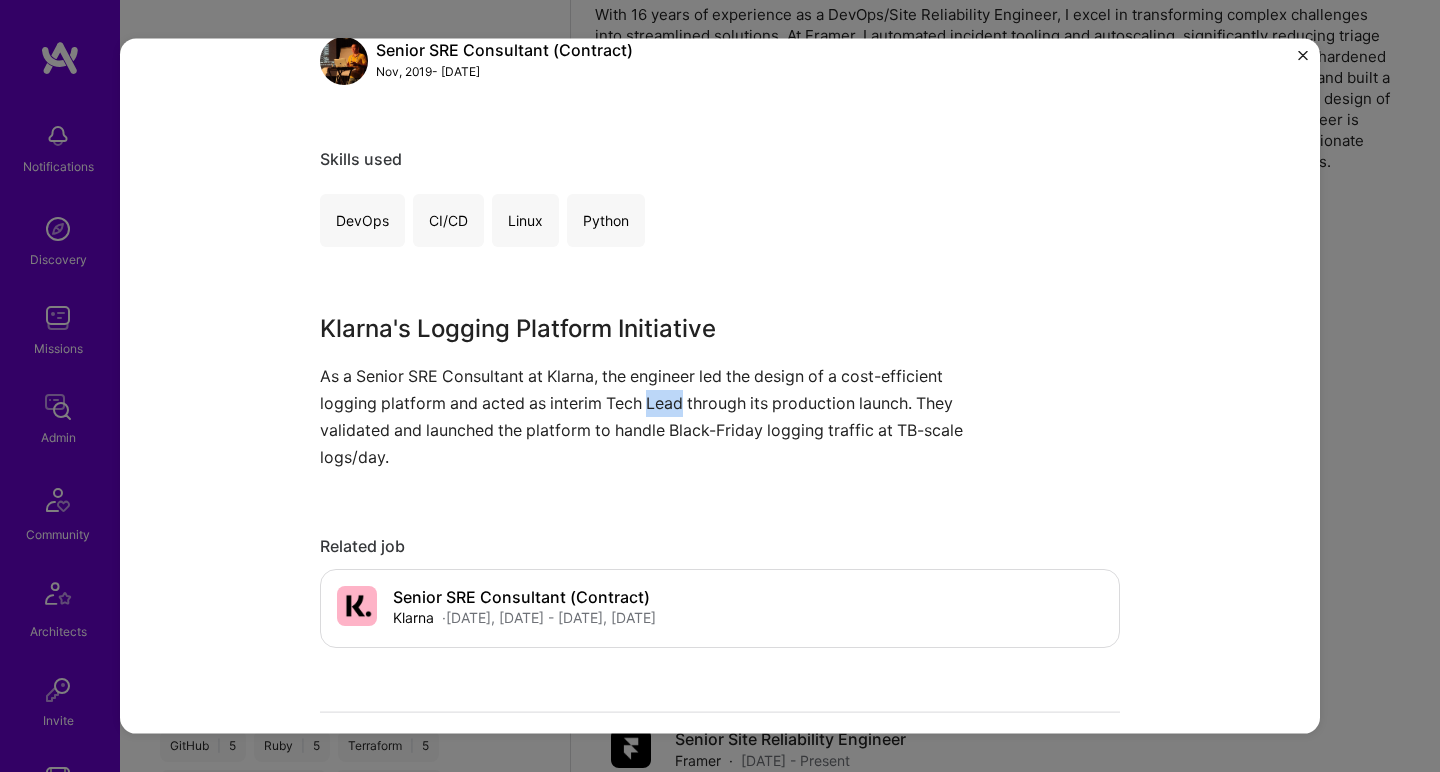 click on "As a Senior SRE Consultant at Klarna, the engineer led the design of a cost-efficient logging platform and acted as interim Tech Lead through its production launch. They validated and launched the platform to handle Black-Friday logging traffic at TB-scale logs/day." at bounding box center (645, 416) 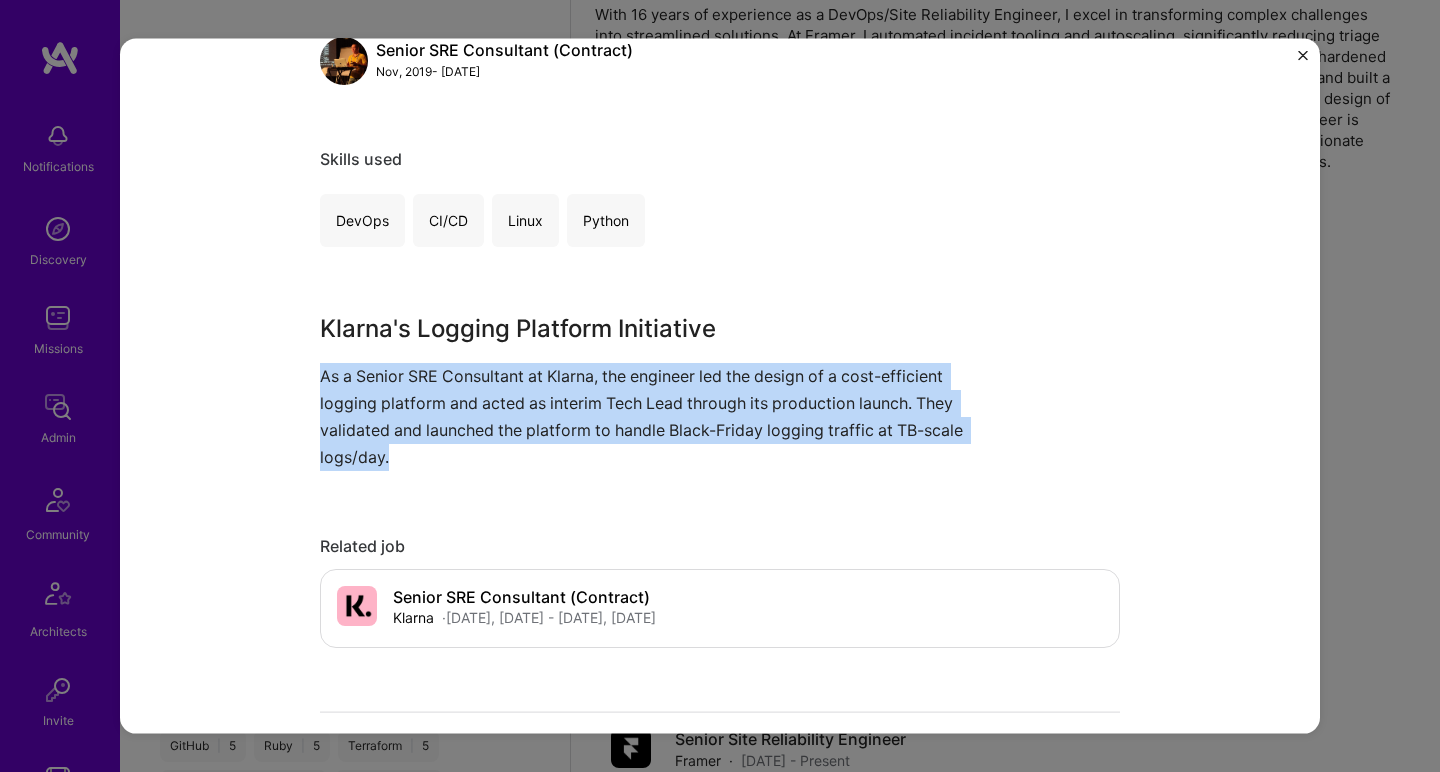 click on "As a Senior SRE Consultant at Klarna, the engineer led the design of a cost-efficient logging platform and acted as interim Tech Lead through its production launch. They validated and launched the platform to handle Black-Friday logging traffic at TB-scale logs/day." at bounding box center (645, 416) 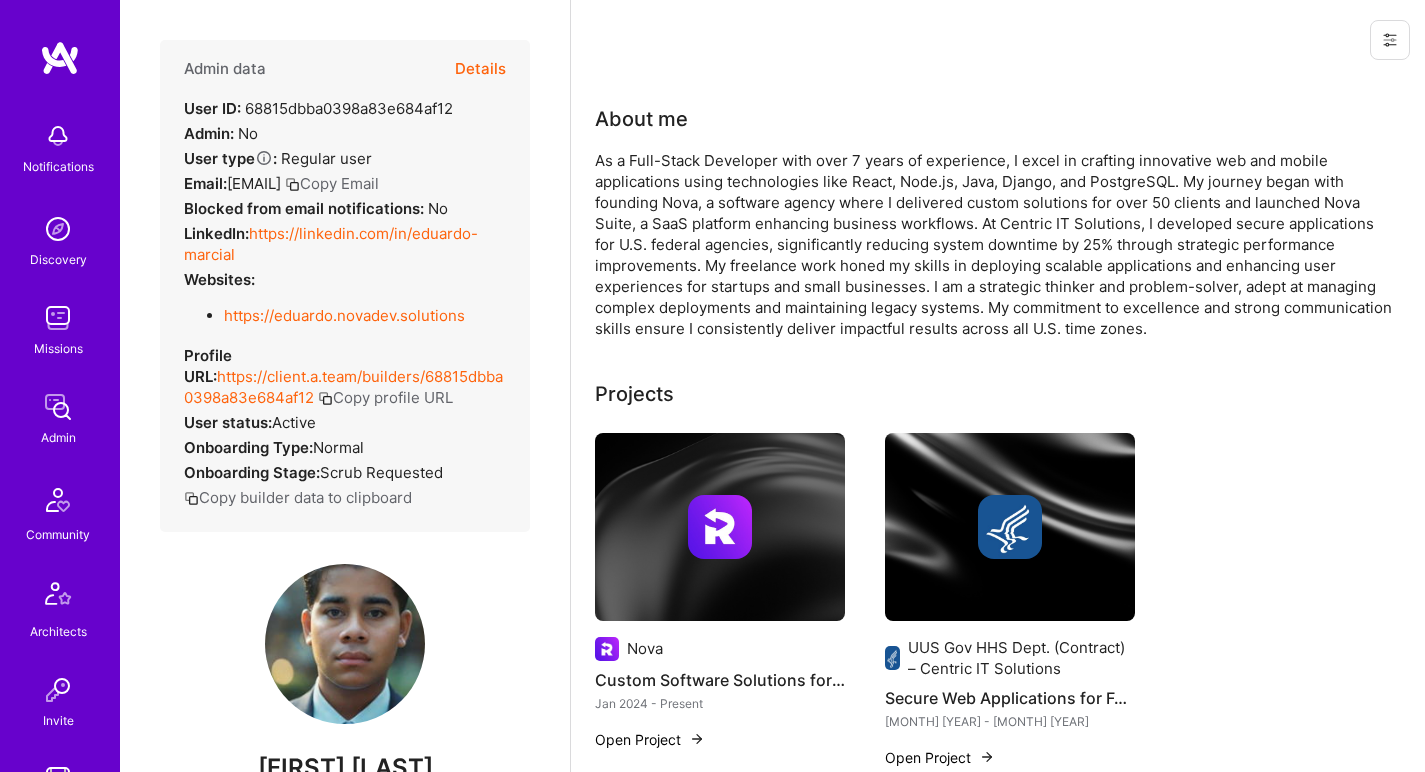 scroll, scrollTop: 0, scrollLeft: 0, axis: both 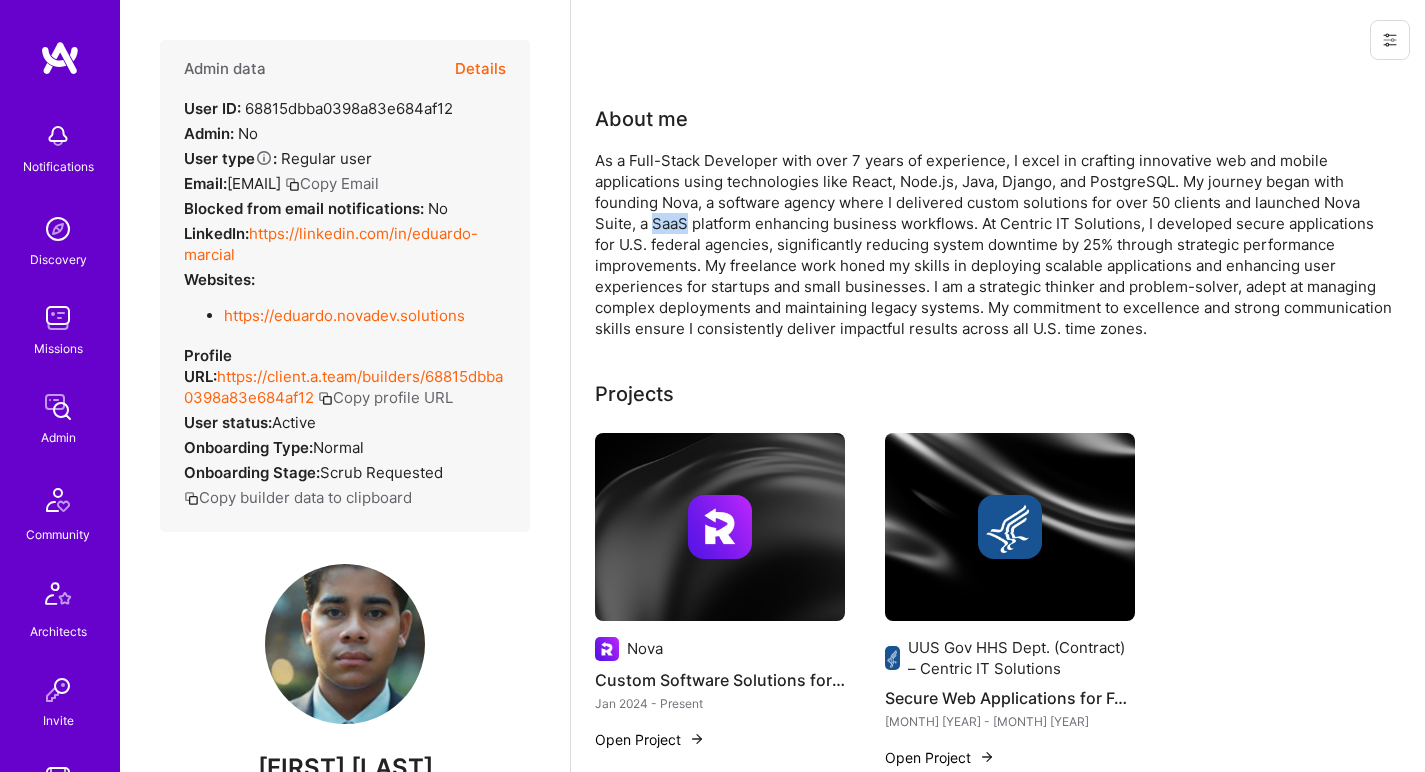 click on "As a Full-Stack Developer with over 7 years of experience, I excel in crafting innovative web and mobile applications using technologies like React, Node.js, Java, Django, and PostgreSQL. My journey began with founding Nova, a software agency where I delivered custom solutions for over 50 clients and launched Nova Suite, a SaaS platform enhancing business workflows. At Centric IT Solutions, I developed secure applications for U.S. federal agencies, significantly reducing system downtime by 25% through strategic performance improvements. My freelance work honed my skills in deploying scalable applications and enhancing user experiences for startups and small businesses. I am a strategic thinker and problem-solver, adept at managing complex deployments and maintaining legacy systems. My commitment to excellence and strong communication skills ensure I consistently deliver impactful results across all U.S. time zones." at bounding box center [995, 244] 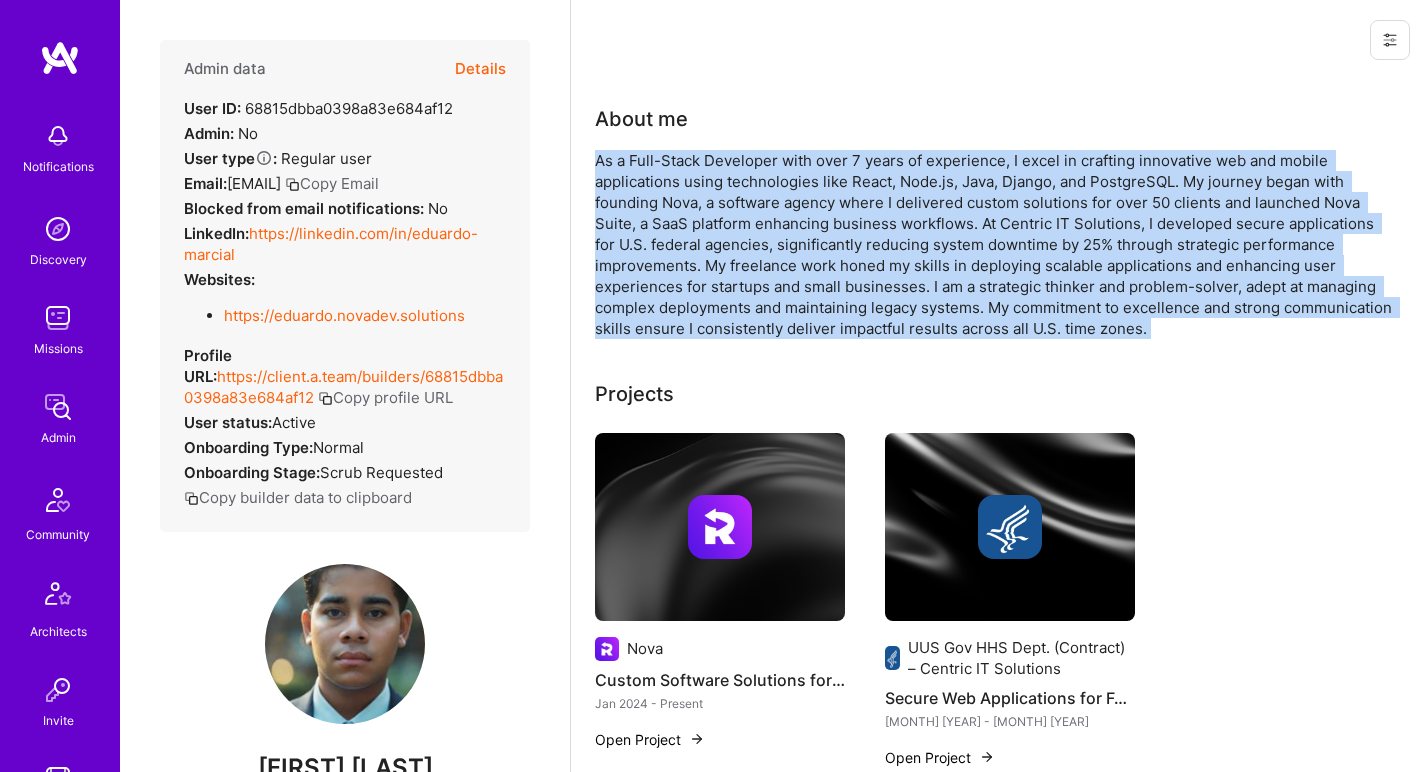click on "As a Full-Stack Developer with over 7 years of experience, I excel in crafting innovative web and mobile applications using technologies like React, Node.js, Java, Django, and PostgreSQL. My journey began with founding Nova, a software agency where I delivered custom solutions for over 50 clients and launched Nova Suite, a SaaS platform enhancing business workflows. At Centric IT Solutions, I developed secure applications for U.S. federal agencies, significantly reducing system downtime by 25% through strategic performance improvements. My freelance work honed my skills in deploying scalable applications and enhancing user experiences for startups and small businesses. I am a strategic thinker and problem-solver, adept at managing complex deployments and maintaining legacy systems. My commitment to excellence and strong communication skills ensure I consistently deliver impactful results across all U.S. time zones." at bounding box center [995, 244] 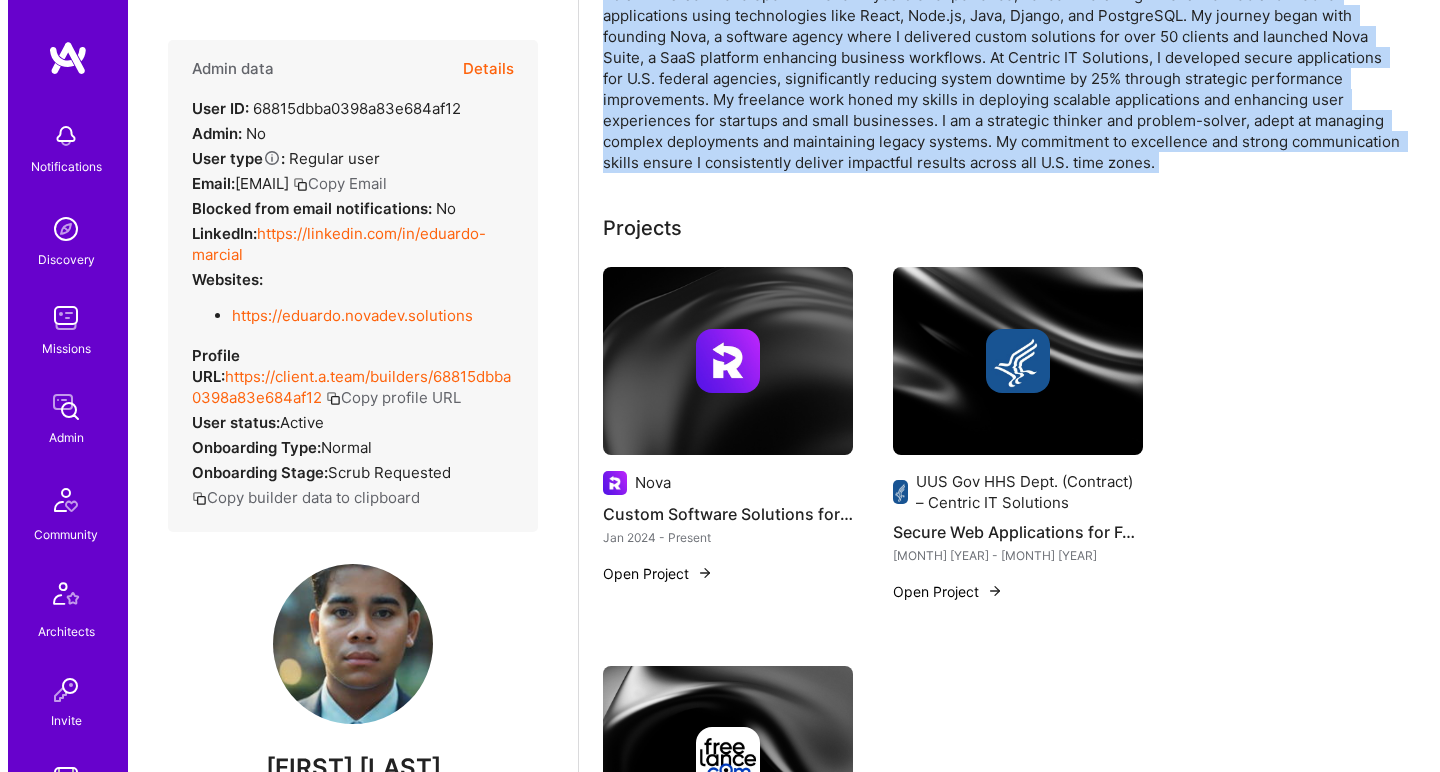 scroll, scrollTop: 304, scrollLeft: 0, axis: vertical 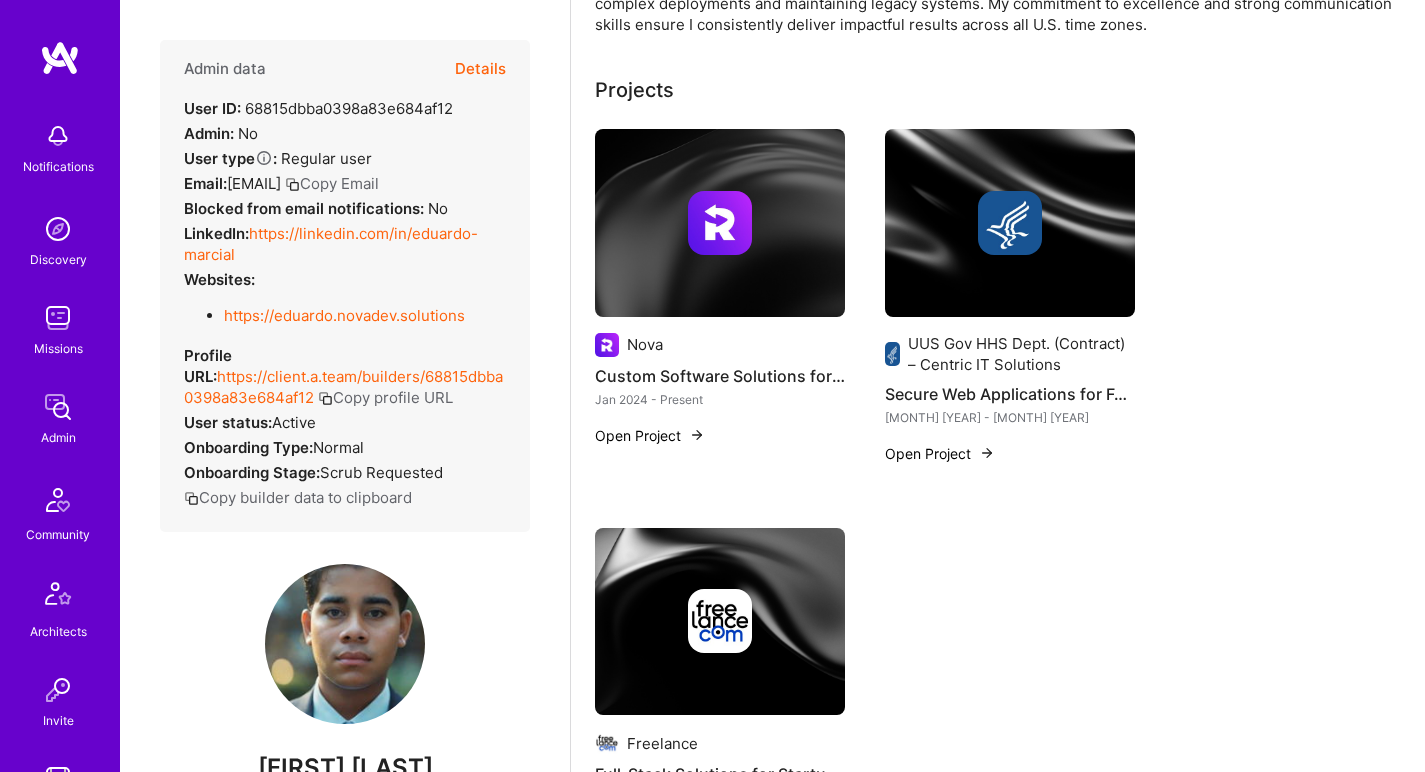 click at bounding box center [720, 223] 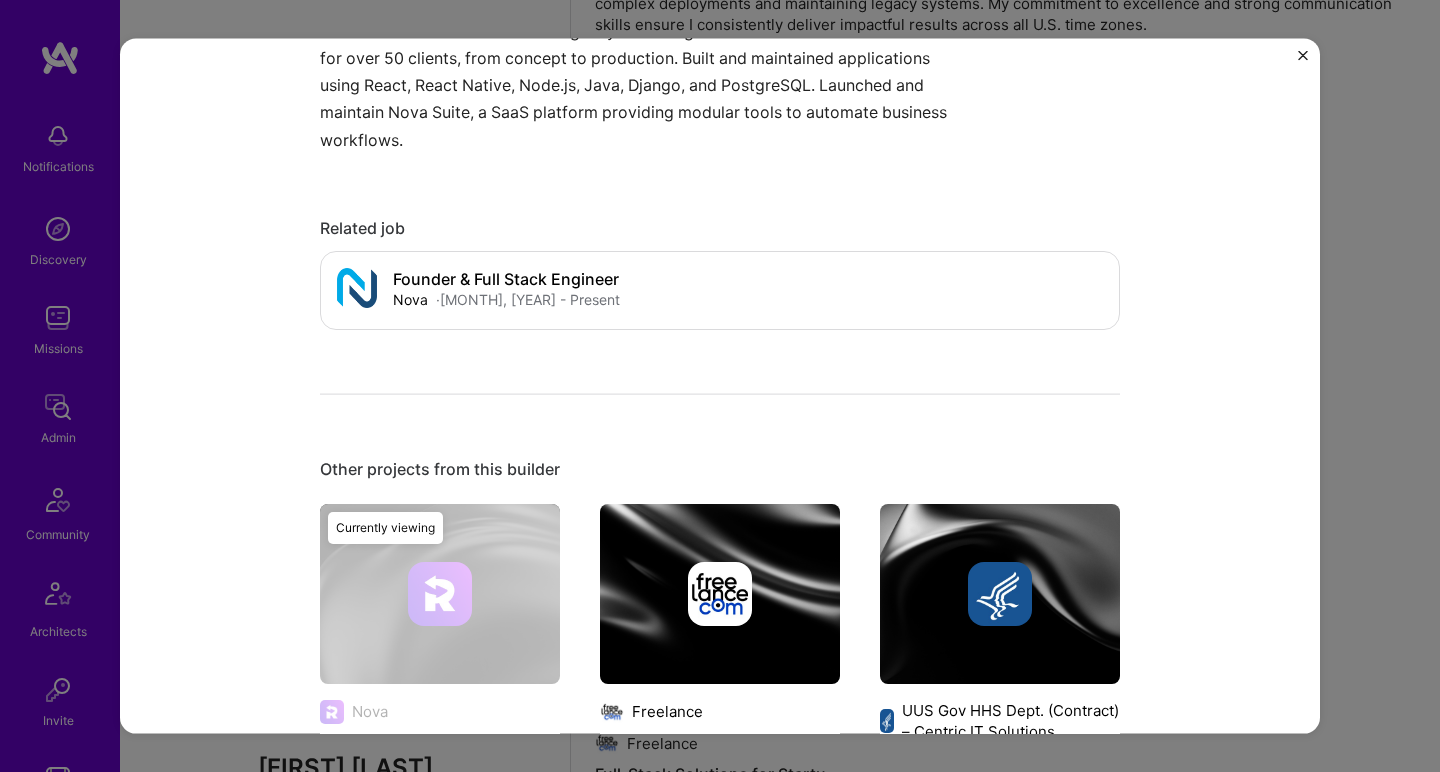 scroll, scrollTop: 984, scrollLeft: 0, axis: vertical 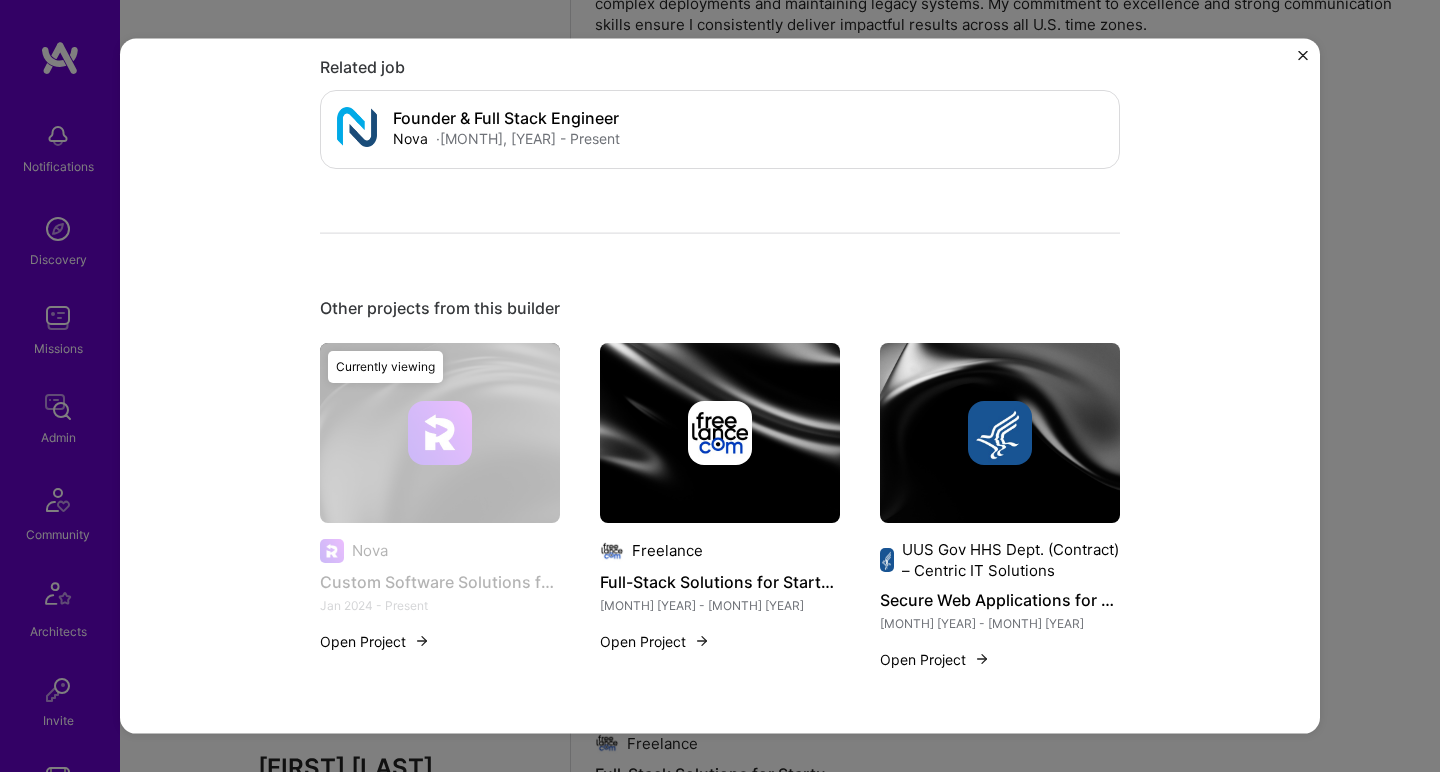 click at bounding box center (720, 432) 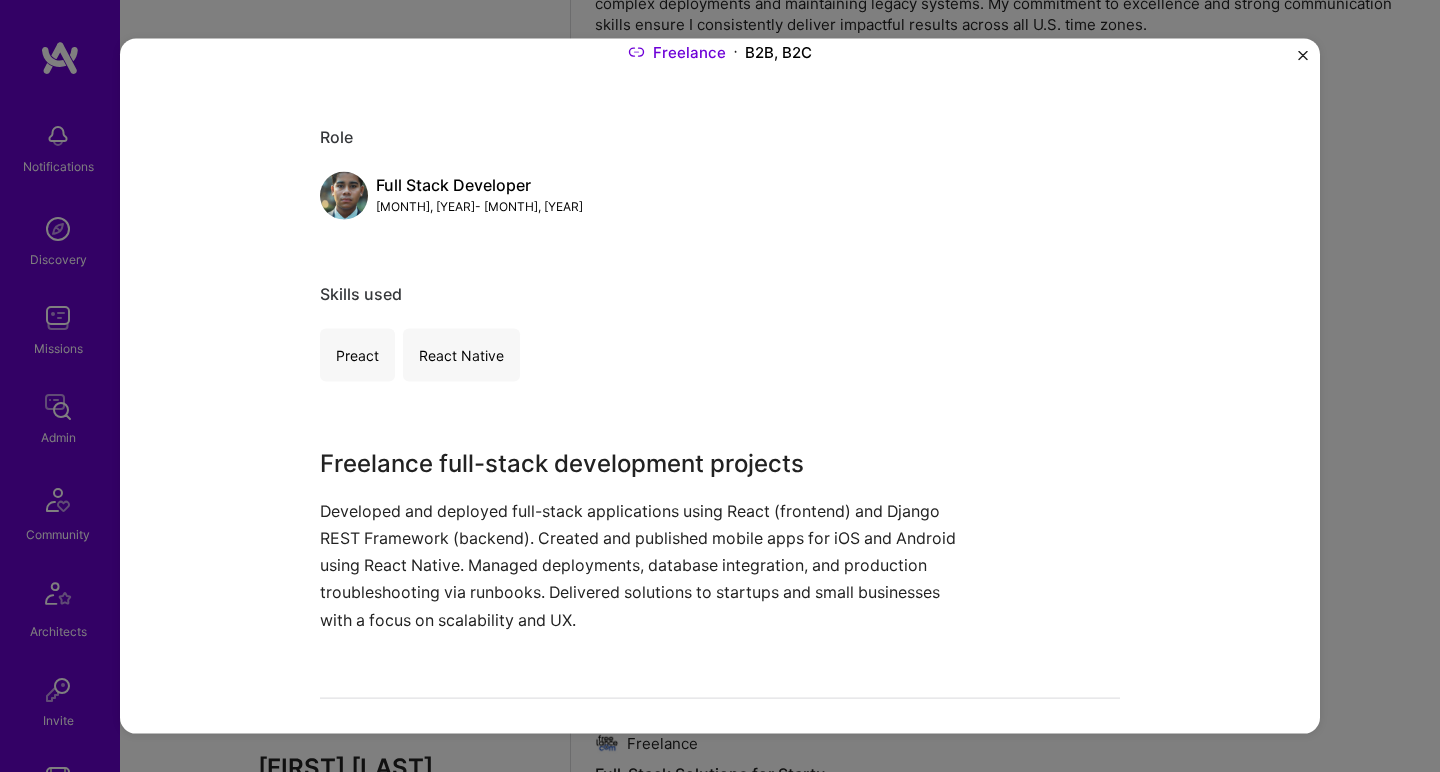 scroll, scrollTop: 311, scrollLeft: 0, axis: vertical 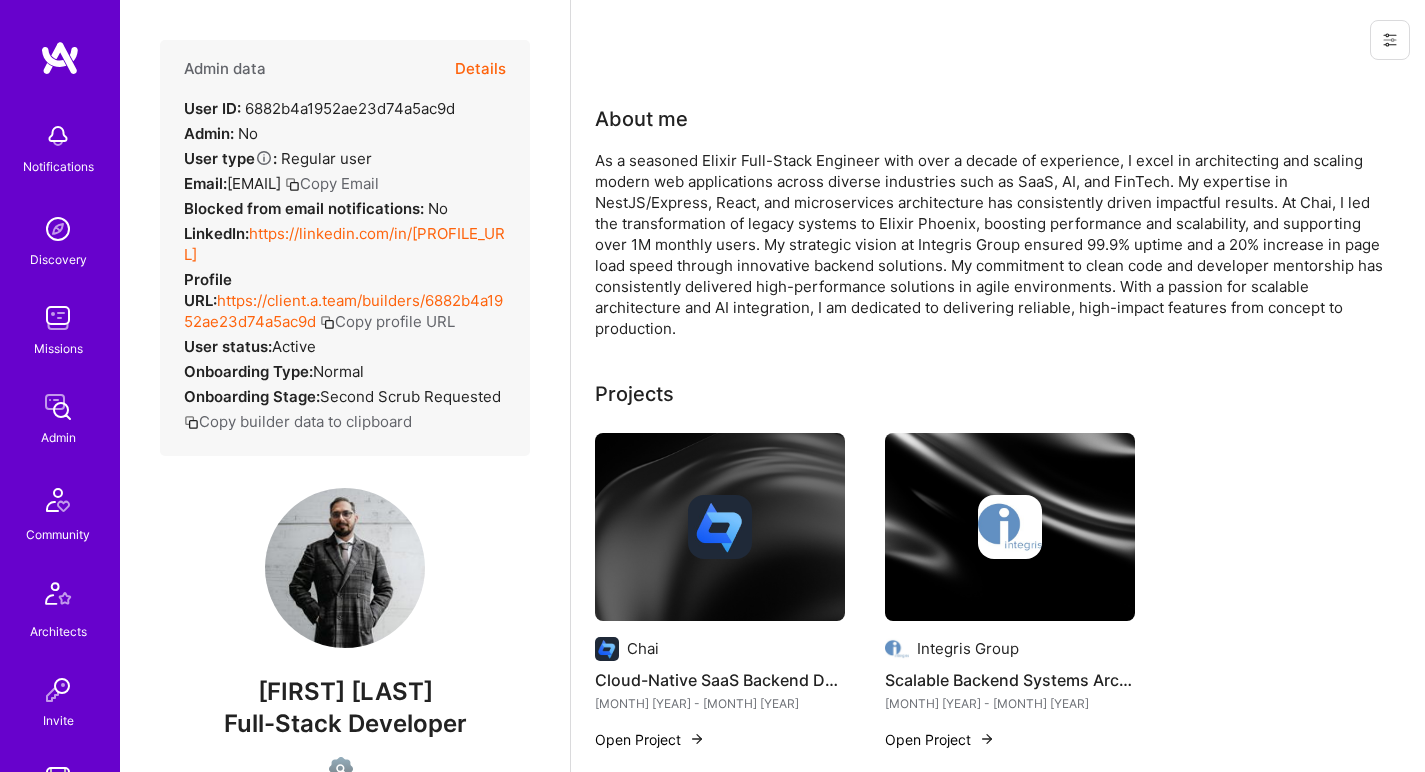 click on "https://linkedin.com/in/[PROFILE_URL]" at bounding box center [344, 244] 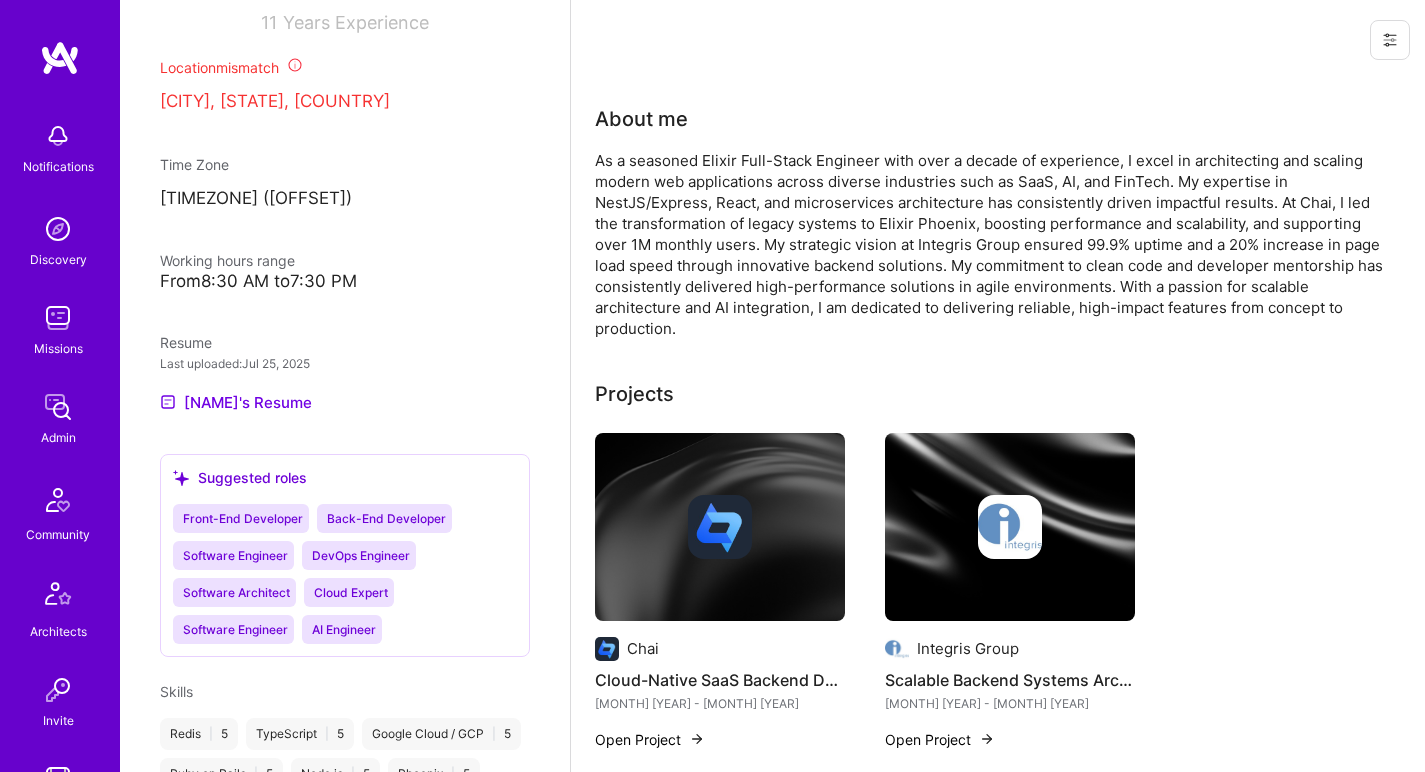 scroll, scrollTop: 781, scrollLeft: 0, axis: vertical 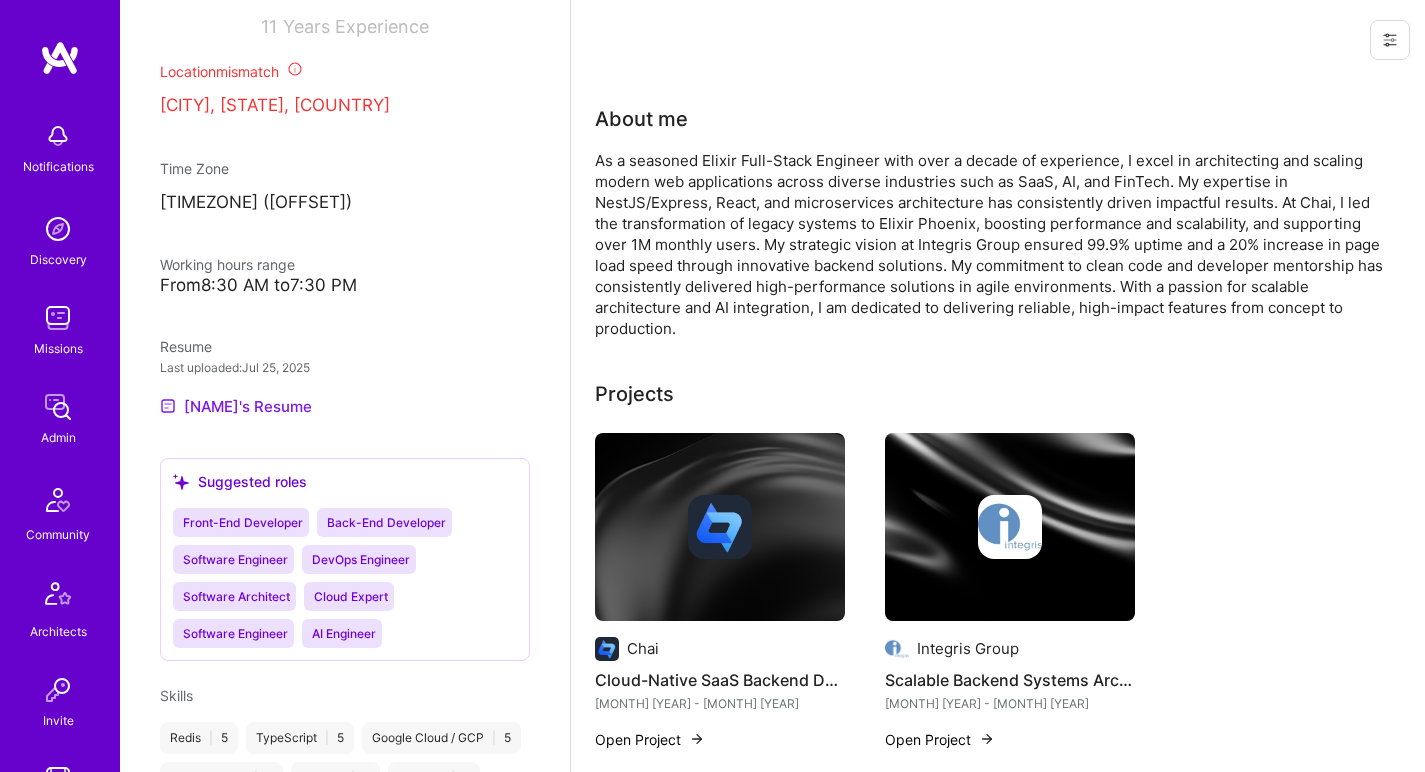click on "[NAME]'s Resume" at bounding box center [236, 406] 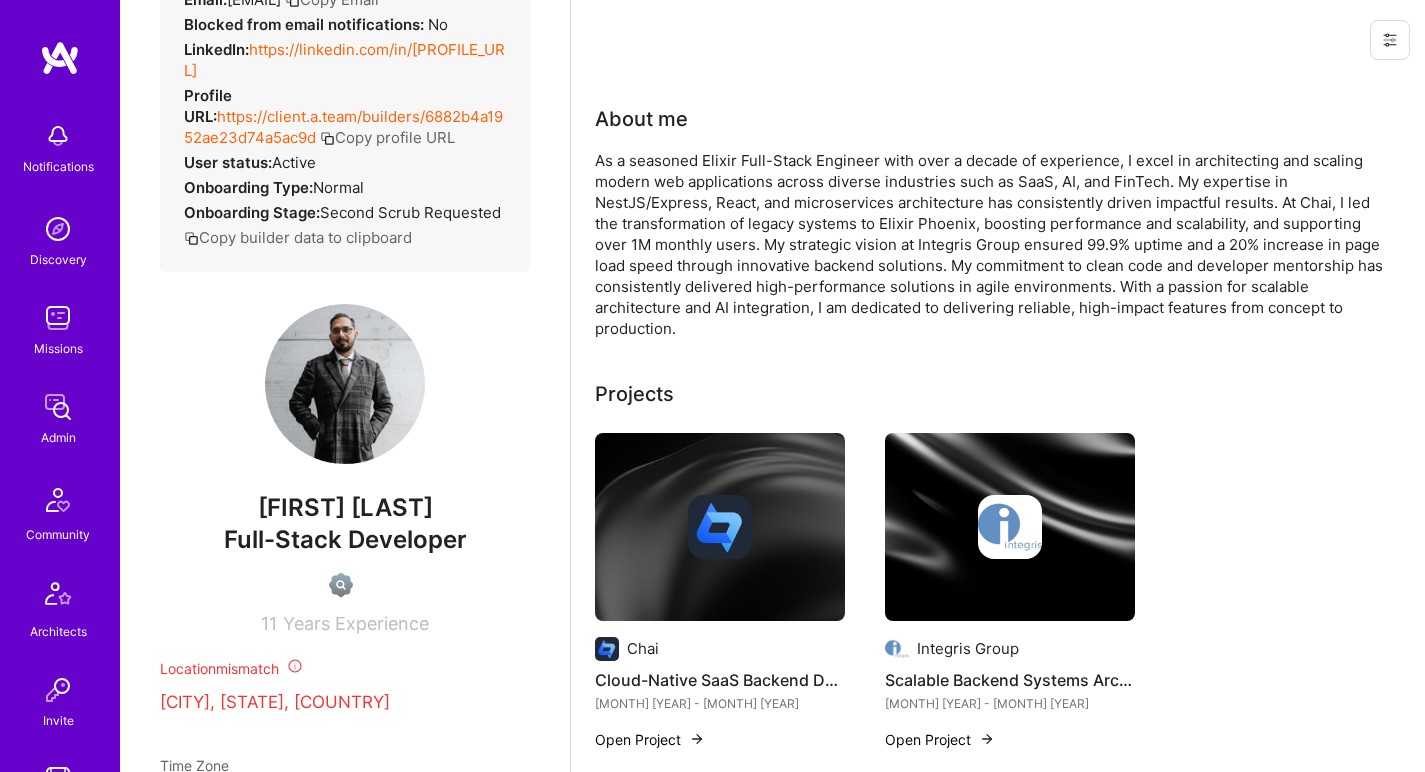 scroll, scrollTop: 54, scrollLeft: 0, axis: vertical 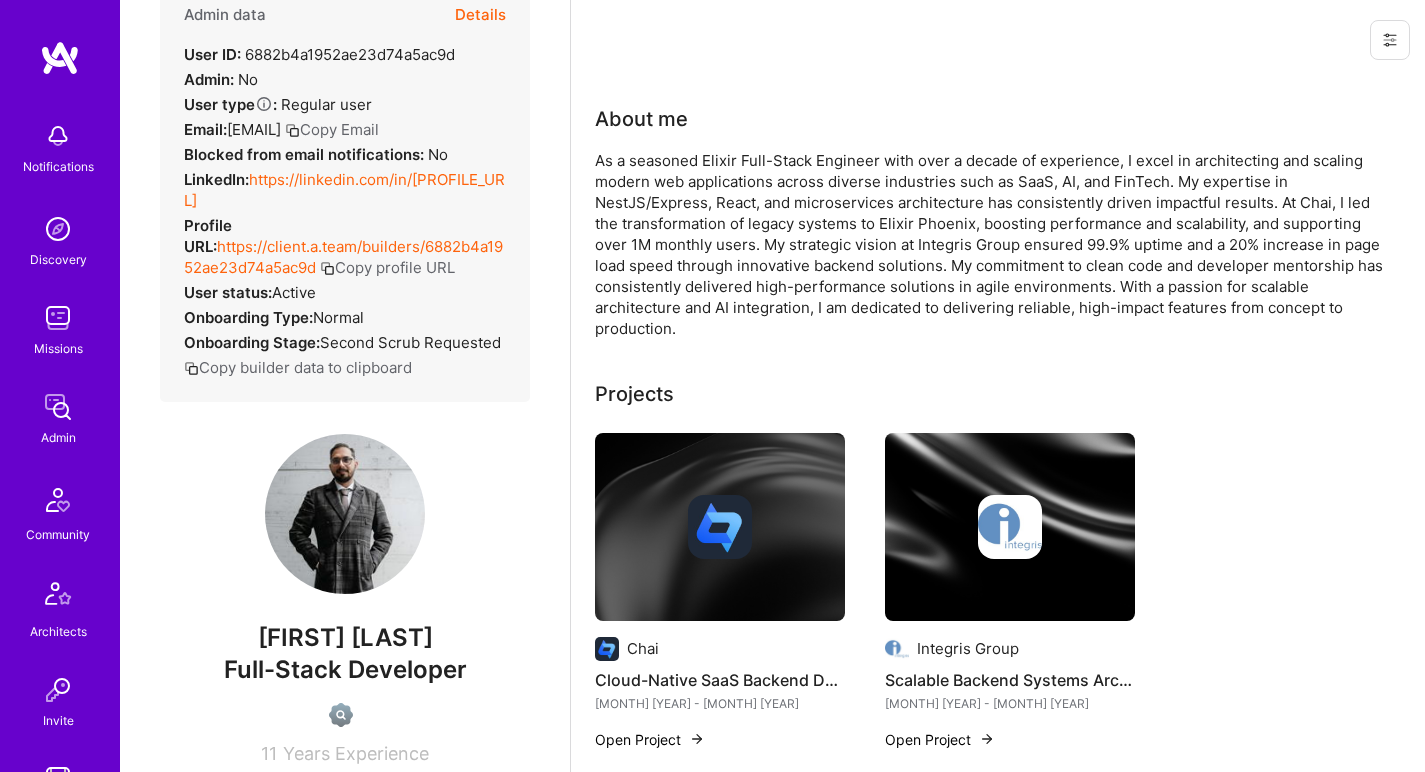 click on "As a seasoned Elixir Full-Stack Engineer with over a decade of experience, I excel in architecting and scaling modern web applications across diverse industries such as SaaS, AI, and FinTech. My expertise in NestJS/Express, React, and microservices architecture has consistently driven impactful results. At Chai, I led the transformation of legacy systems to Elixir Phoenix, boosting performance and scalability, and supporting over 1M monthly users. My strategic vision at Integris Group ensured 99.9% uptime and a 20% increase in page load speed through innovative backend solutions. My commitment to clean code and developer mentorship has consistently delivered high-performance solutions in agile environments. With a passion for scalable architecture and AI integration, I am dedicated to delivering reliable, high-impact features from concept to production." at bounding box center (995, 244) 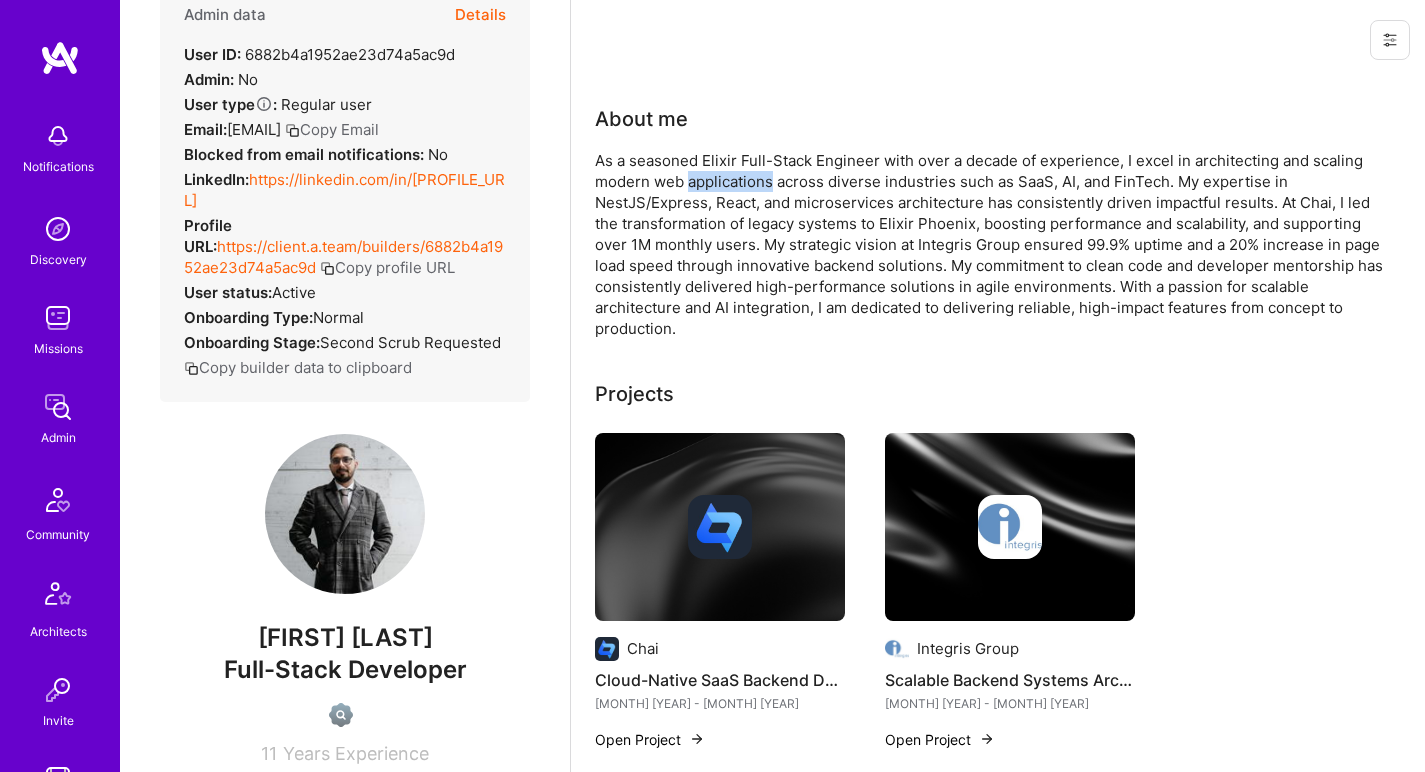 click on "As a seasoned Elixir Full-Stack Engineer with over a decade of experience, I excel in architecting and scaling modern web applications across diverse industries such as SaaS, AI, and FinTech. My expertise in NestJS/Express, React, and microservices architecture has consistently driven impactful results. At Chai, I led the transformation of legacy systems to Elixir Phoenix, boosting performance and scalability, and supporting over 1M monthly users. My strategic vision at Integris Group ensured 99.9% uptime and a 20% increase in page load speed through innovative backend solutions. My commitment to clean code and developer mentorship has consistently delivered high-performance solutions in agile environments. With a passion for scalable architecture and AI integration, I am dedicated to delivering reliable, high-impact features from concept to production." at bounding box center [995, 244] 